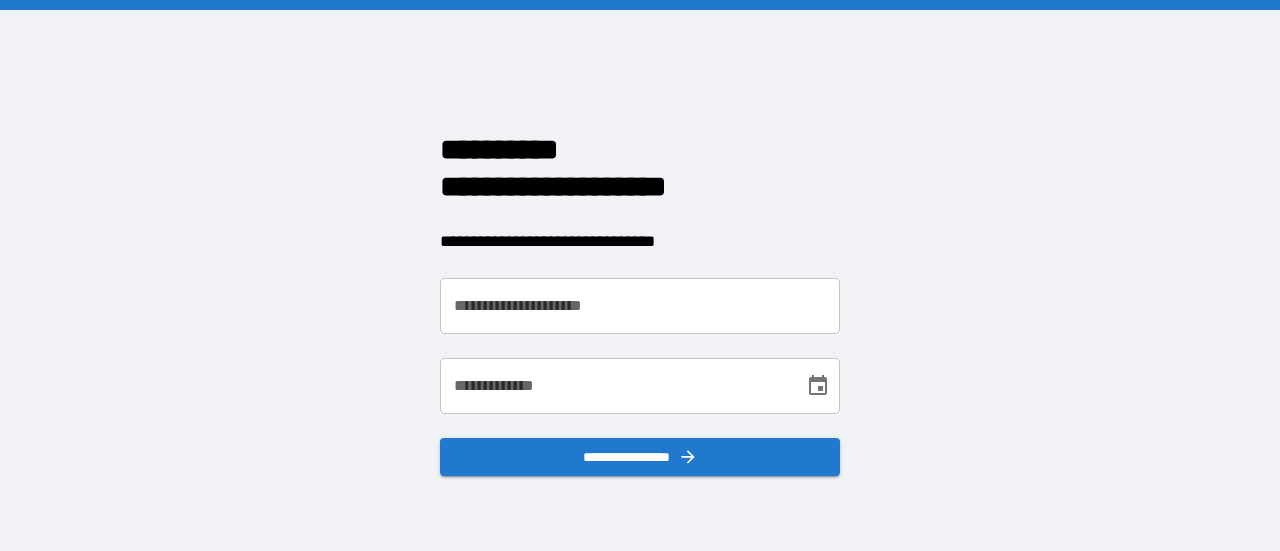 scroll, scrollTop: 0, scrollLeft: 0, axis: both 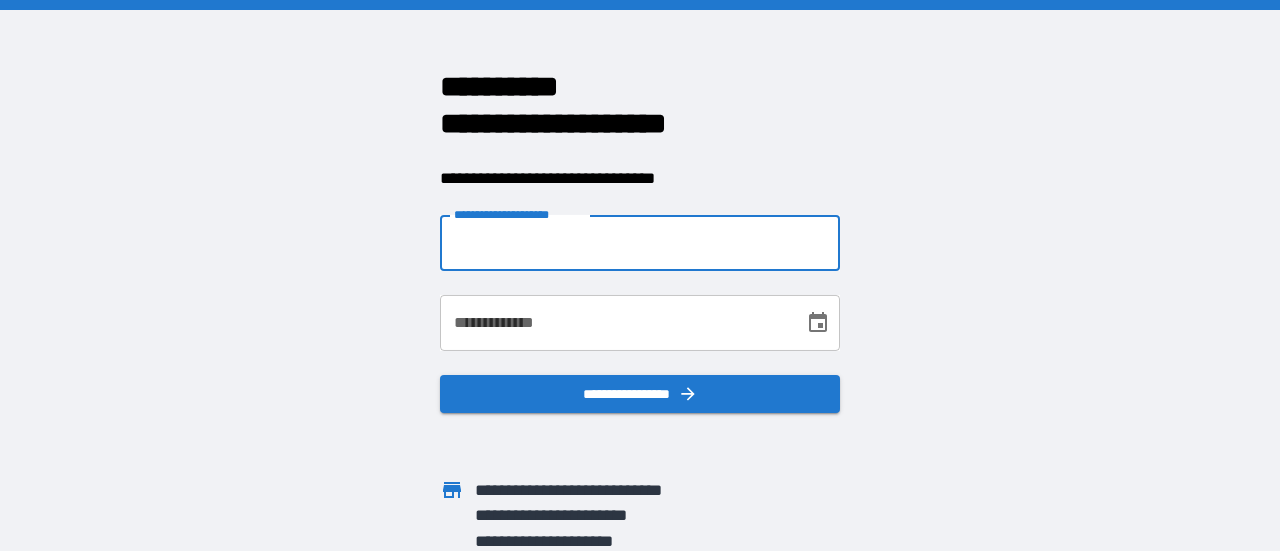 click on "**********" at bounding box center (640, 243) 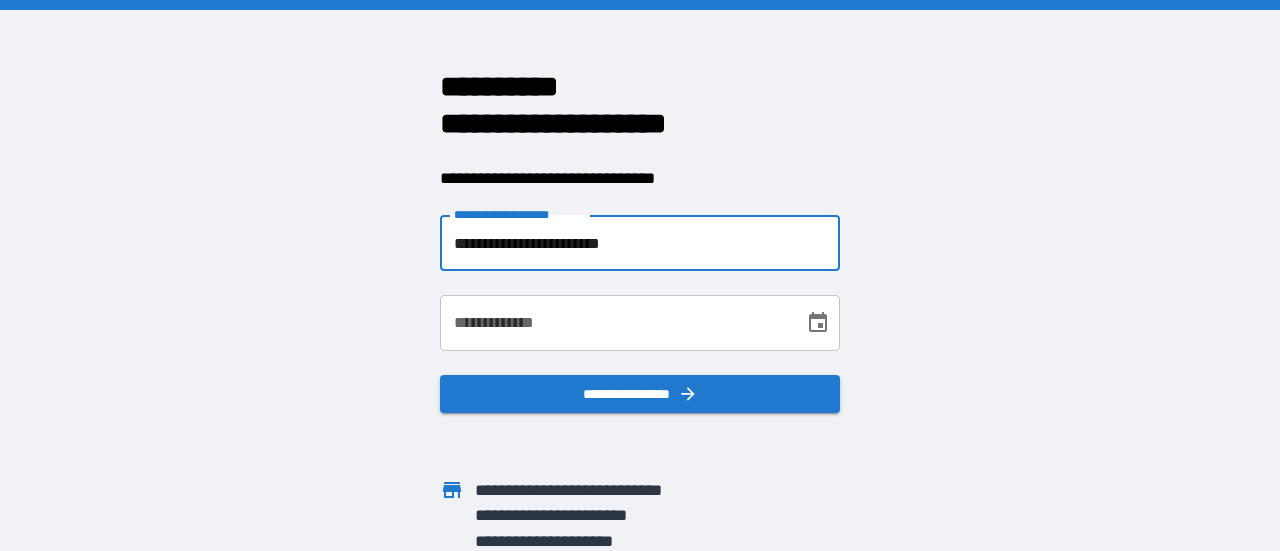 click on "**********" at bounding box center (615, 323) 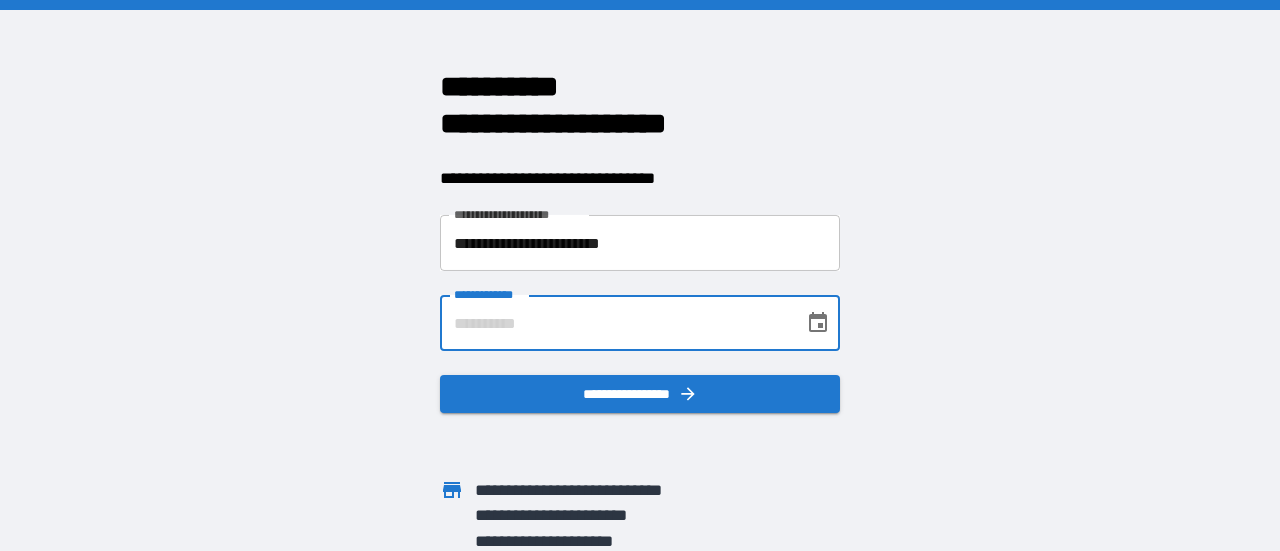 type on "**********" 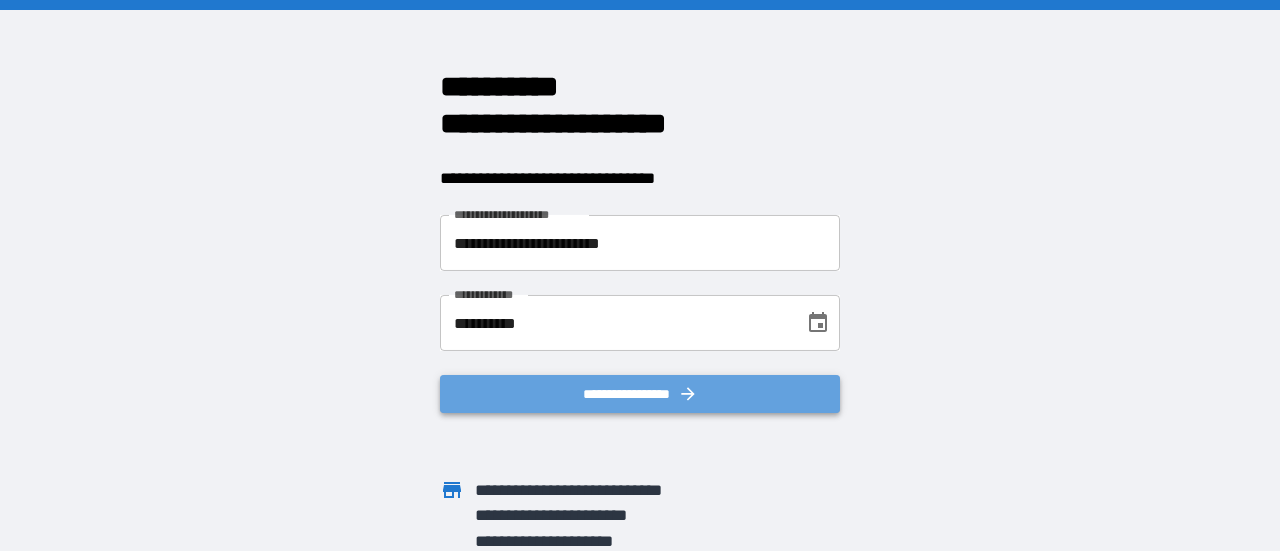 click on "**********" at bounding box center [640, 394] 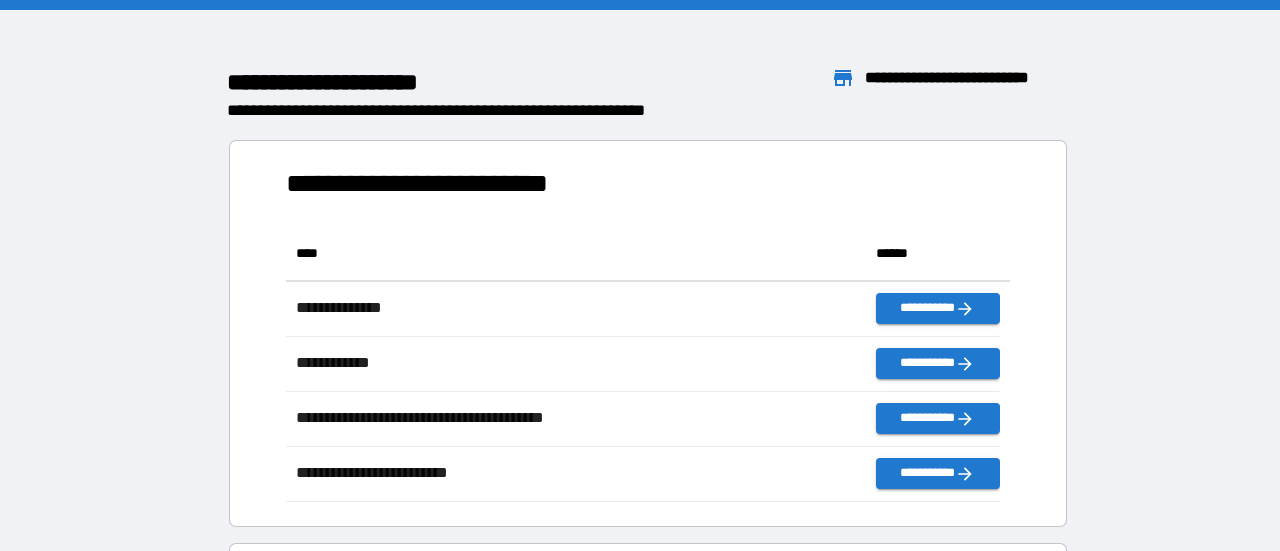 scroll, scrollTop: 260, scrollLeft: 698, axis: both 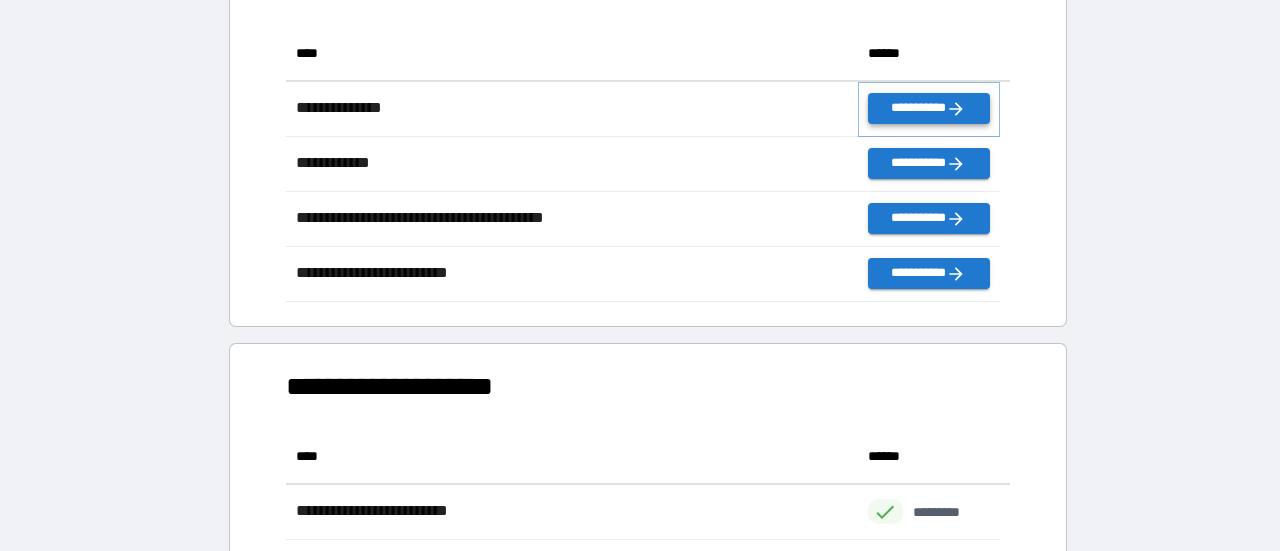 click on "**********" at bounding box center [929, 108] 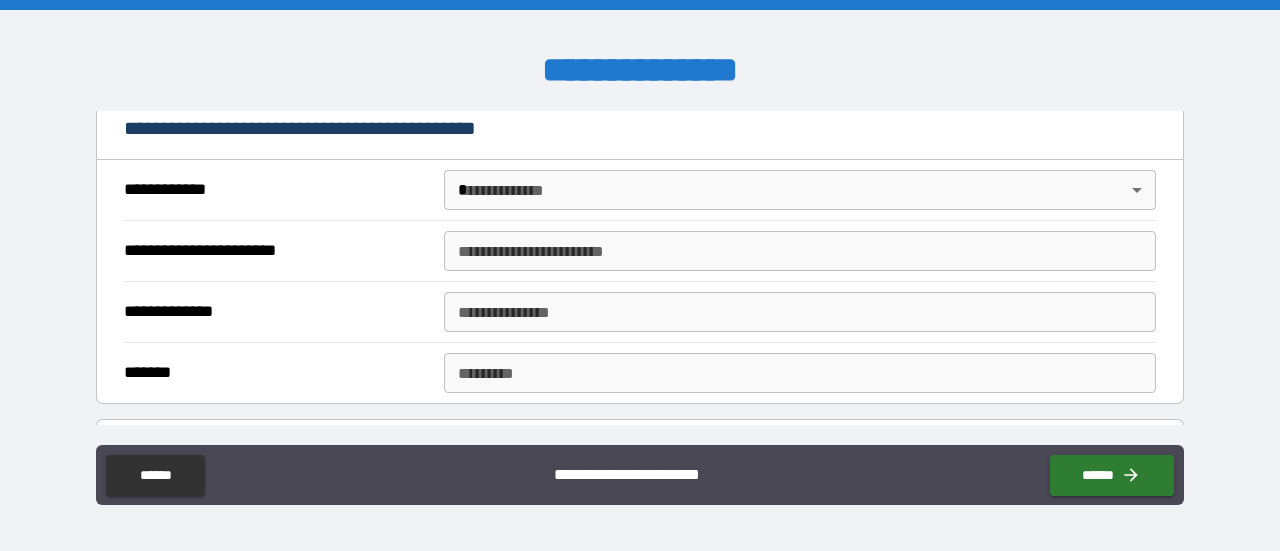 scroll, scrollTop: 400, scrollLeft: 0, axis: vertical 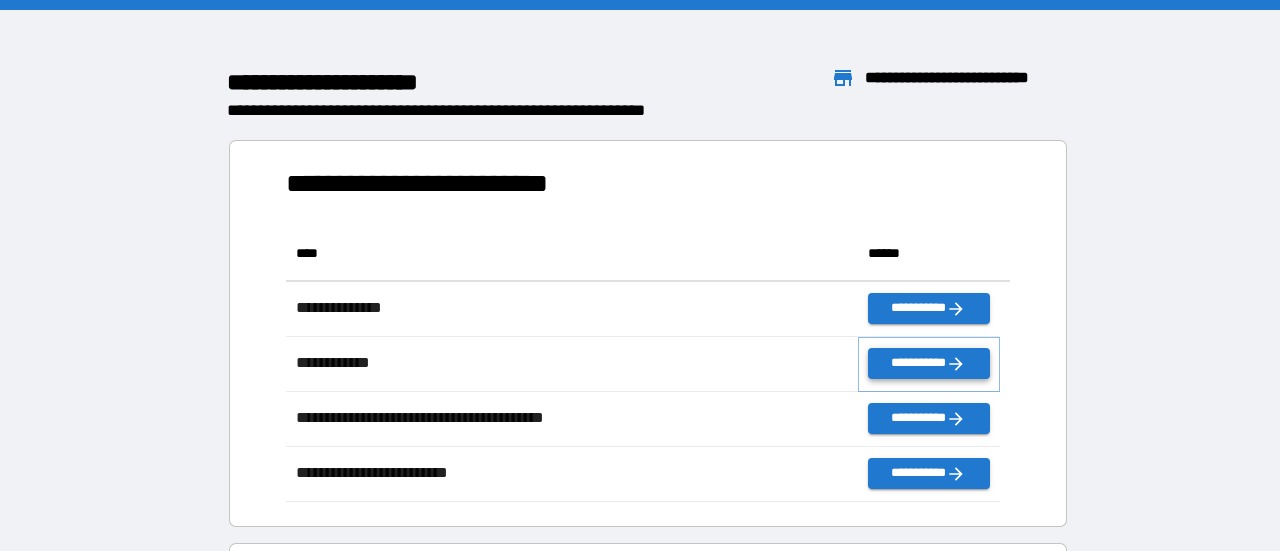 click on "**********" at bounding box center (929, 363) 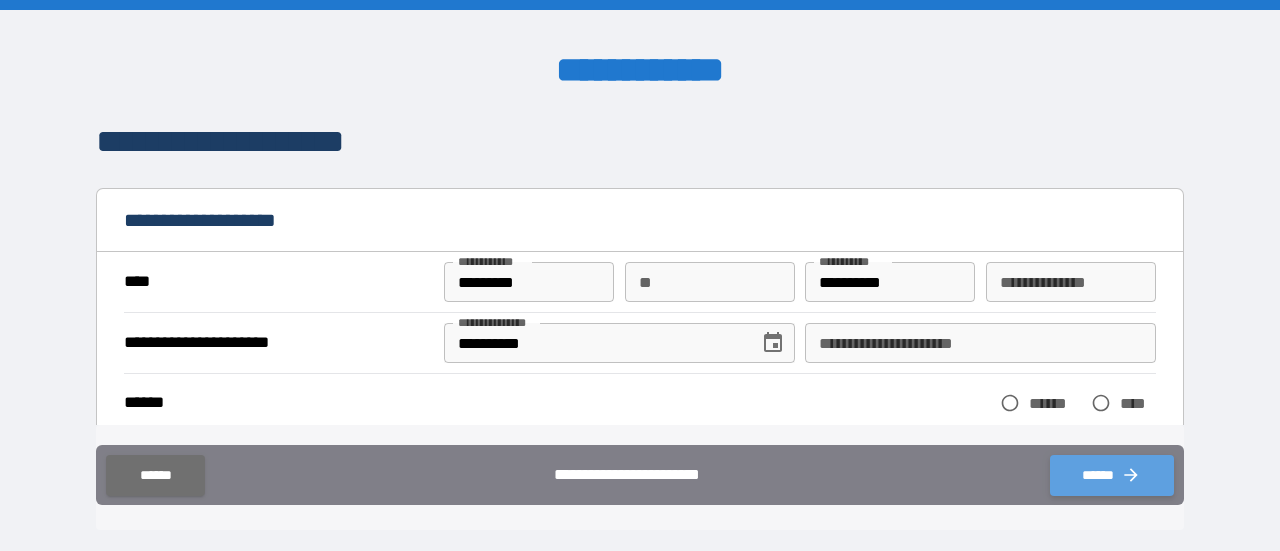 click on "******" at bounding box center (1112, 475) 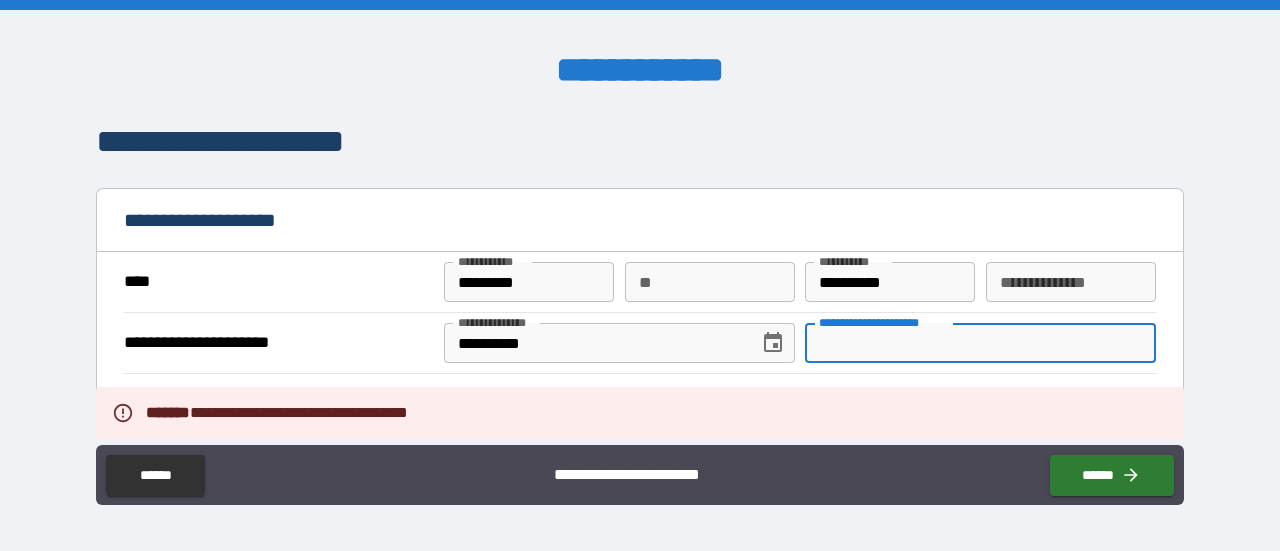 click on "**********" at bounding box center [980, 343] 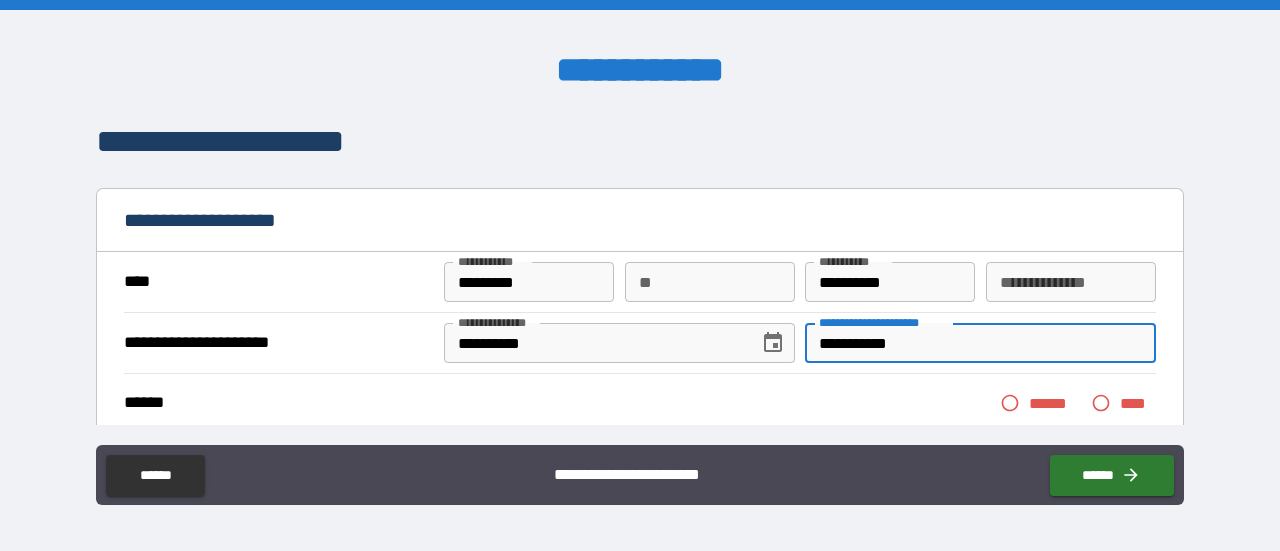 type on "**********" 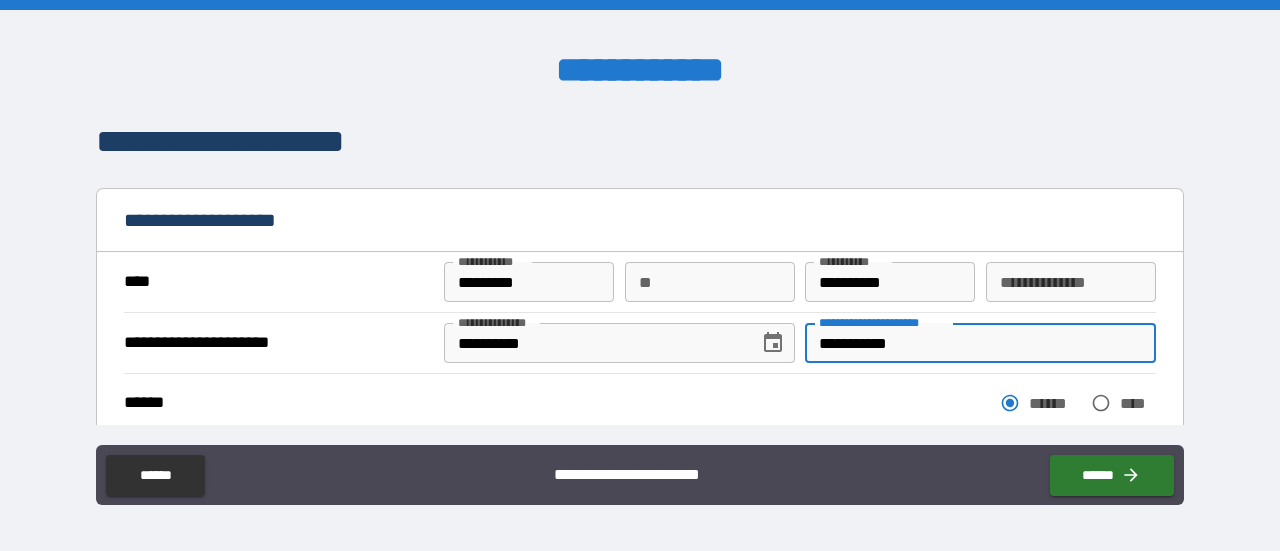 drag, startPoint x: 921, startPoint y: 347, endPoint x: 786, endPoint y: 341, distance: 135.13327 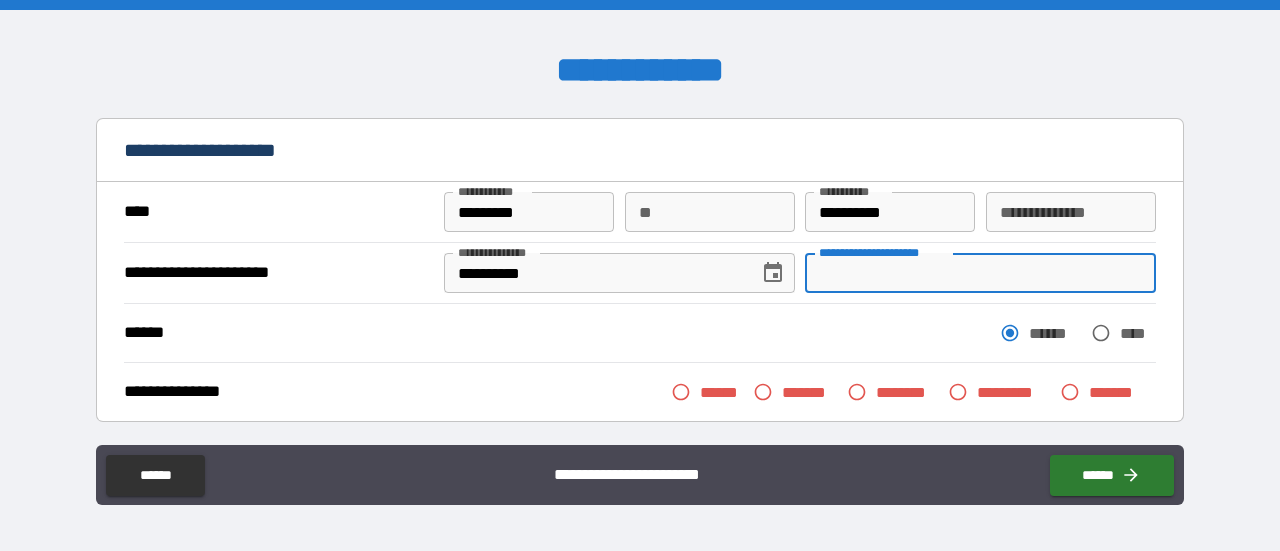 scroll, scrollTop: 100, scrollLeft: 0, axis: vertical 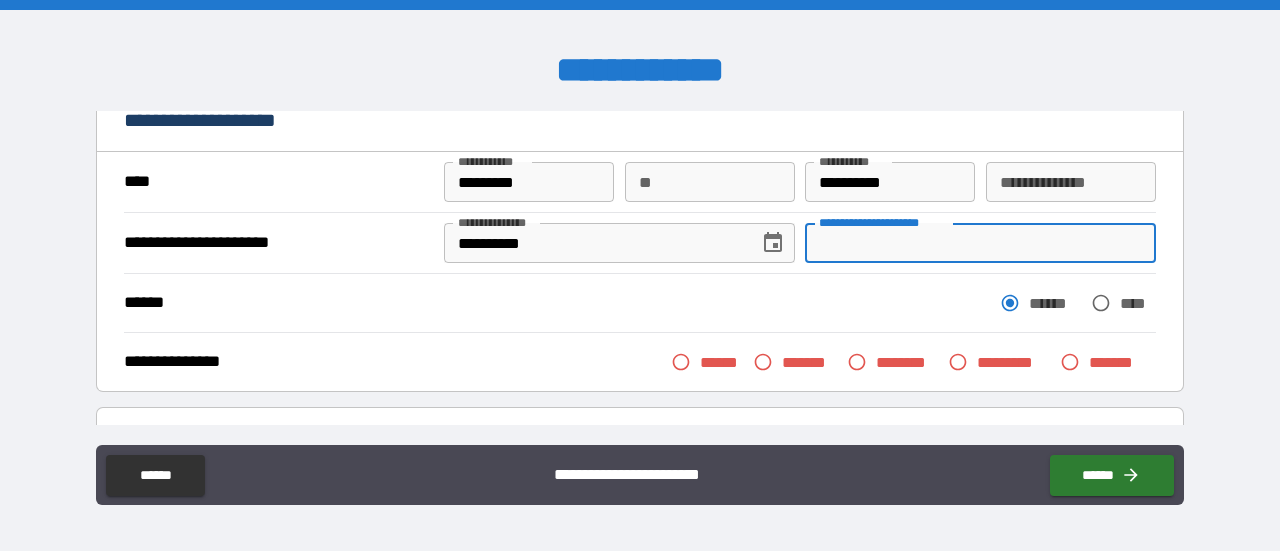 type 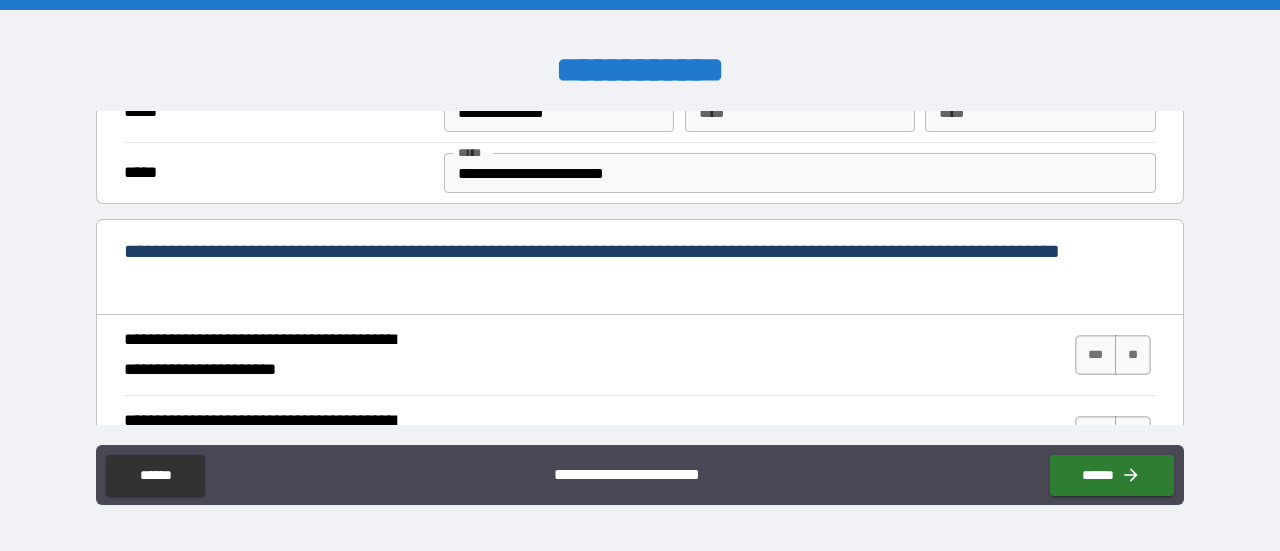 scroll, scrollTop: 700, scrollLeft: 0, axis: vertical 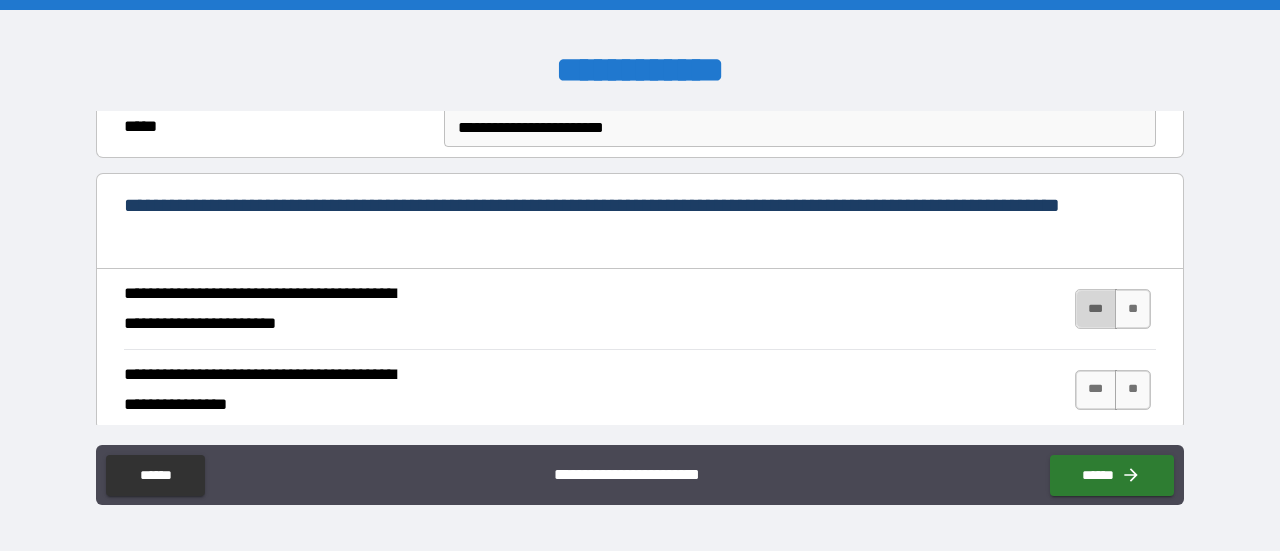 click on "***" at bounding box center (1096, 309) 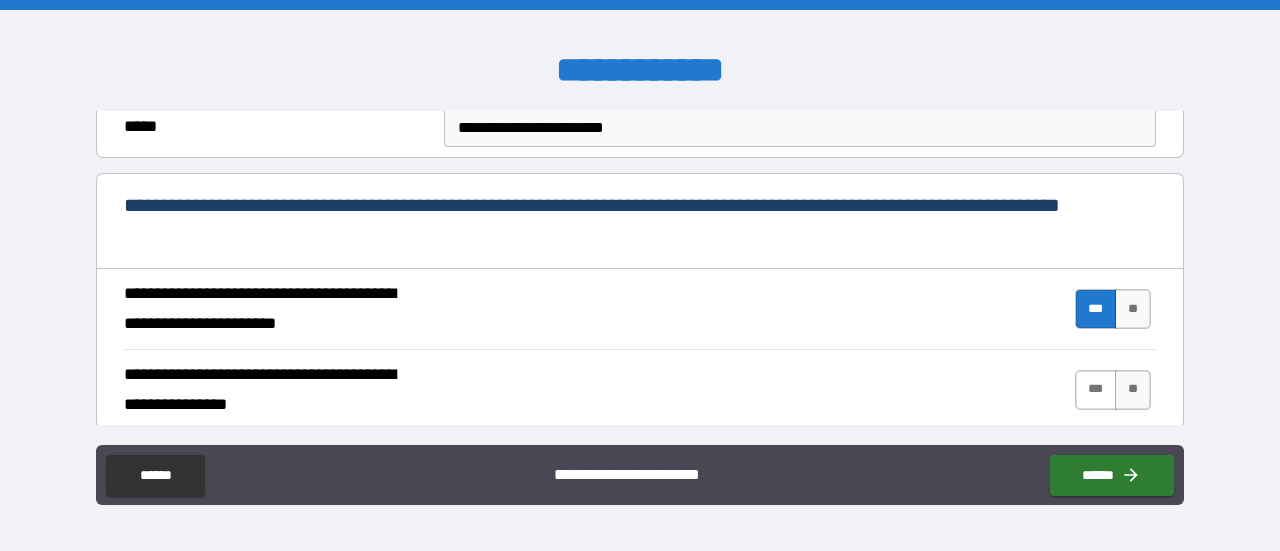 click on "***" at bounding box center [1096, 390] 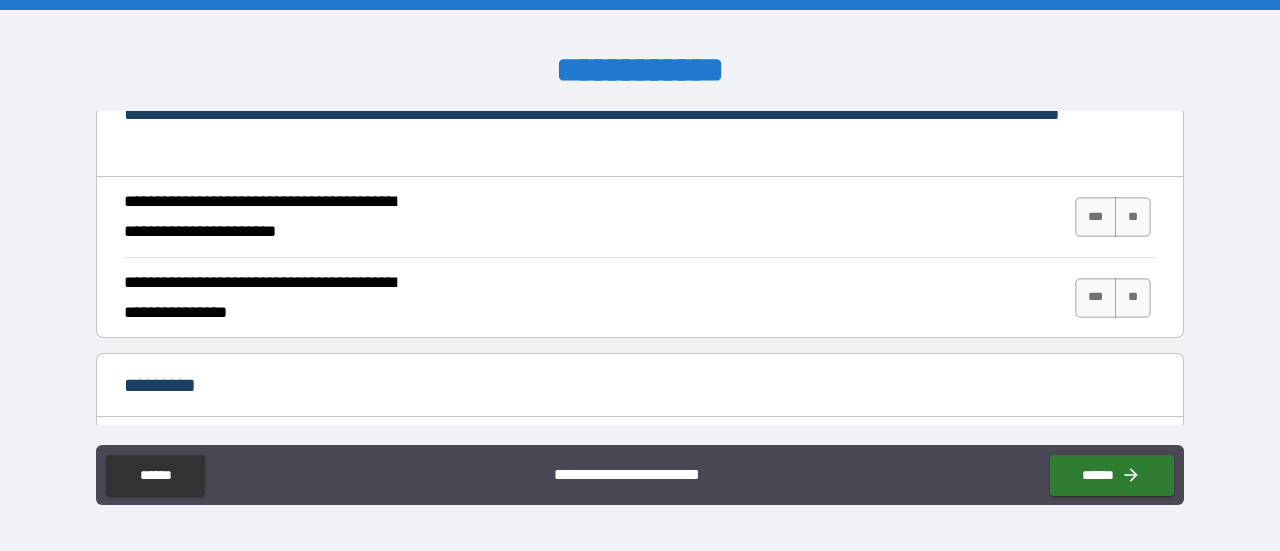 scroll, scrollTop: 1900, scrollLeft: 0, axis: vertical 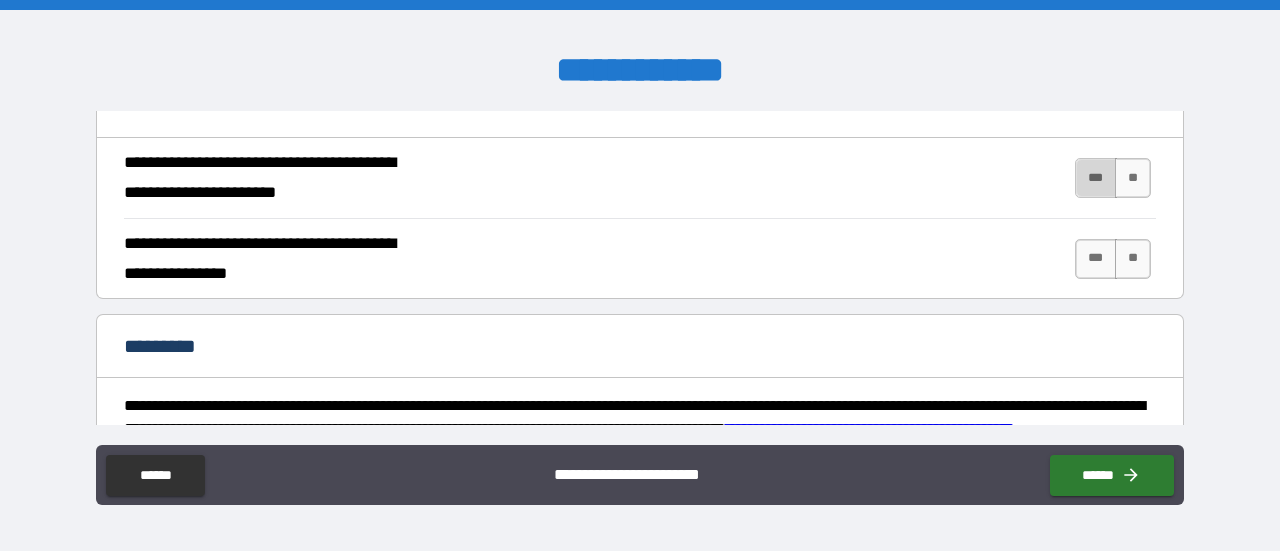 click on "***" at bounding box center [1096, 178] 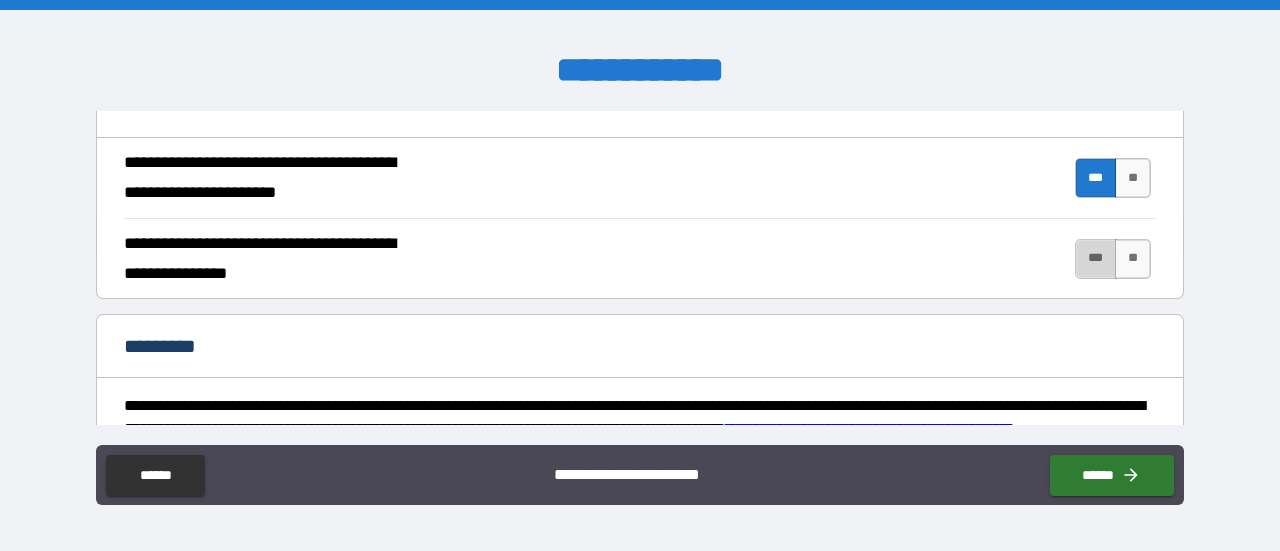 click on "***" at bounding box center (1096, 259) 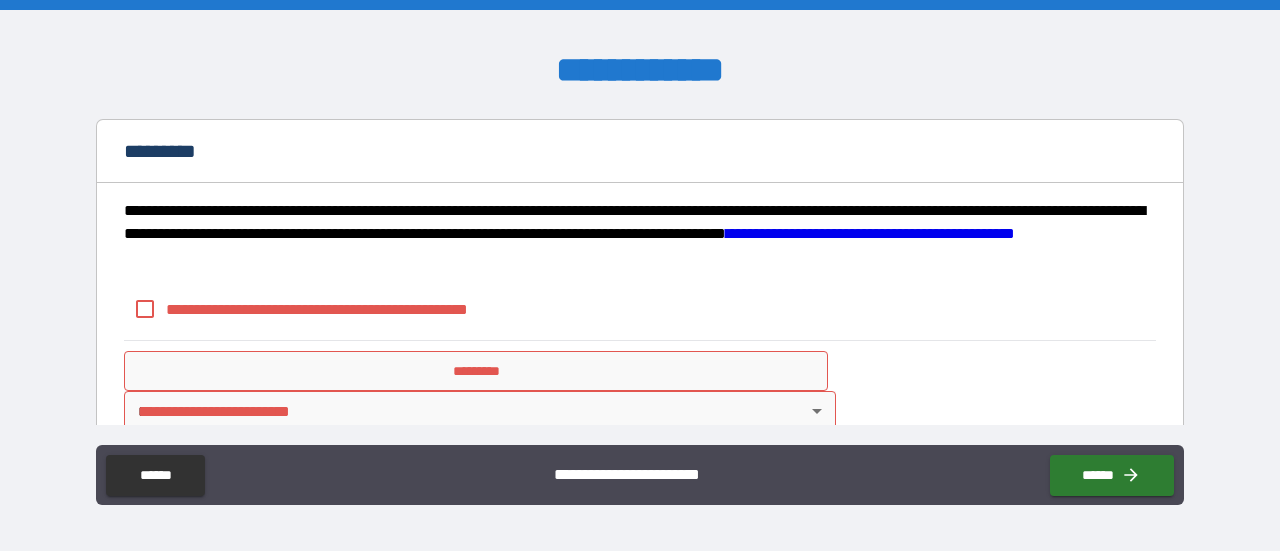scroll, scrollTop: 2100, scrollLeft: 0, axis: vertical 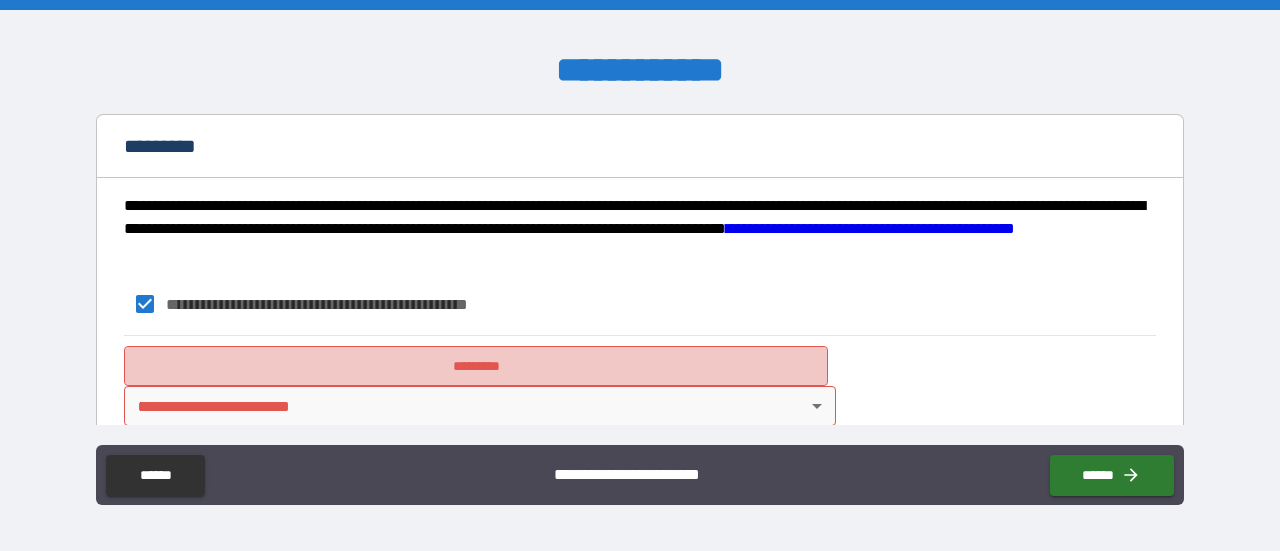 click on "*********" at bounding box center [476, 366] 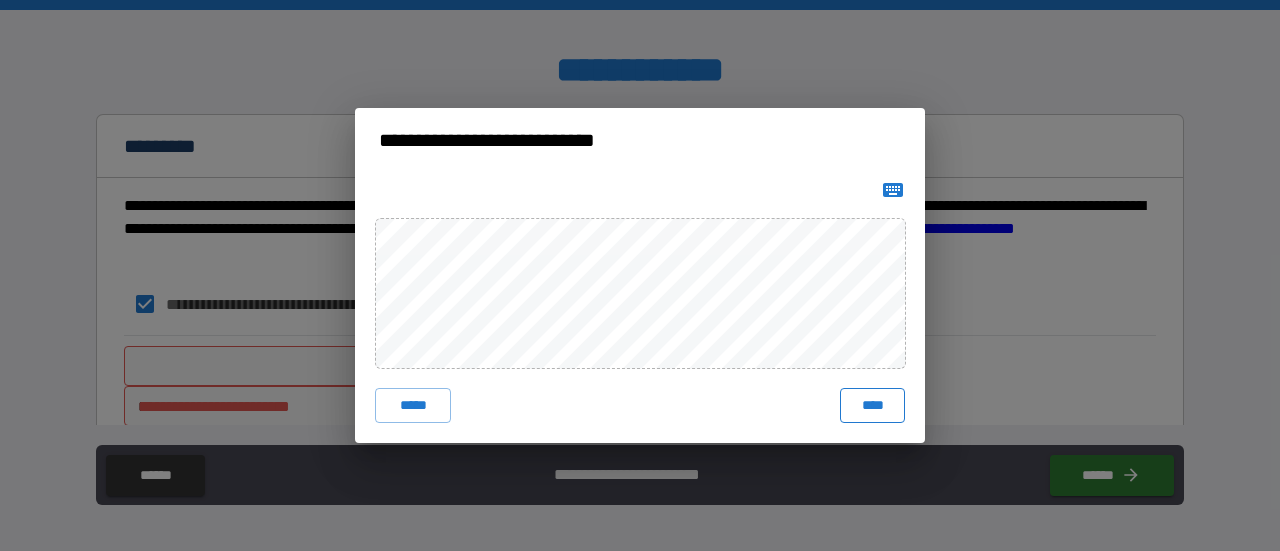 click on "****" at bounding box center (872, 406) 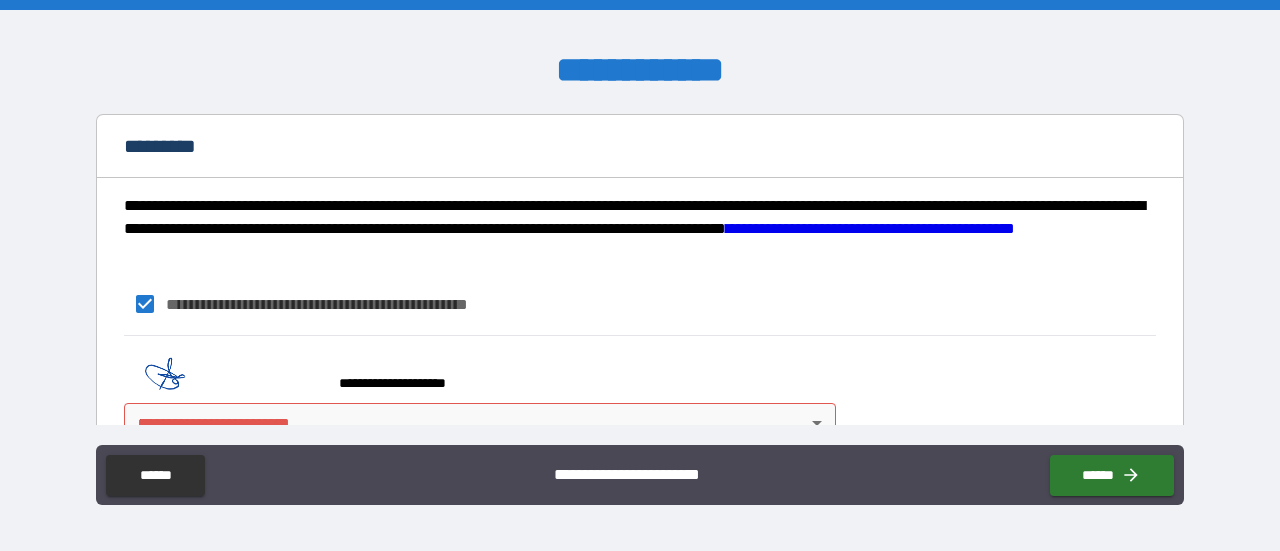 scroll, scrollTop: 2137, scrollLeft: 0, axis: vertical 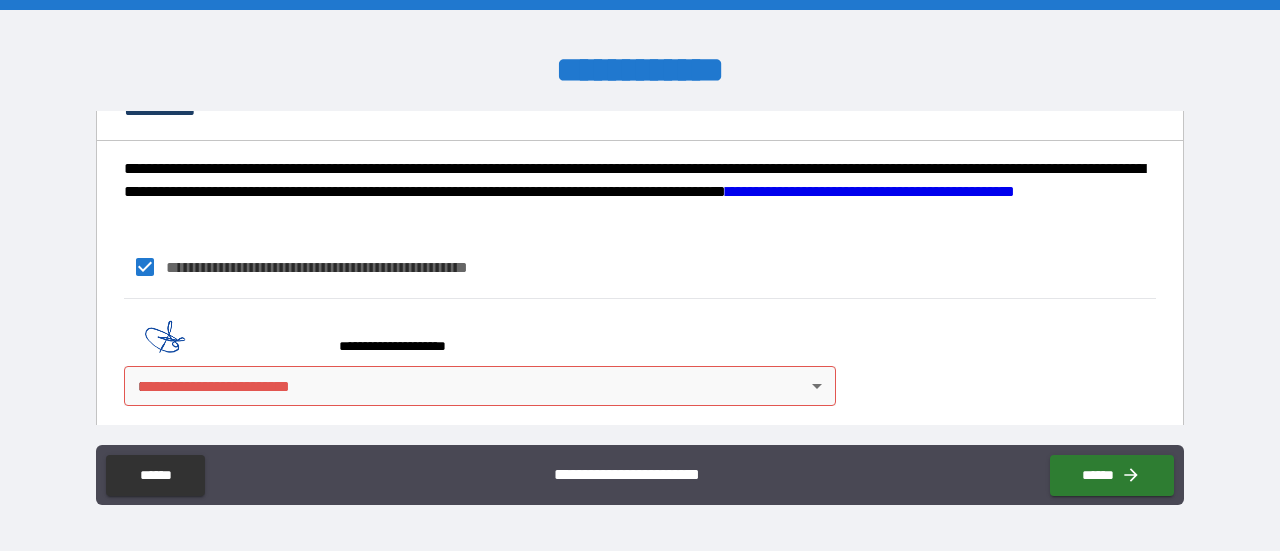 click on "**********" at bounding box center [640, 275] 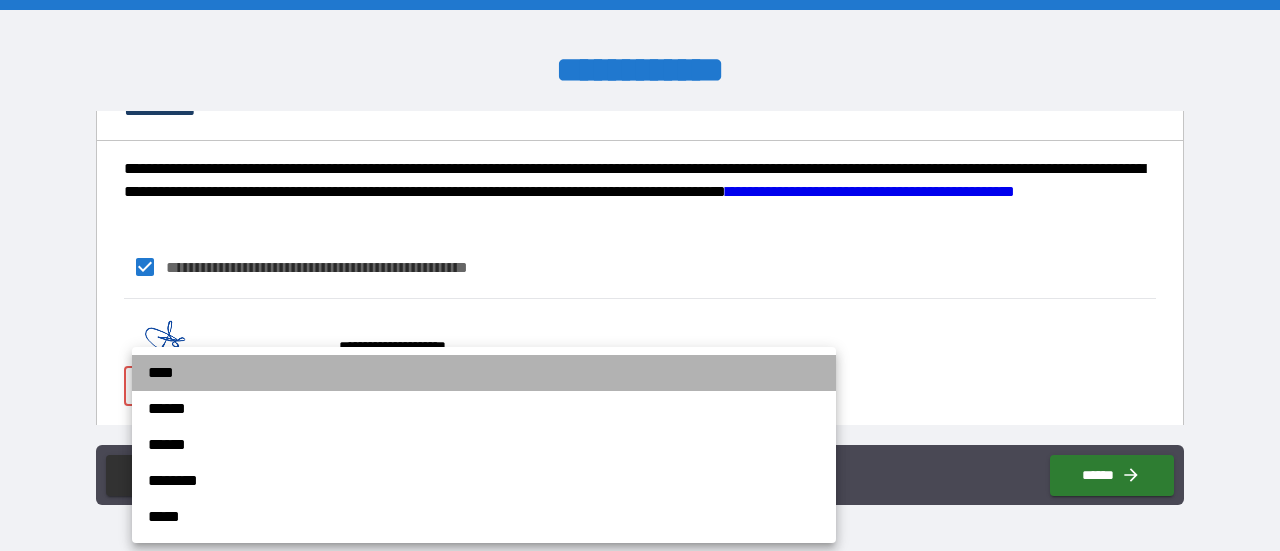 click on "****" at bounding box center [484, 373] 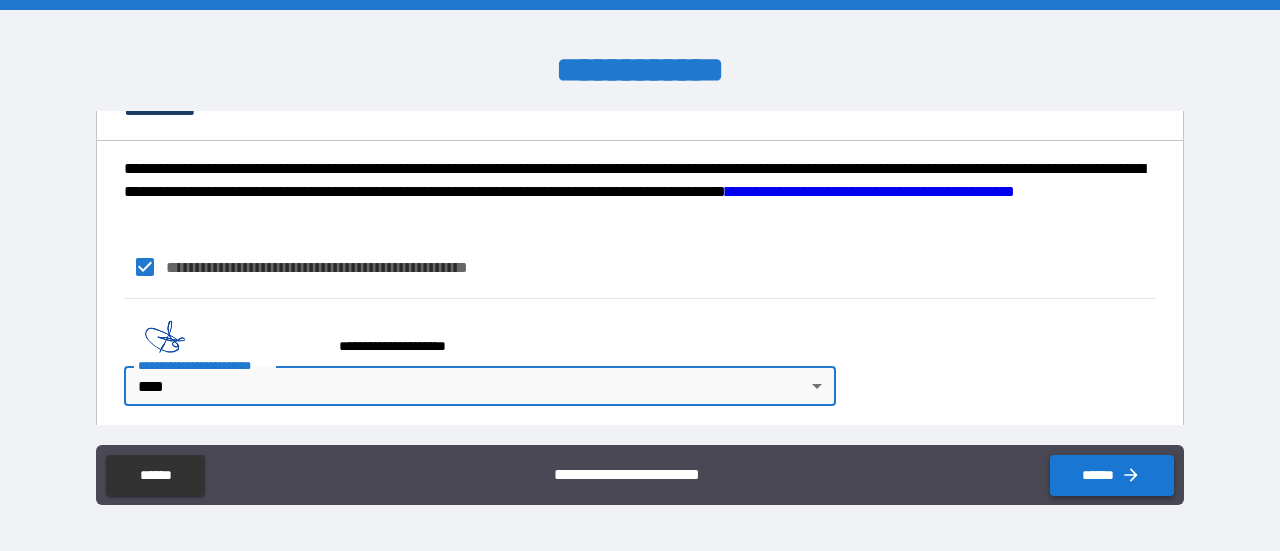 click on "******" at bounding box center [1112, 475] 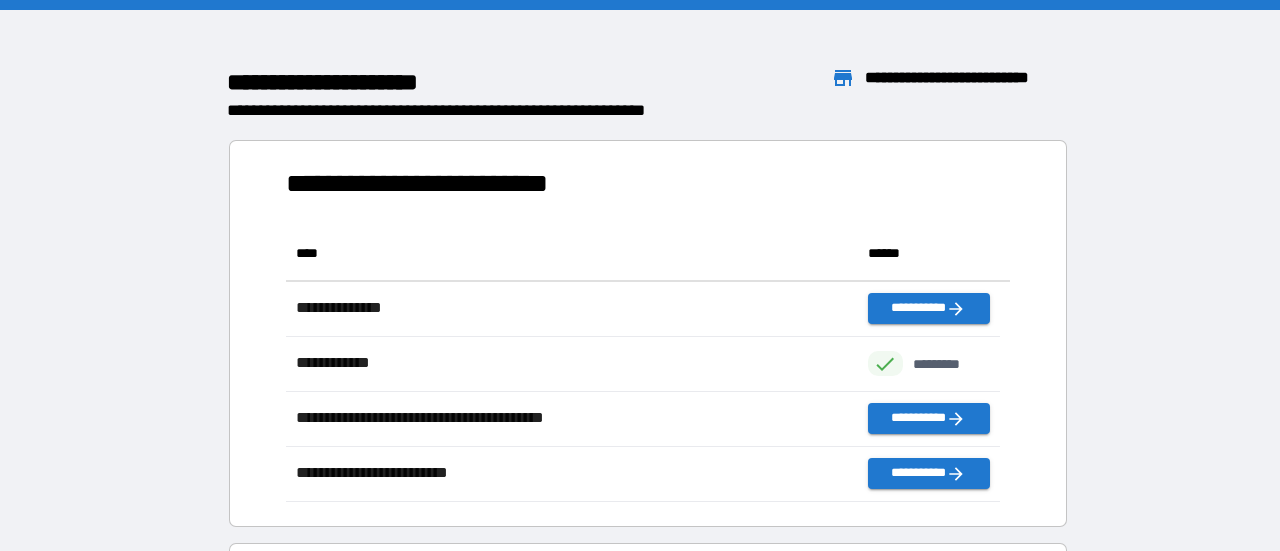 scroll, scrollTop: 150, scrollLeft: 698, axis: both 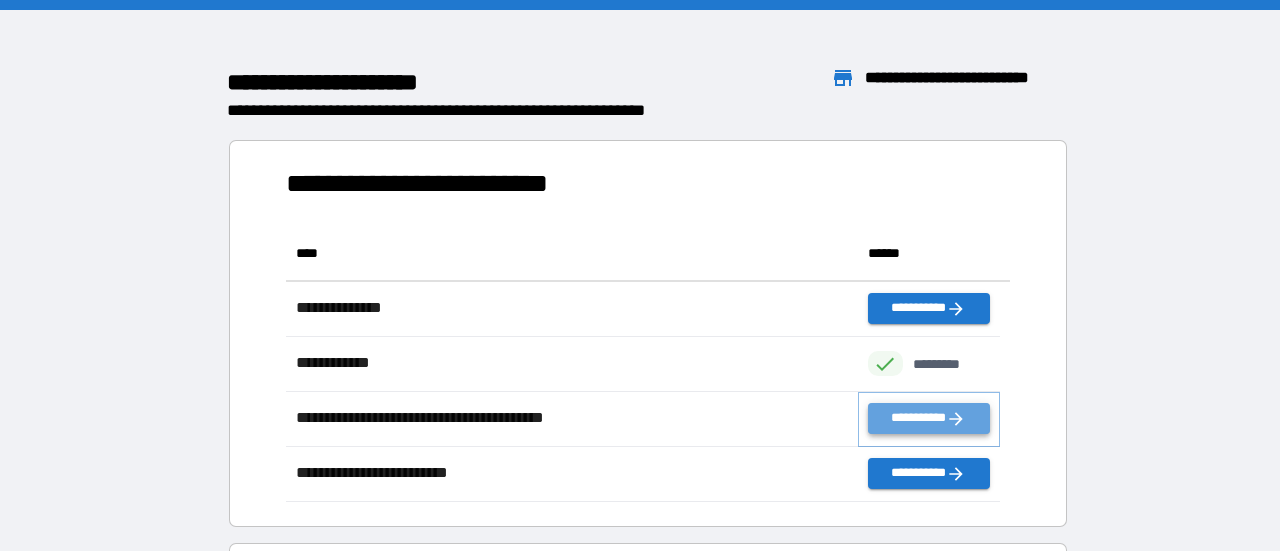 click on "**********" at bounding box center (929, 418) 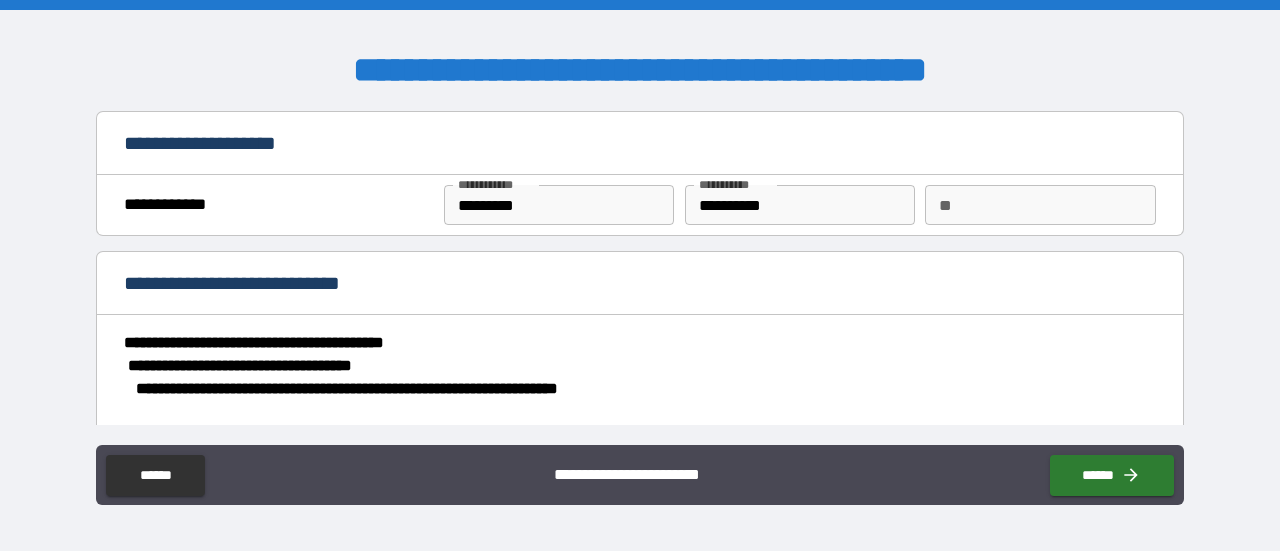 type on "*" 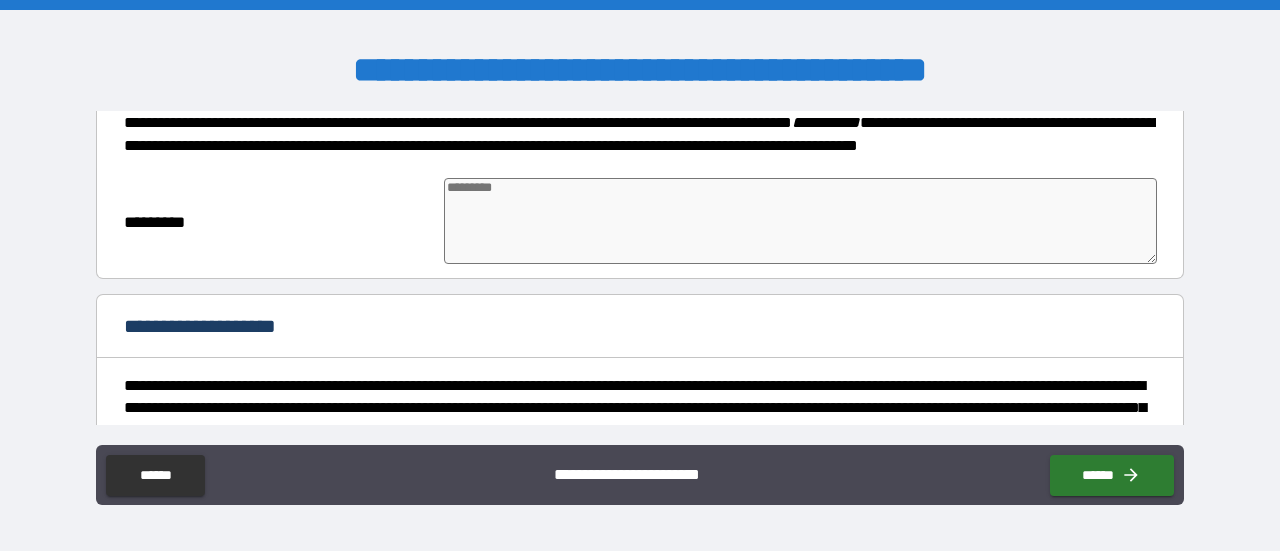 scroll, scrollTop: 600, scrollLeft: 0, axis: vertical 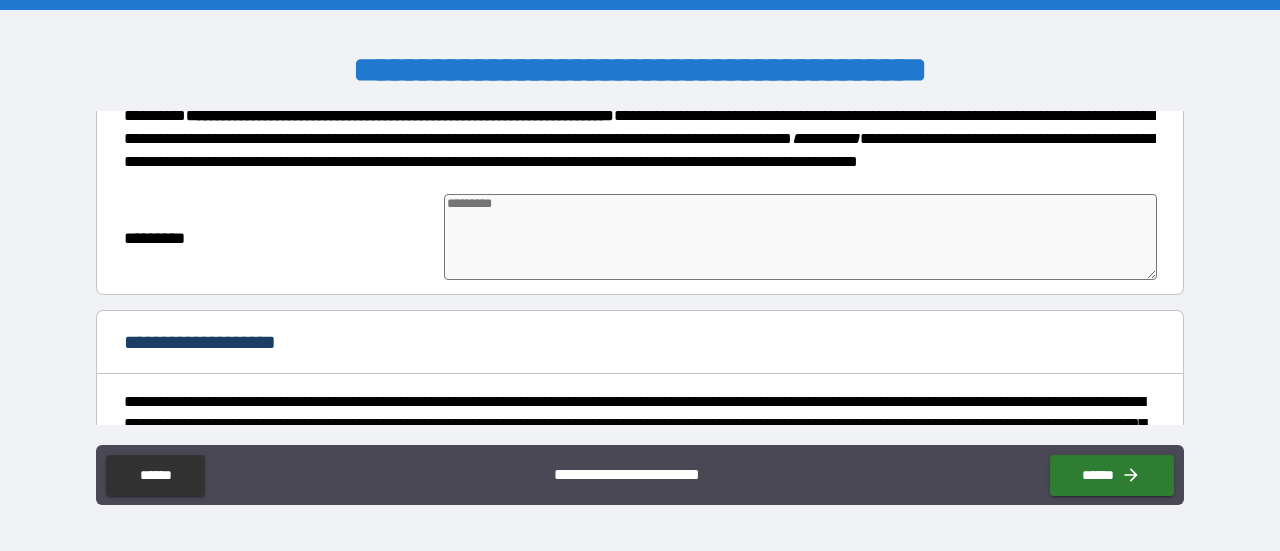 click at bounding box center (800, 237) 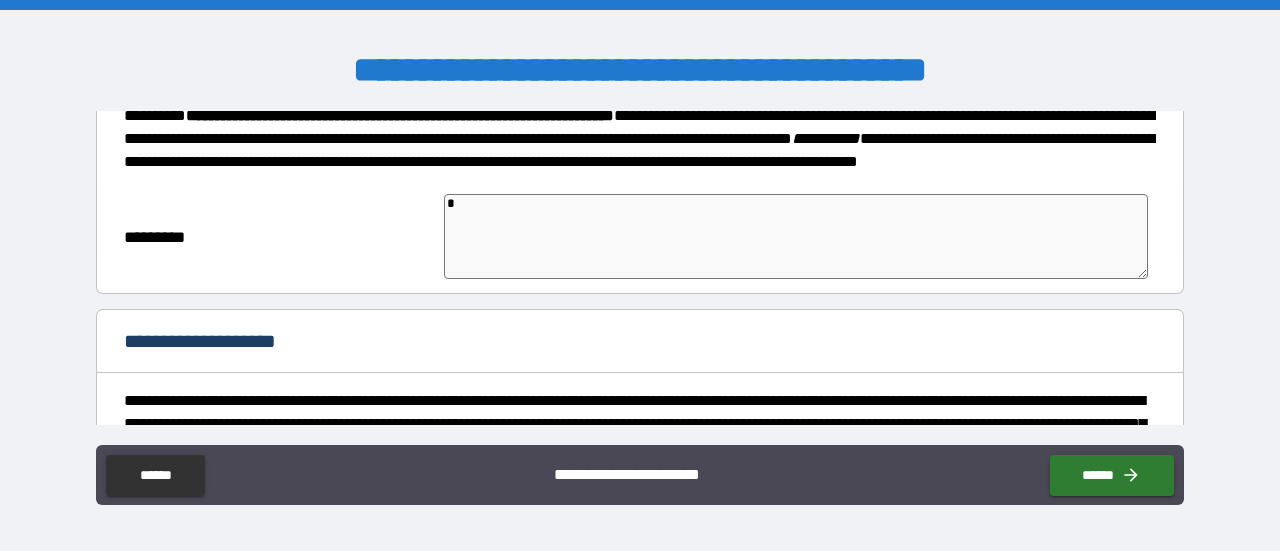 type on "*" 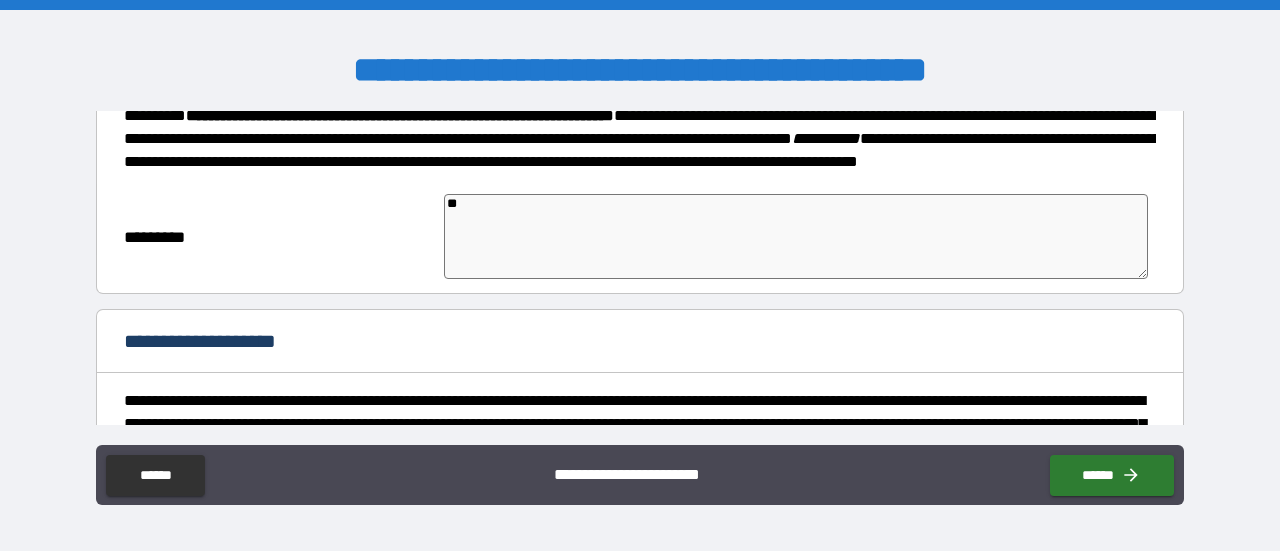 type on "*" 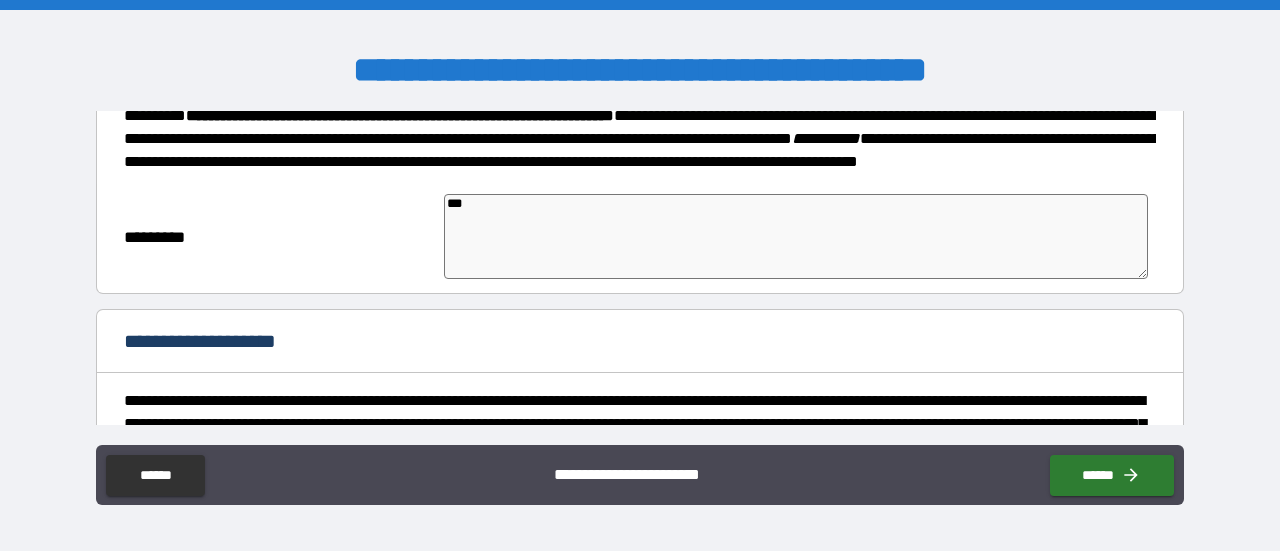 type on "*" 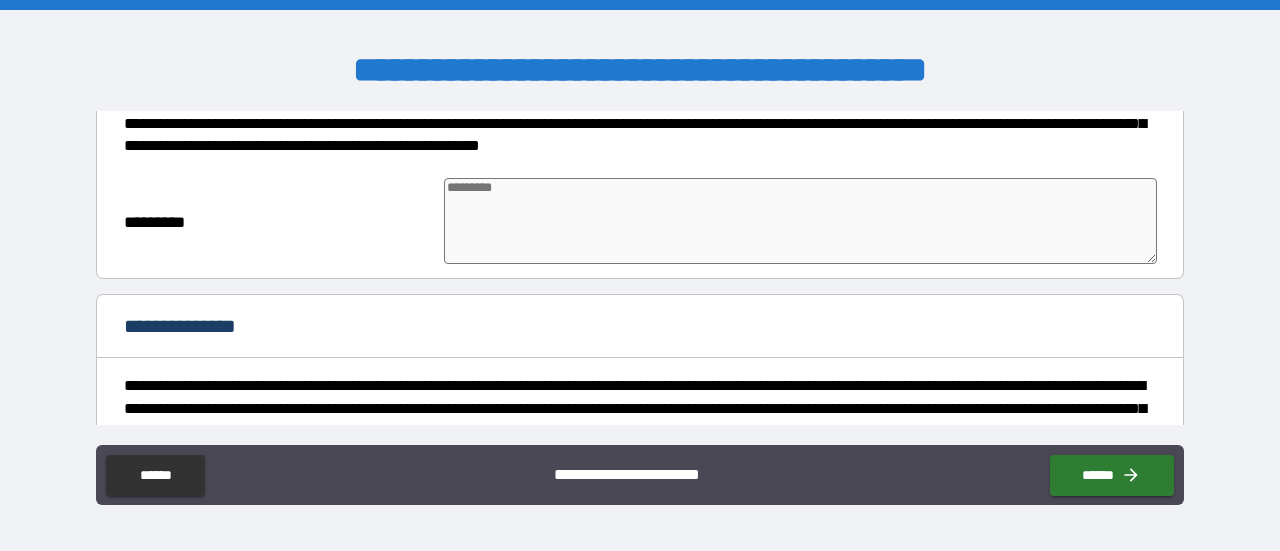 scroll, scrollTop: 1000, scrollLeft: 0, axis: vertical 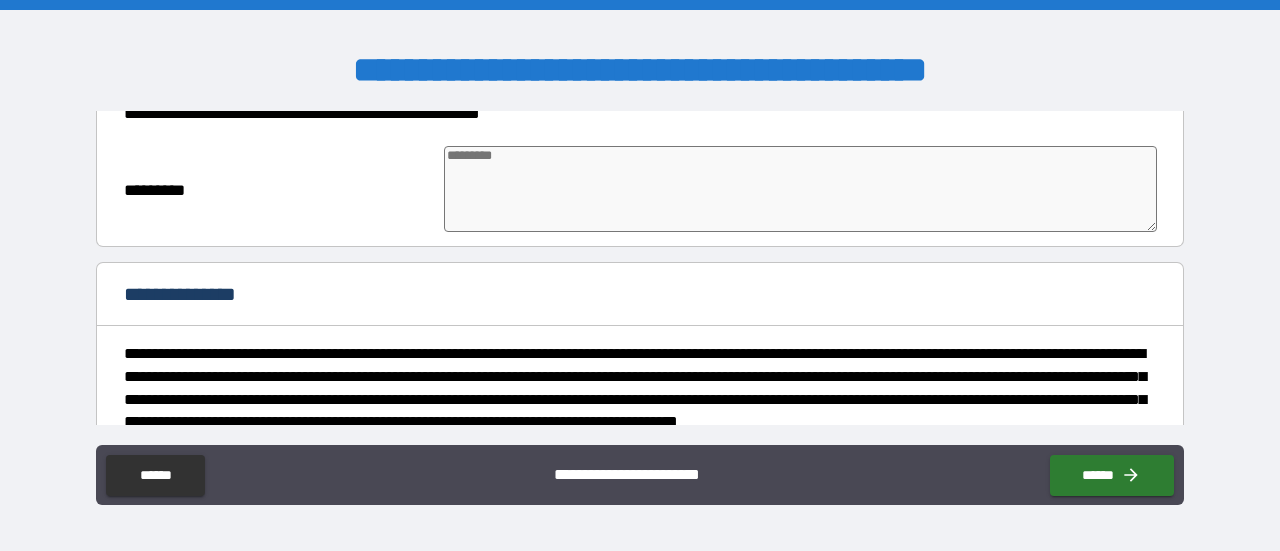 type on "***" 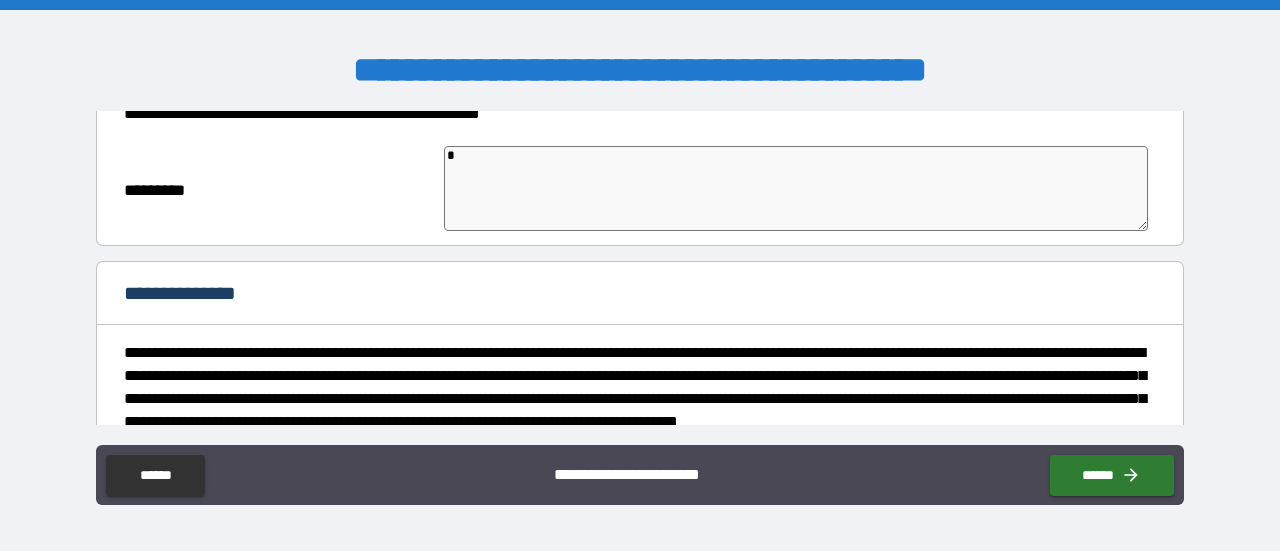 type on "*" 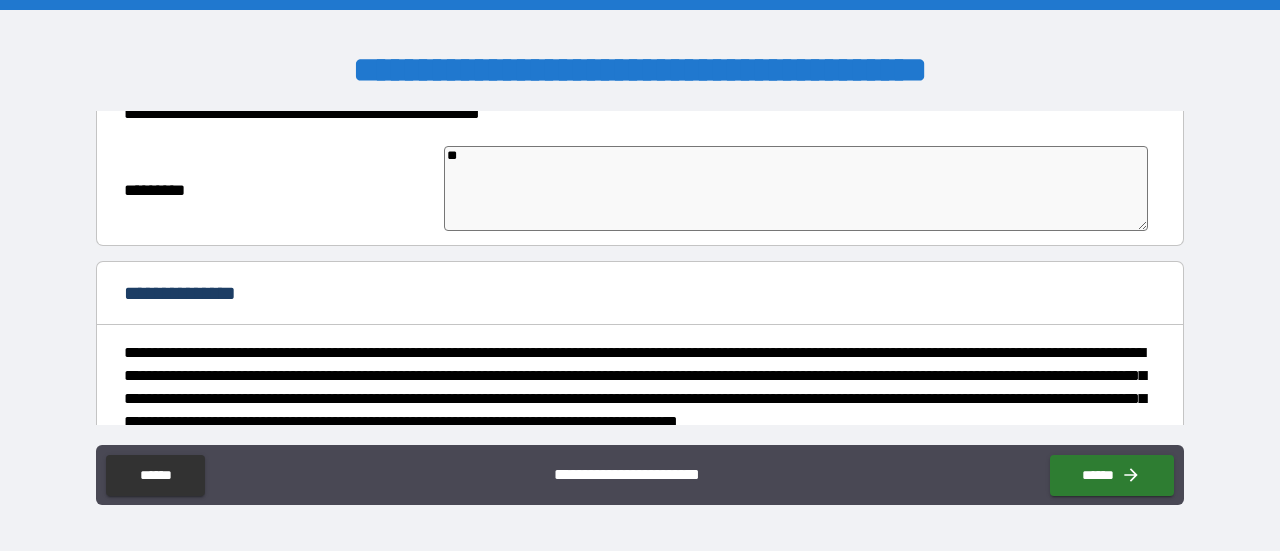type on "*" 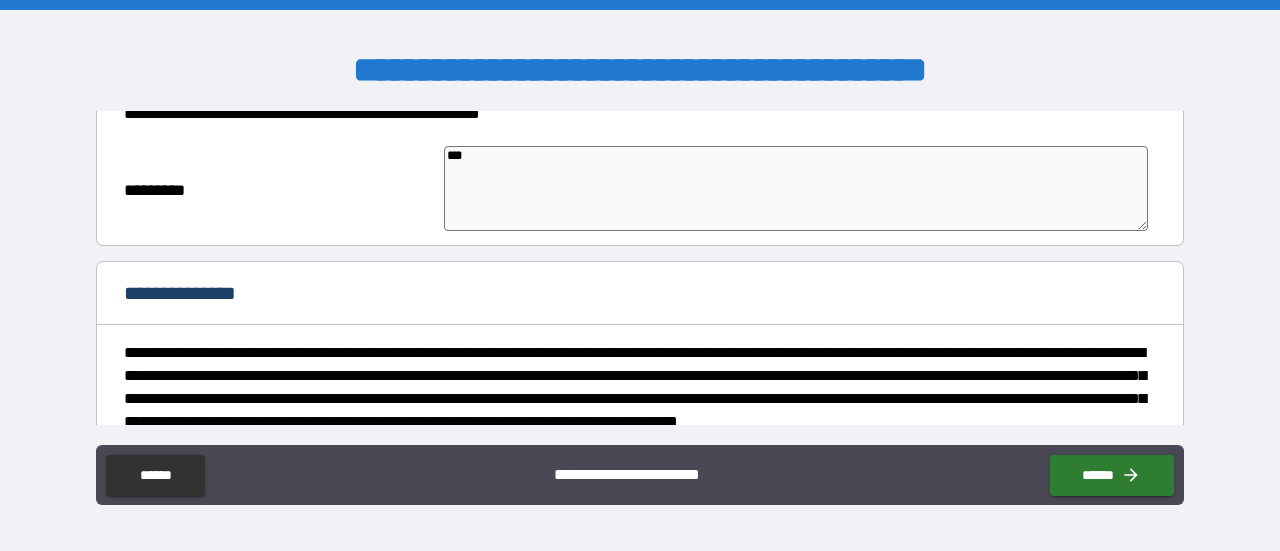 type on "*" 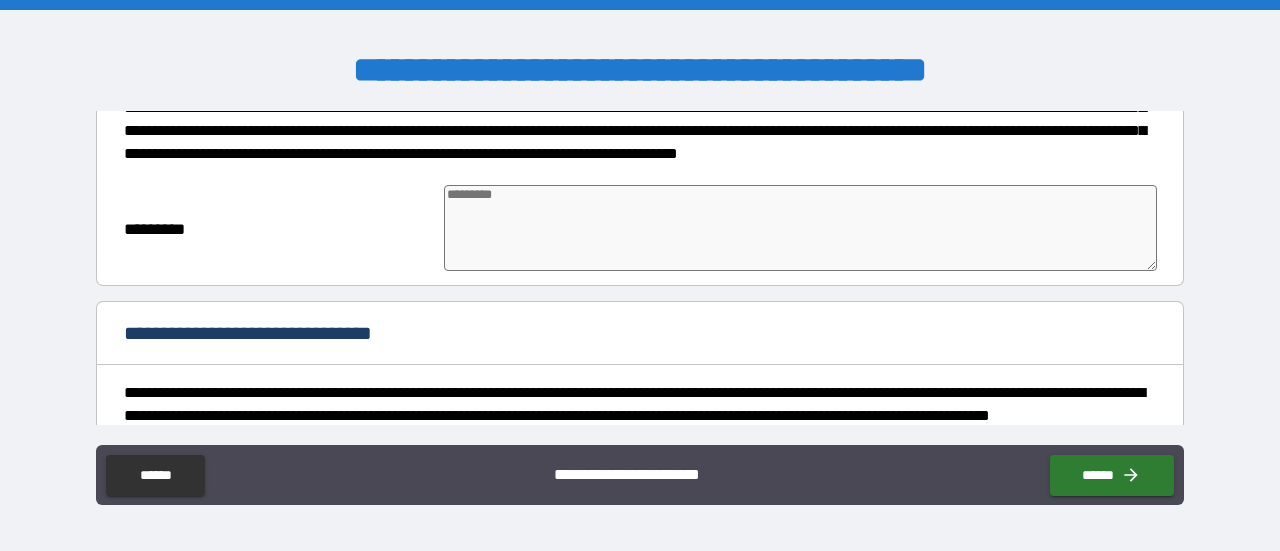 scroll, scrollTop: 1300, scrollLeft: 0, axis: vertical 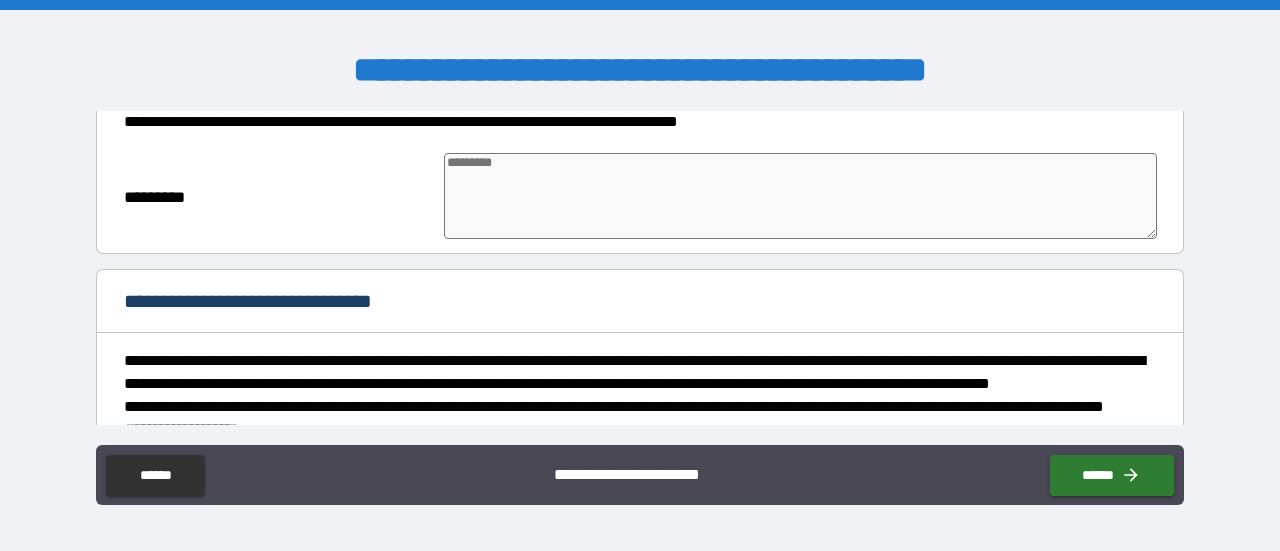 type on "***" 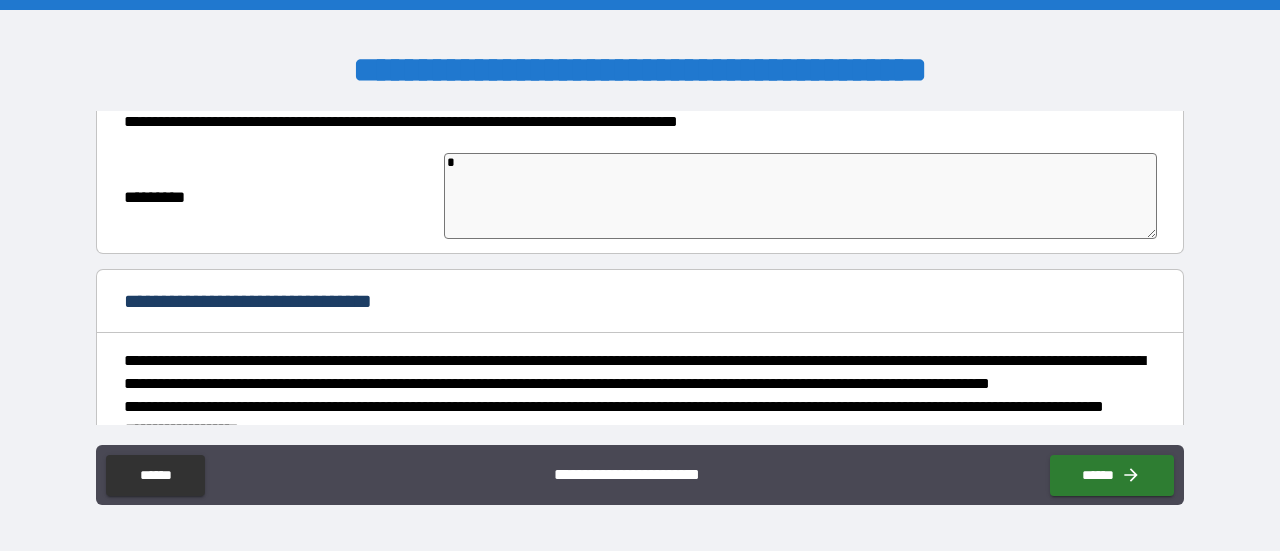 type on "*" 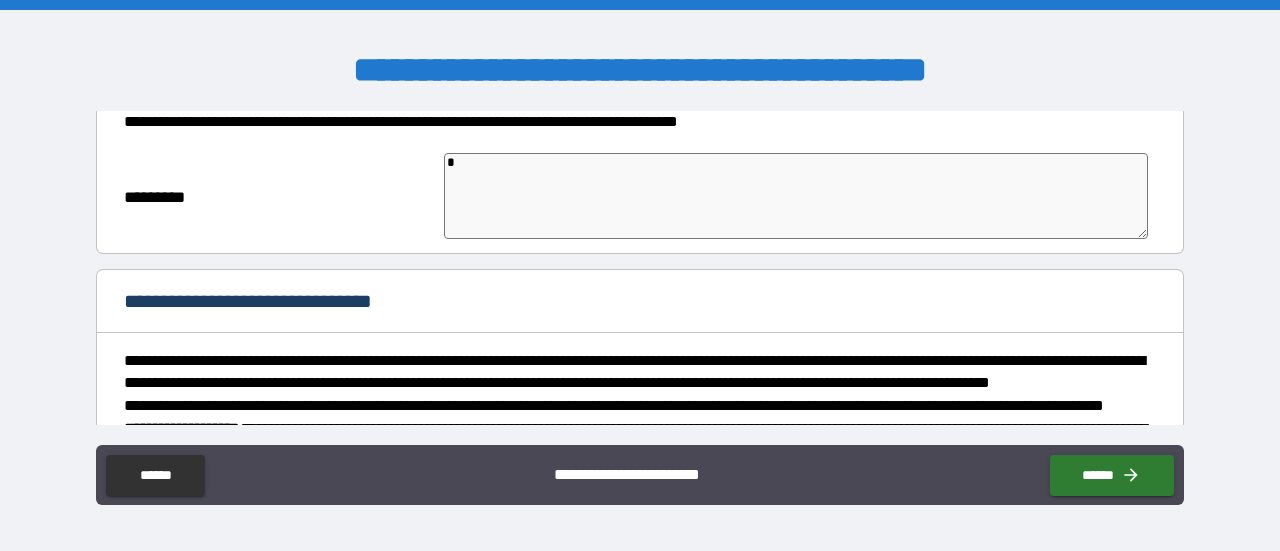 type on "*" 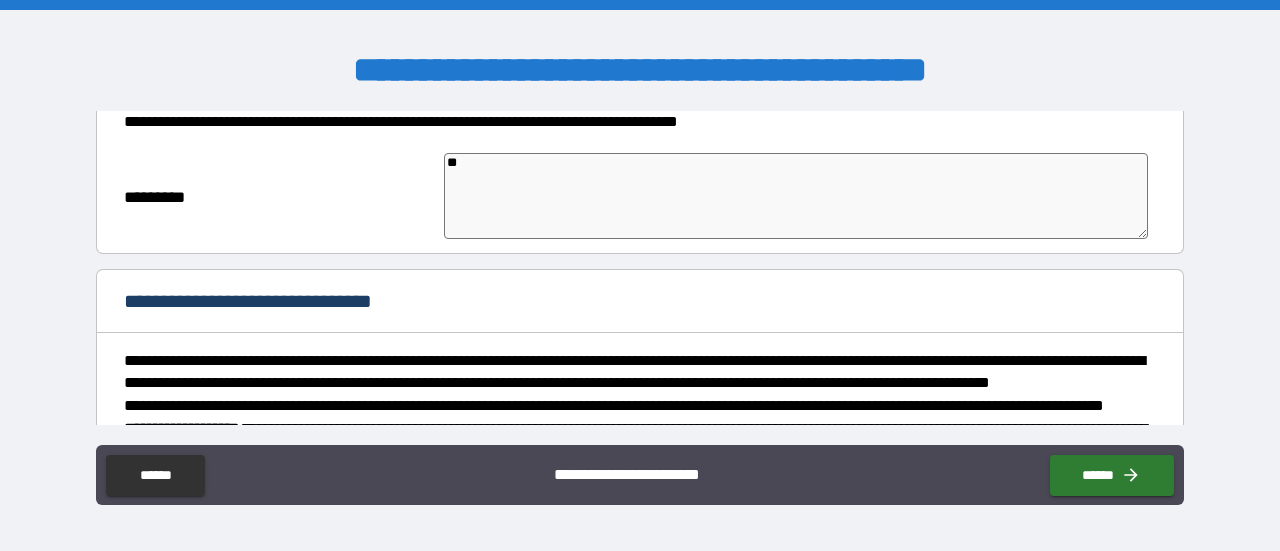 type on "*" 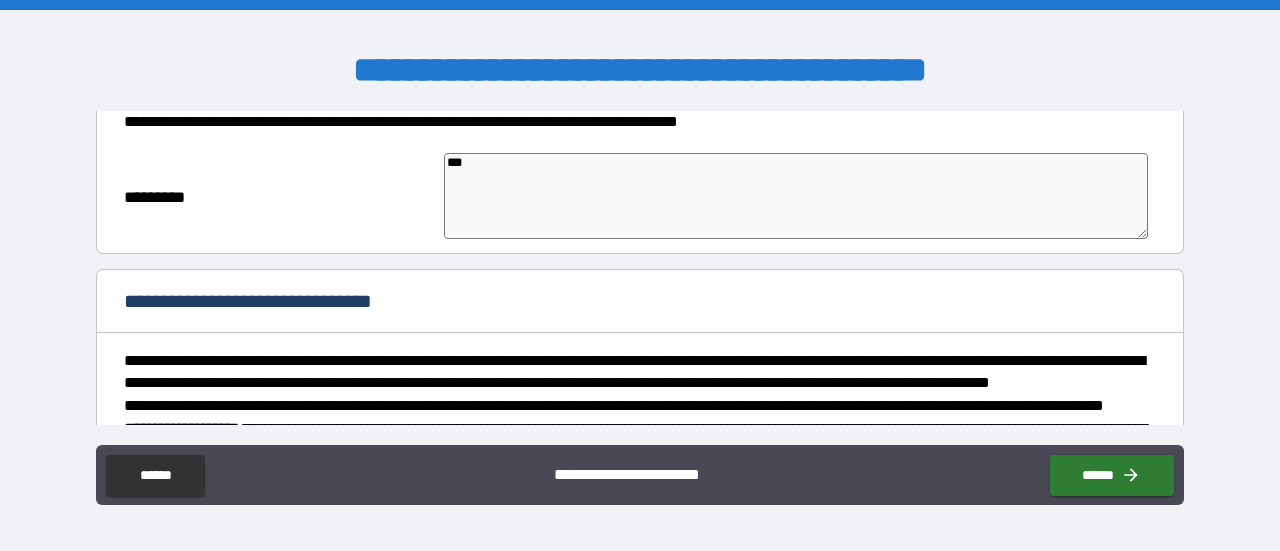 type on "*" 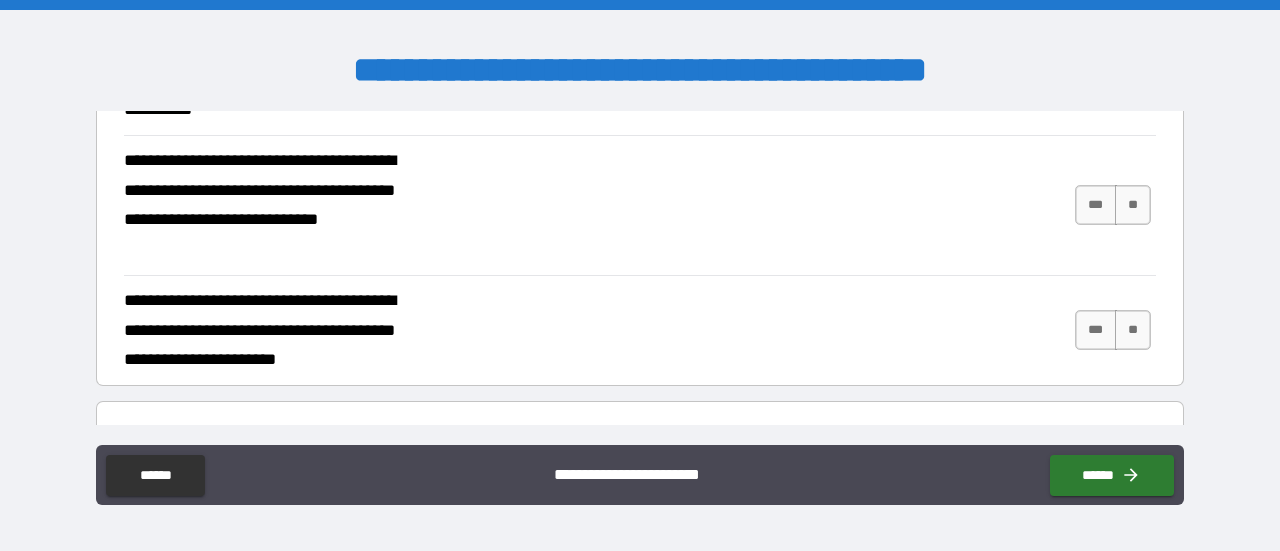 scroll, scrollTop: 2300, scrollLeft: 0, axis: vertical 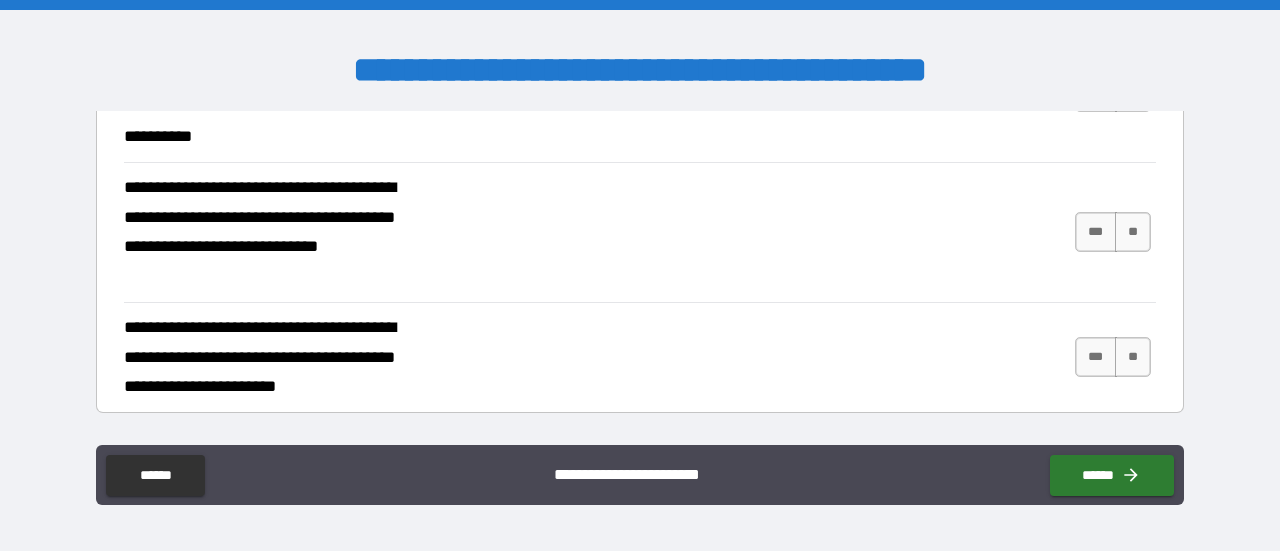 type on "***" 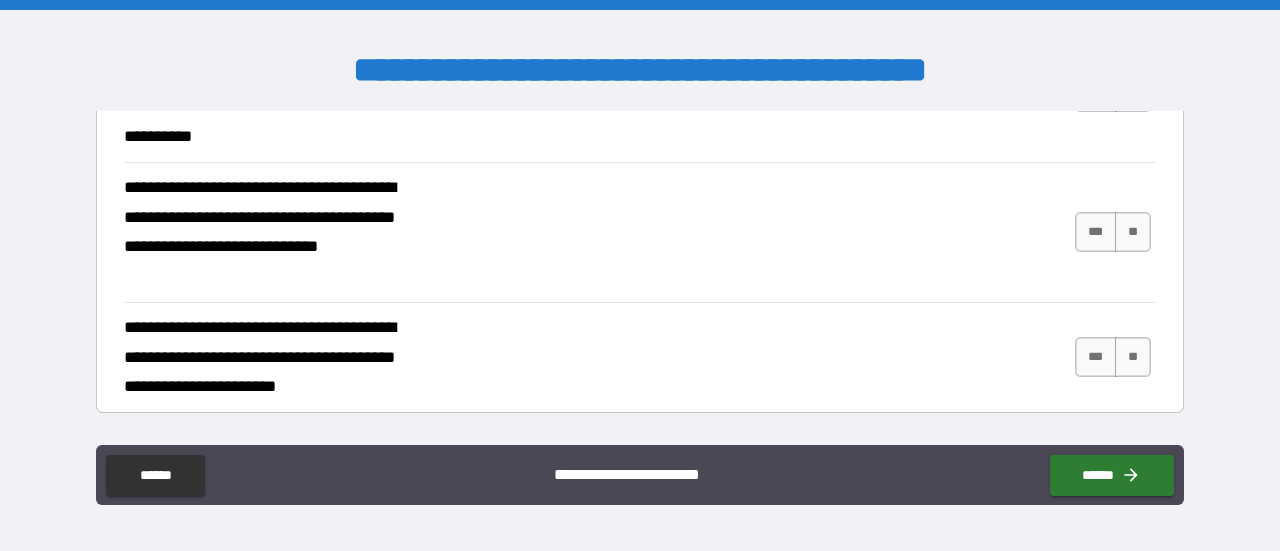 click on "***" at bounding box center (1096, 92) 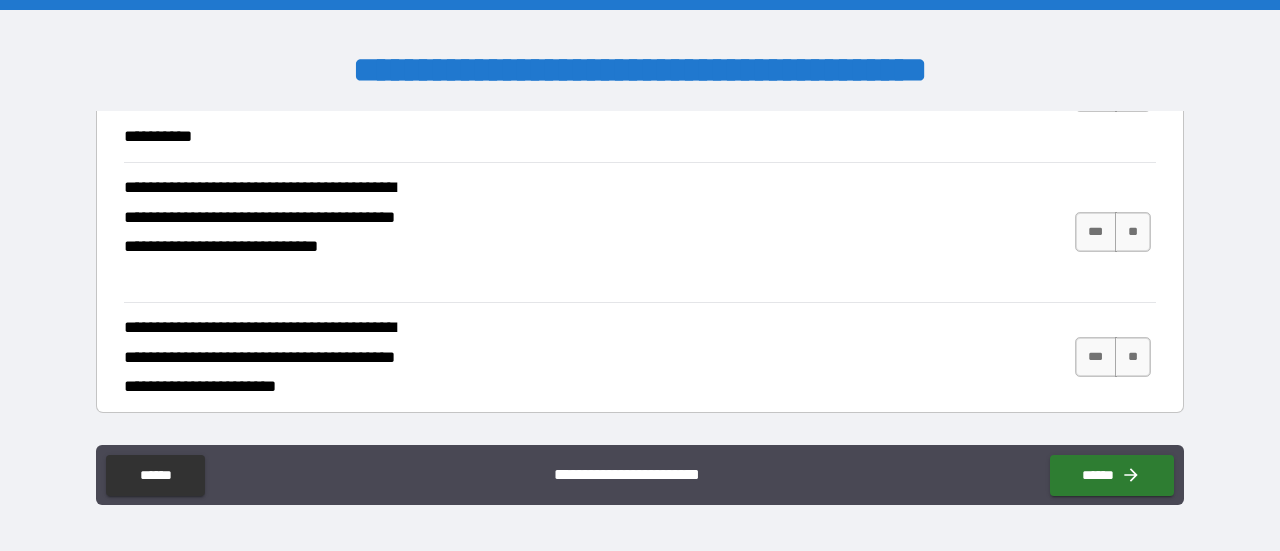 type on "*" 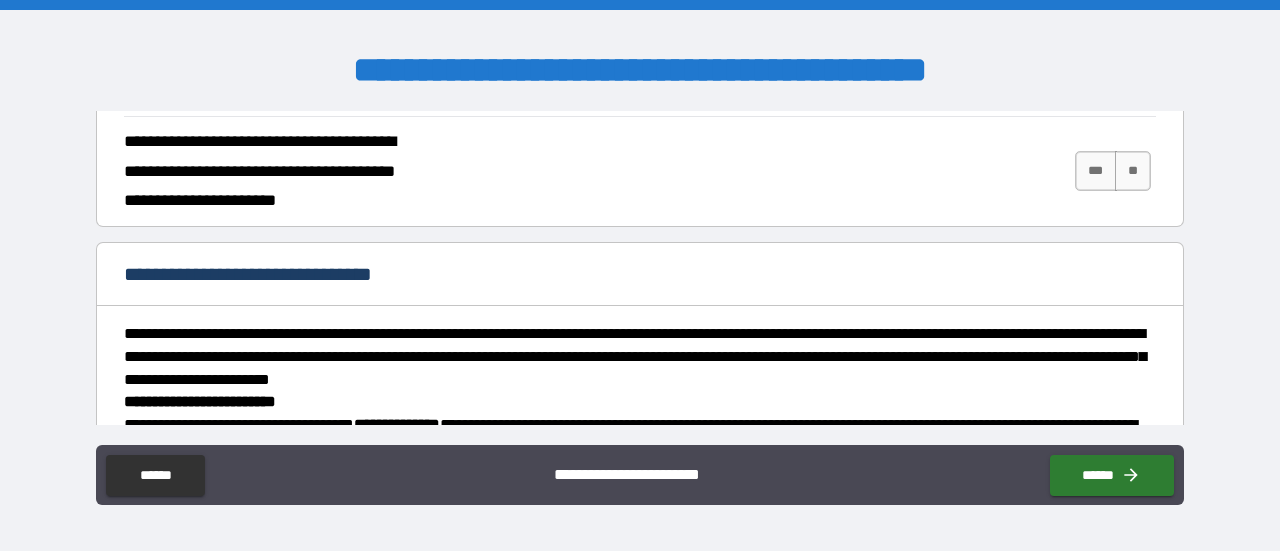 scroll, scrollTop: 2500, scrollLeft: 0, axis: vertical 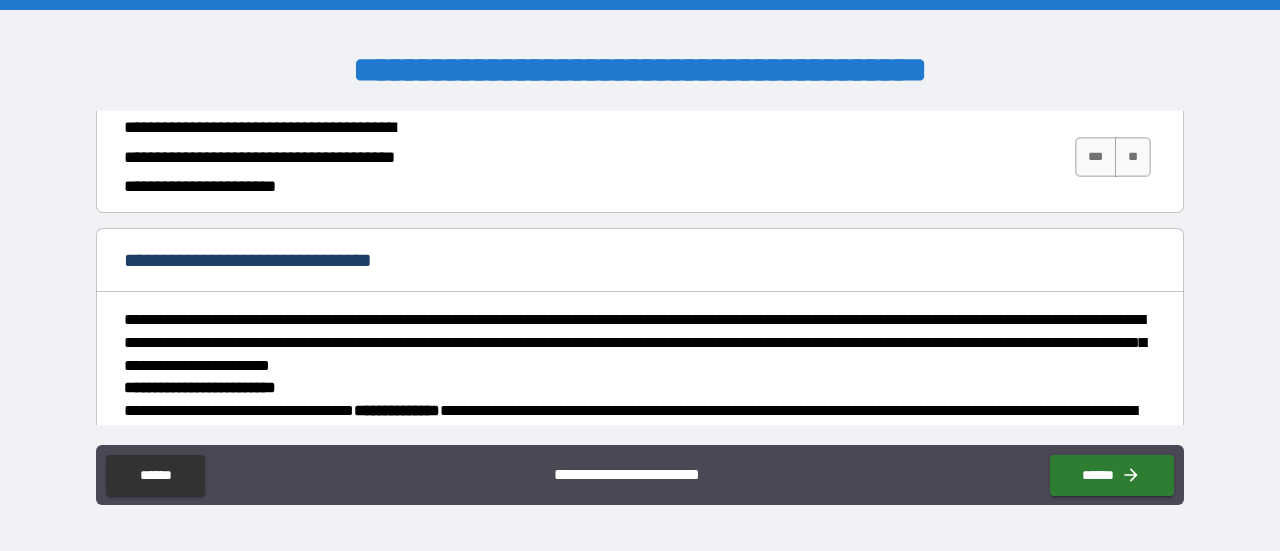 click on "***" at bounding box center [1096, 32] 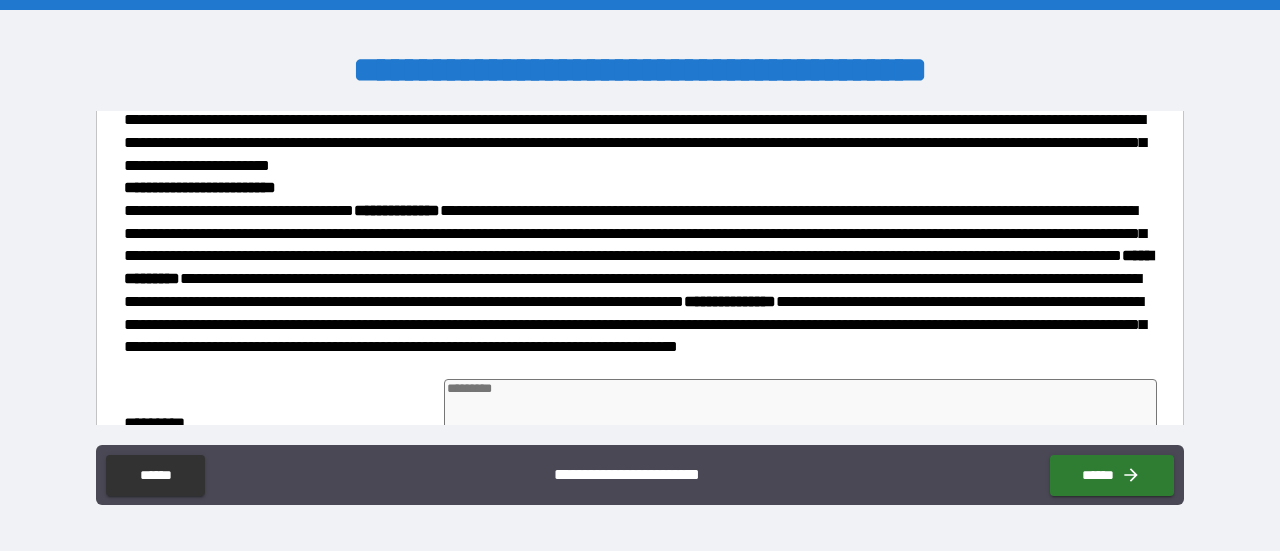 click on "**" at bounding box center (1133, -43) 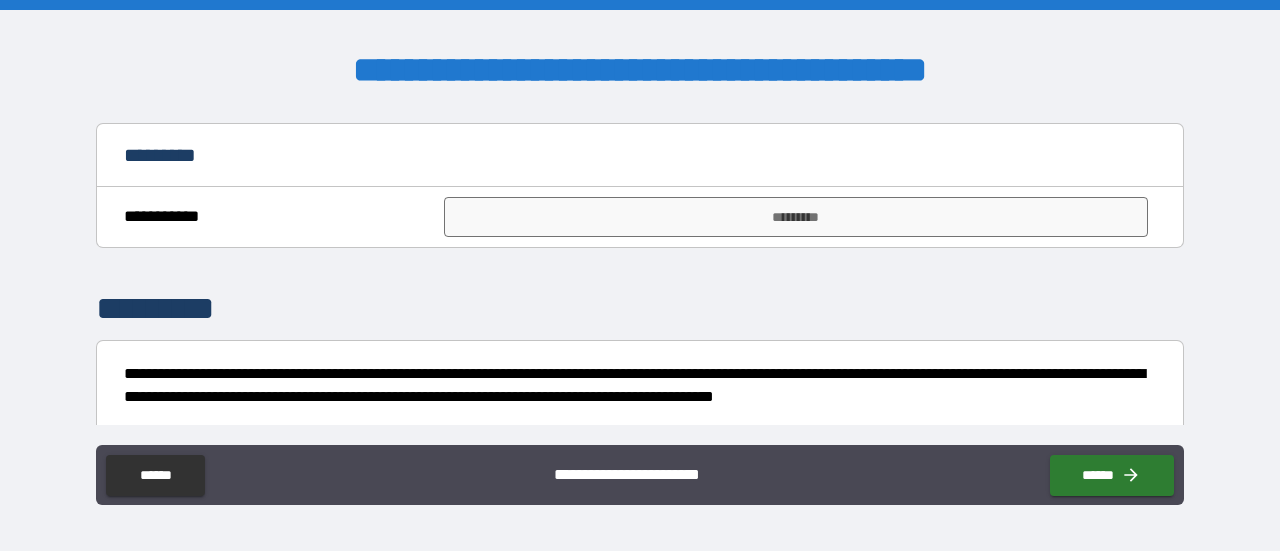scroll, scrollTop: 3100, scrollLeft: 0, axis: vertical 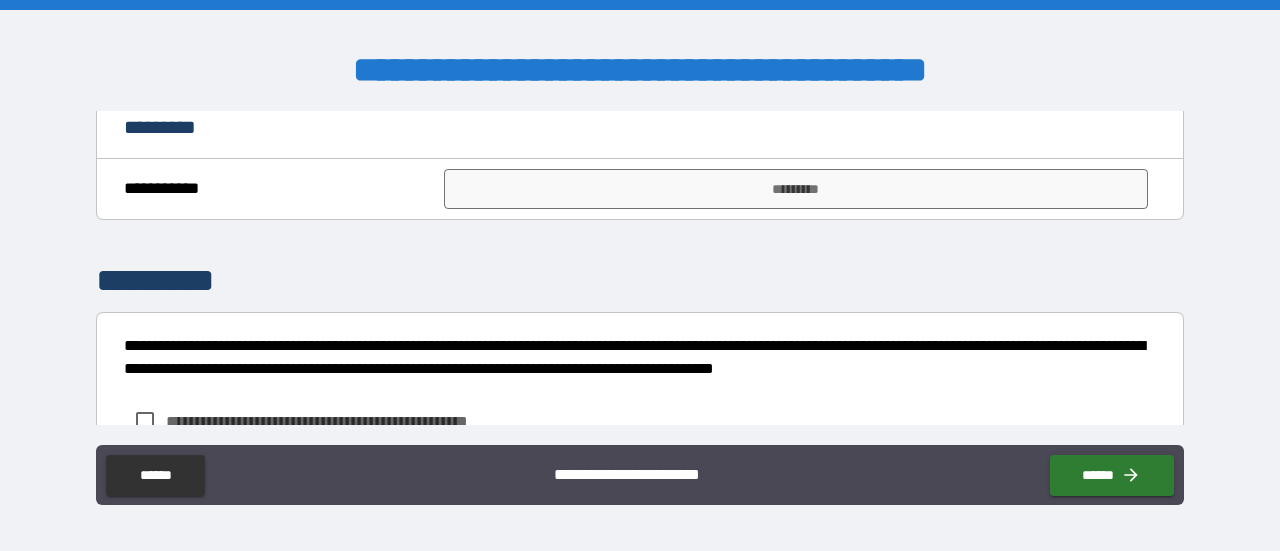 click at bounding box center (800, 22) 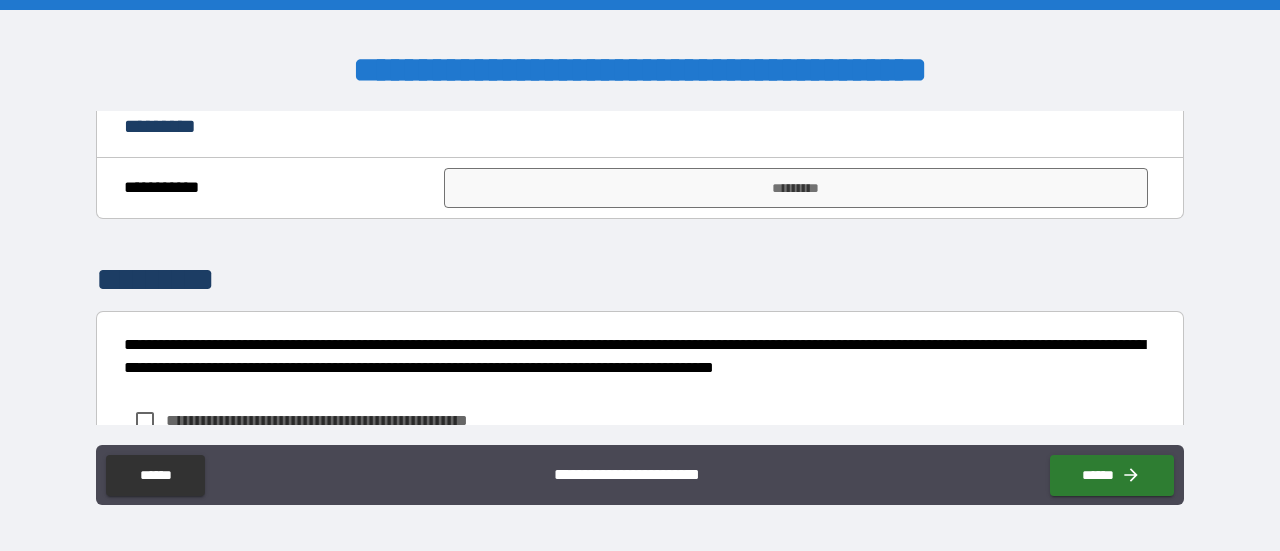 type on "*" 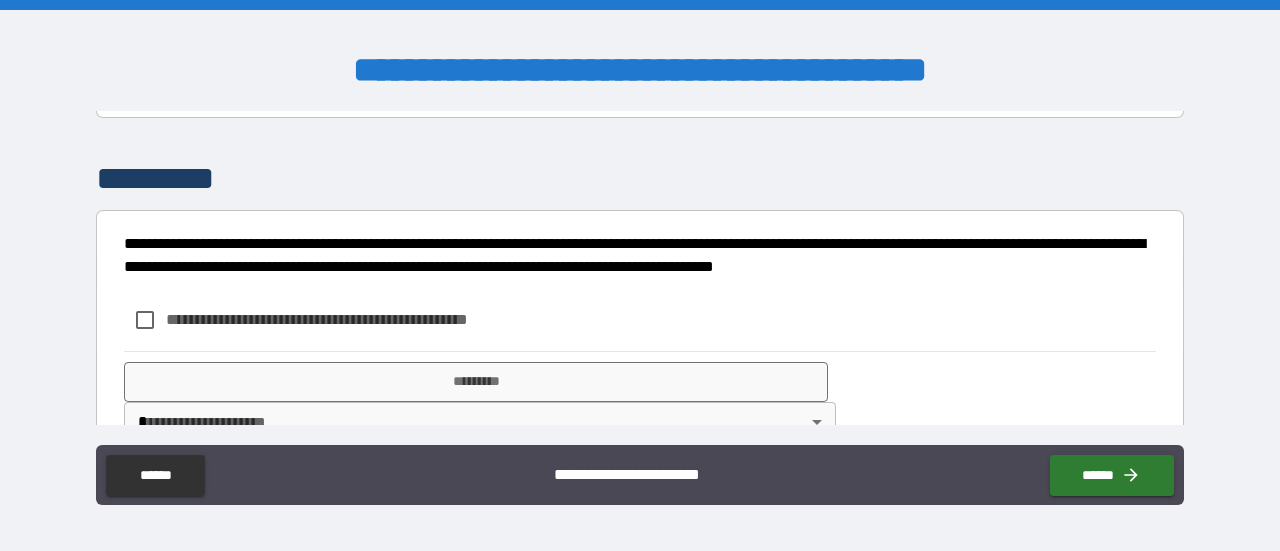 scroll, scrollTop: 3300, scrollLeft: 0, axis: vertical 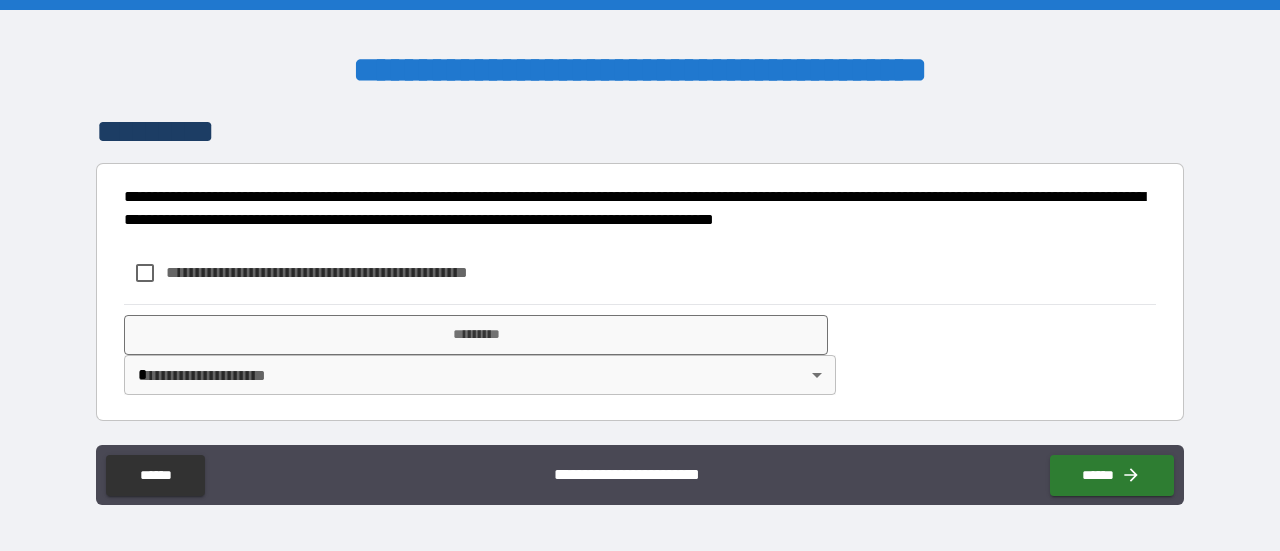 type on "***" 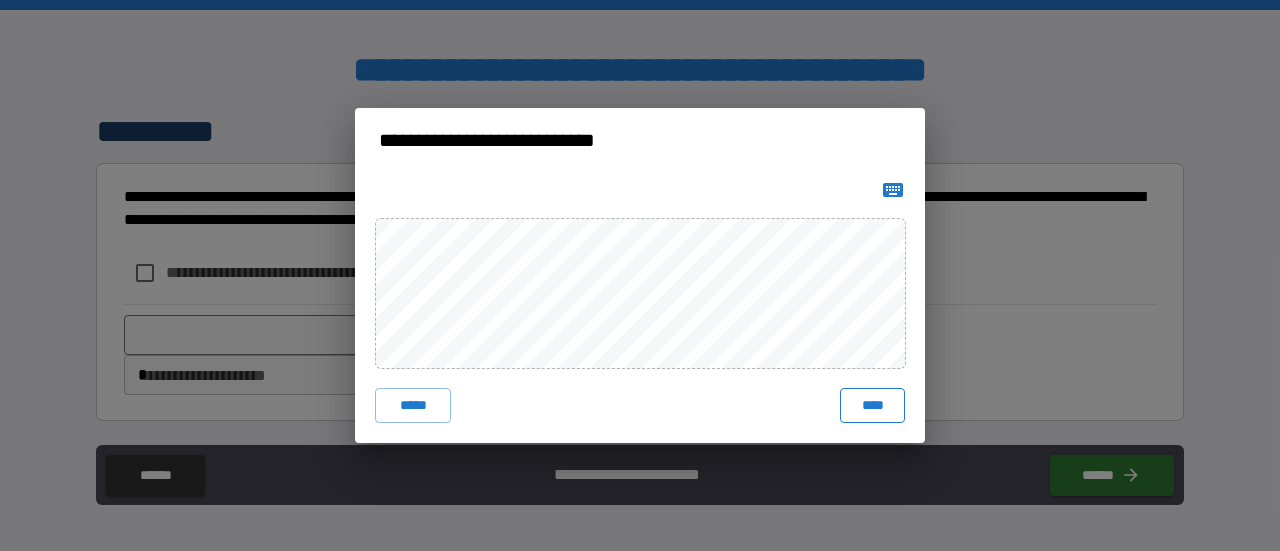 click on "****" at bounding box center (872, 406) 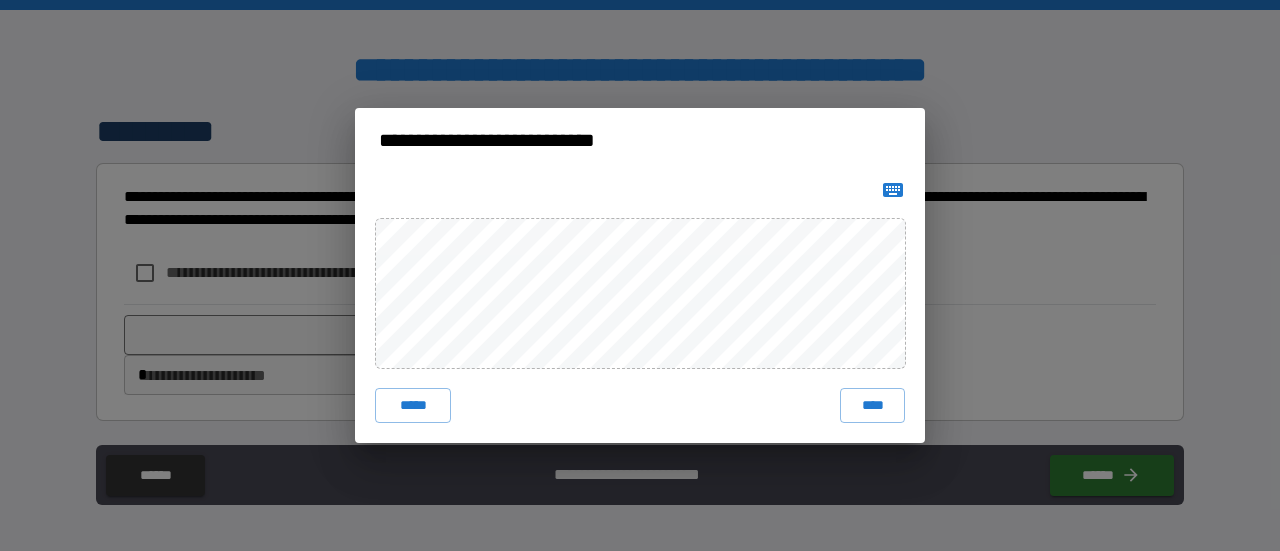 type on "*" 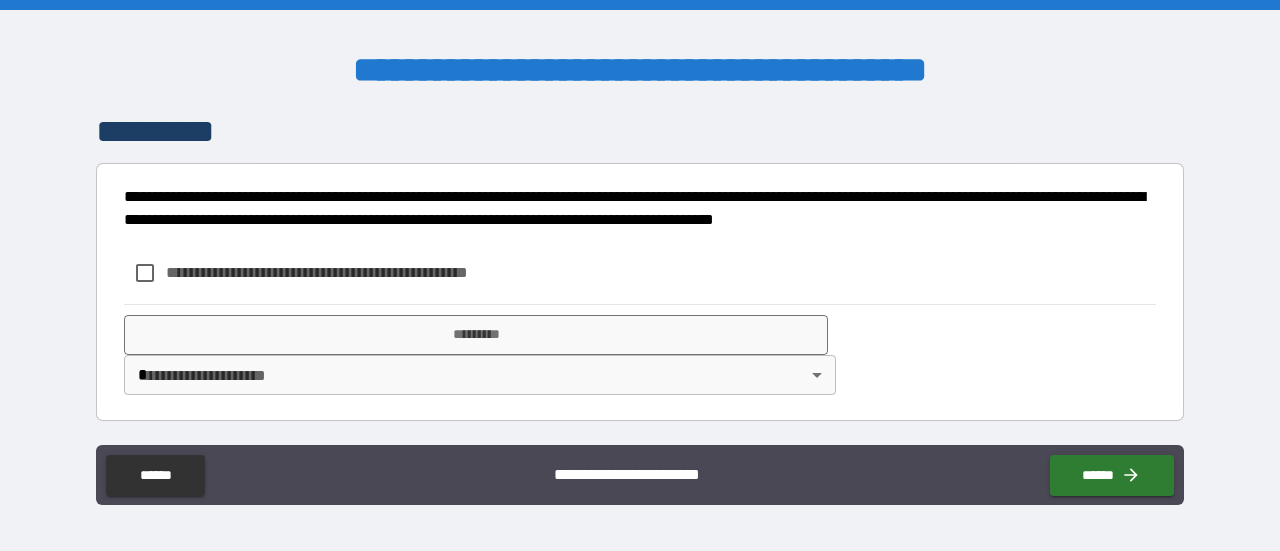 type on "*" 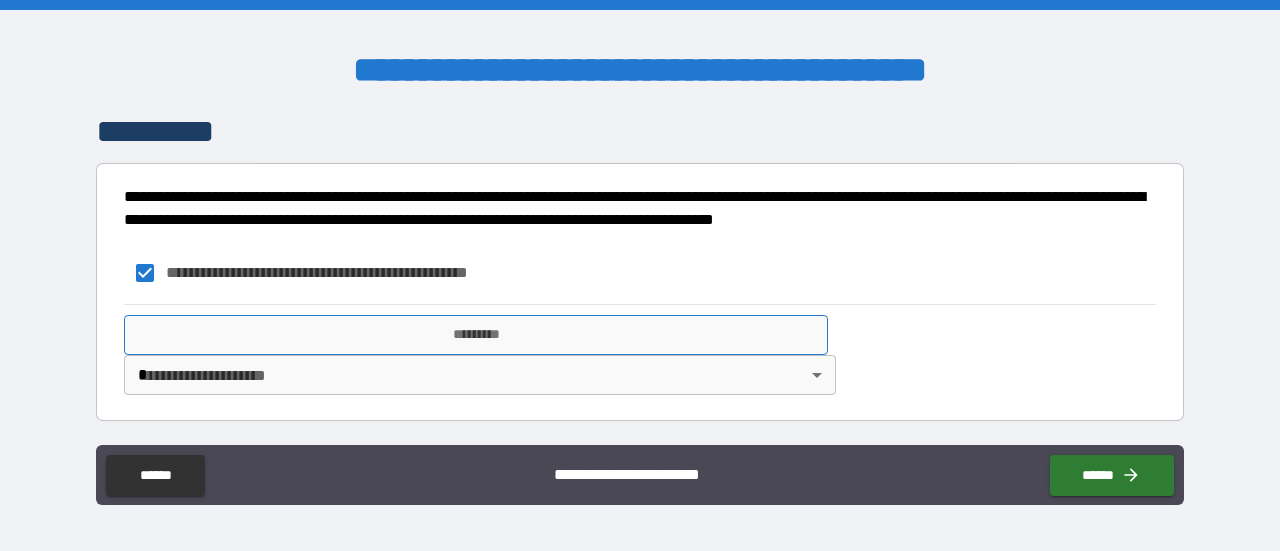 type on "*" 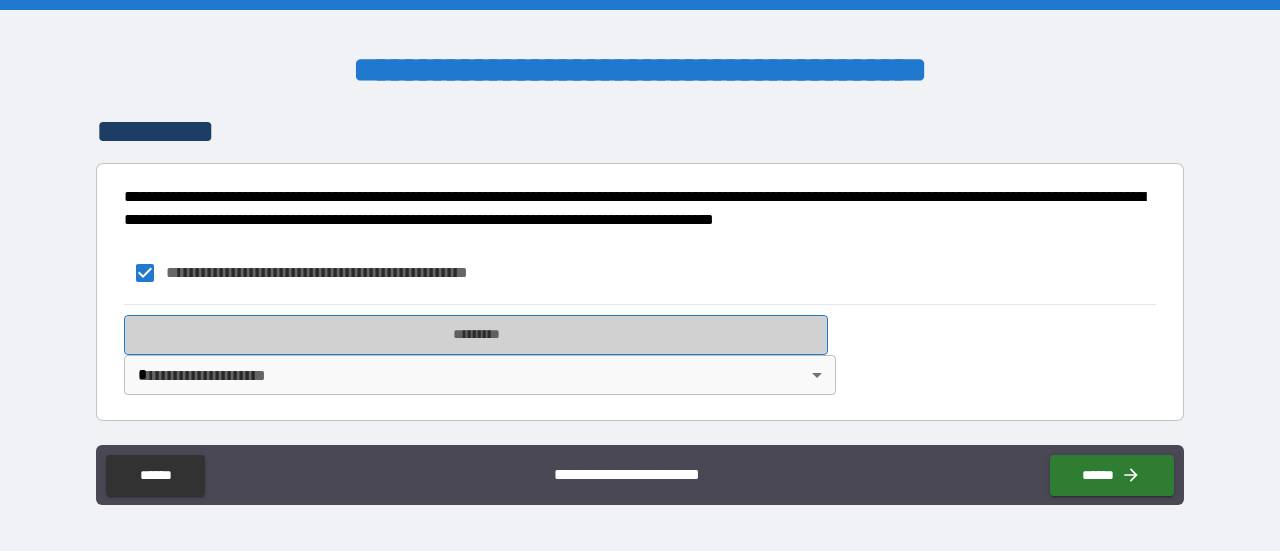 click on "*********" at bounding box center [476, 335] 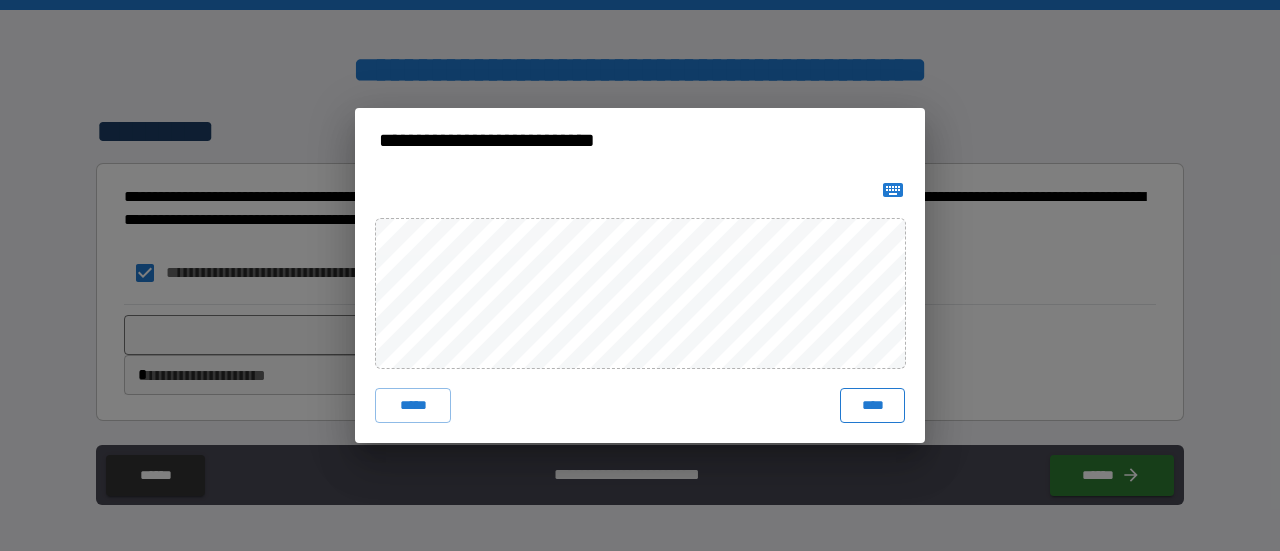 click on "****" at bounding box center (872, 406) 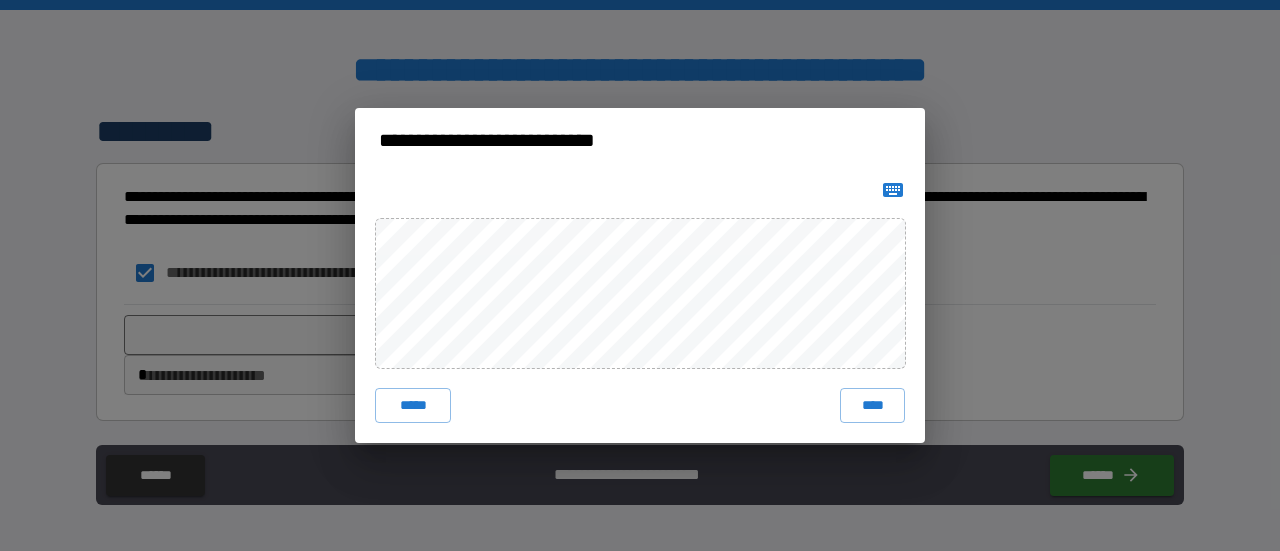 type on "*" 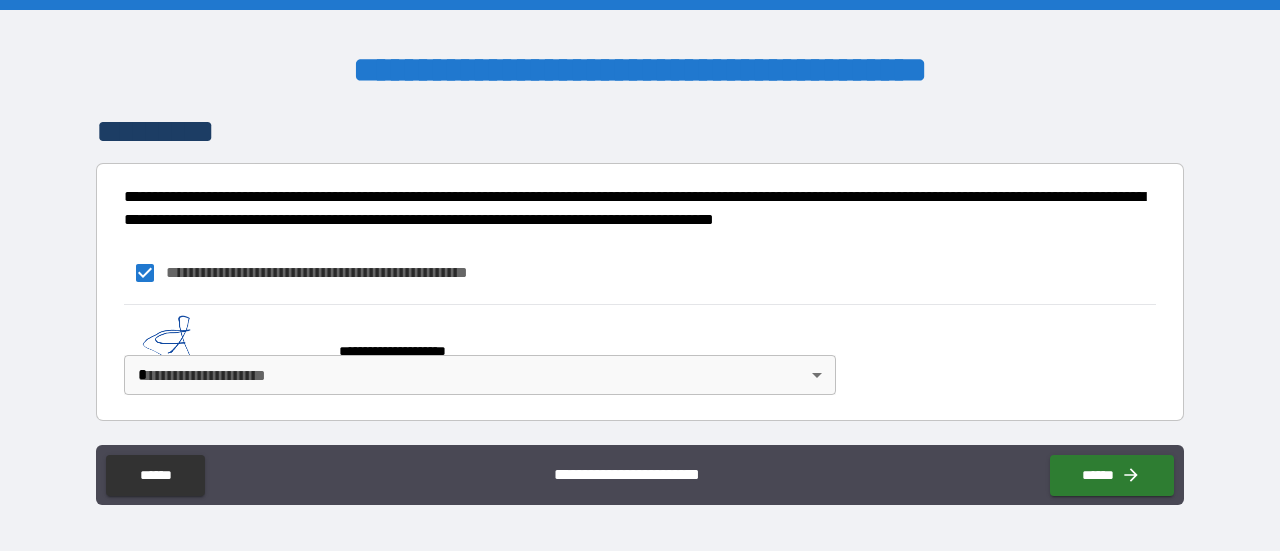 type on "*" 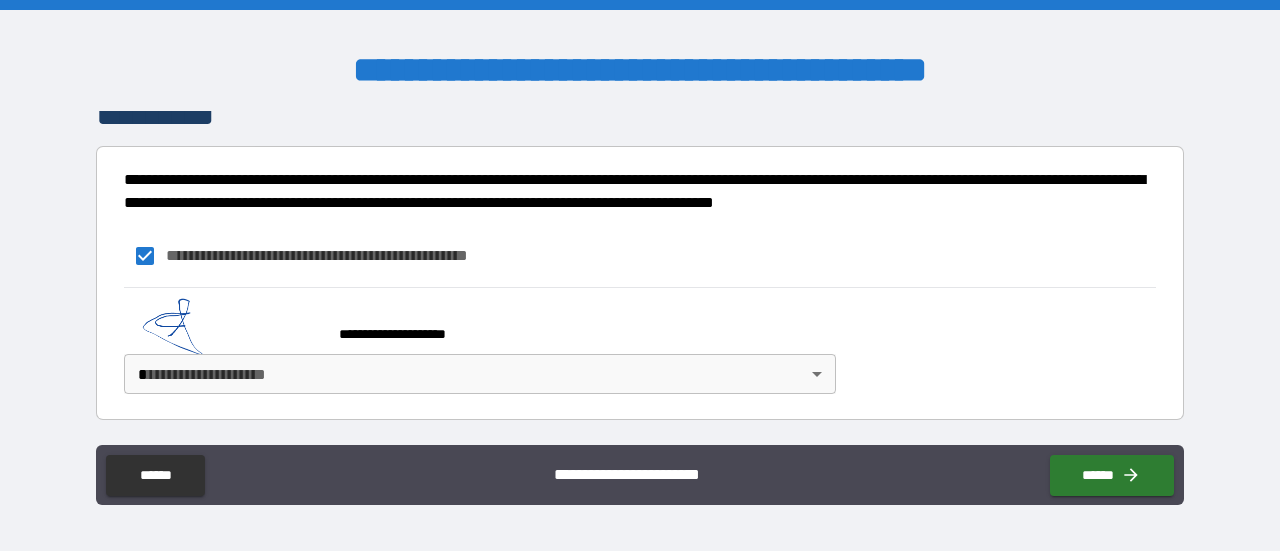 click on "**********" at bounding box center [640, 275] 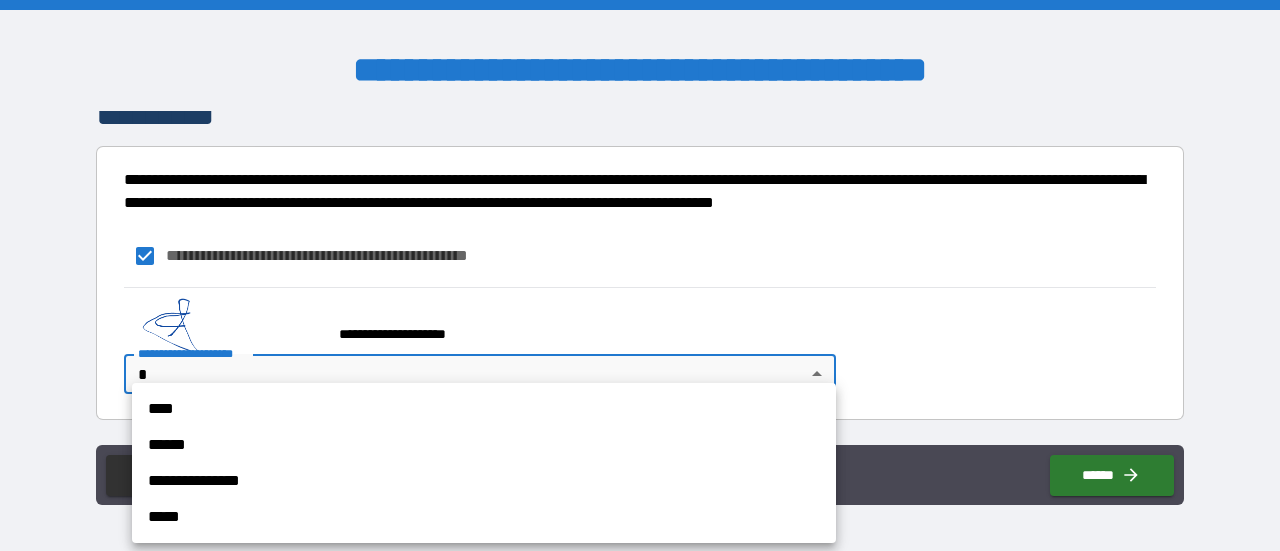 click on "****" at bounding box center [484, 409] 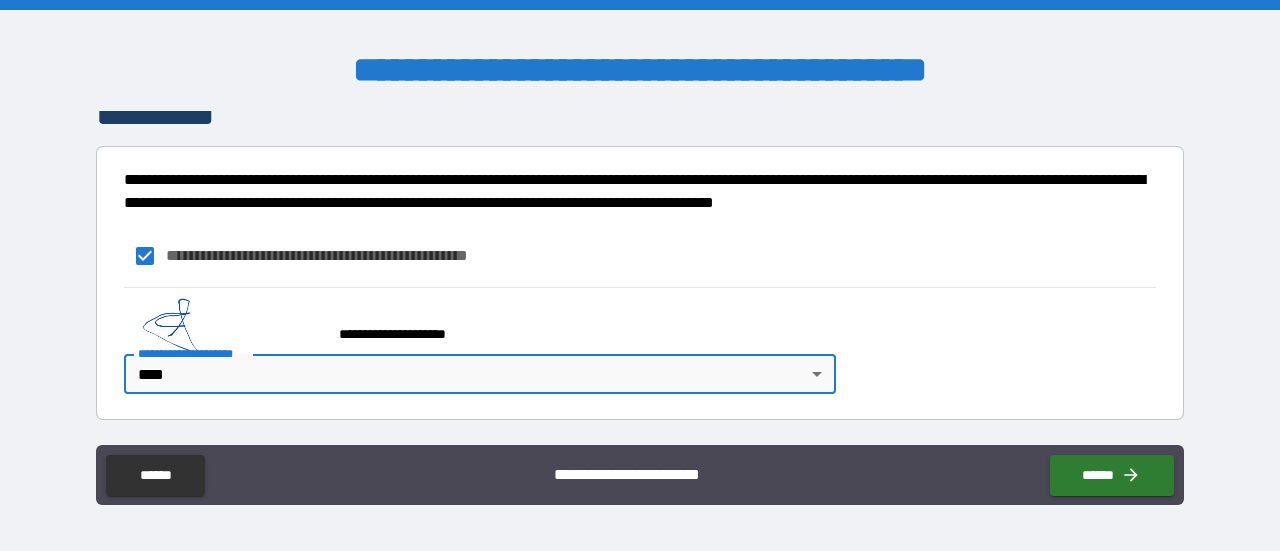 type on "*" 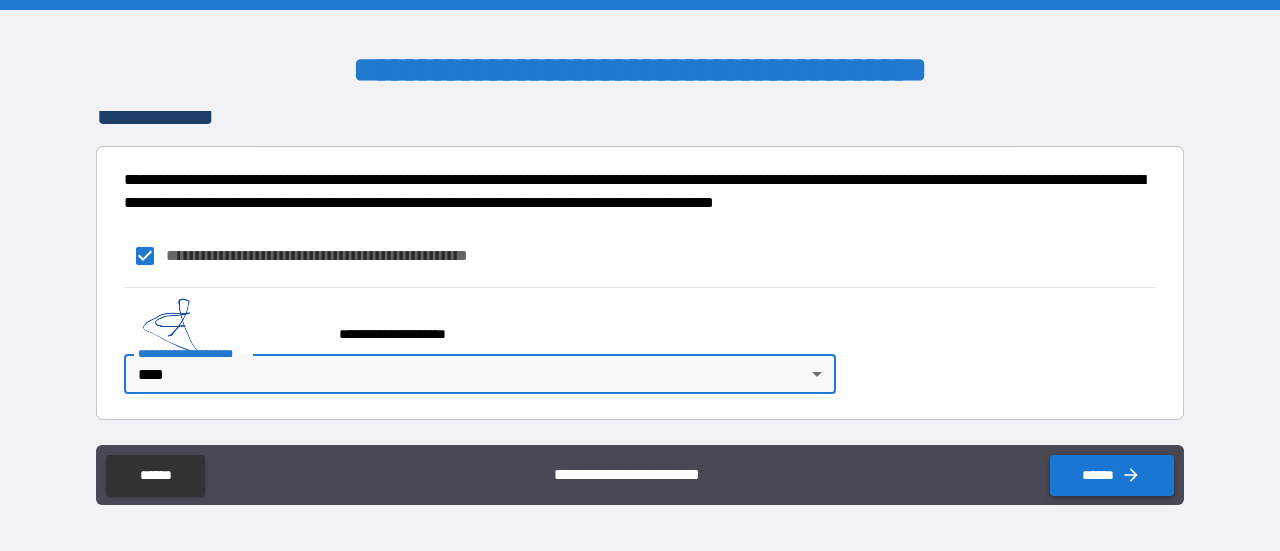 click on "******" at bounding box center (1112, 475) 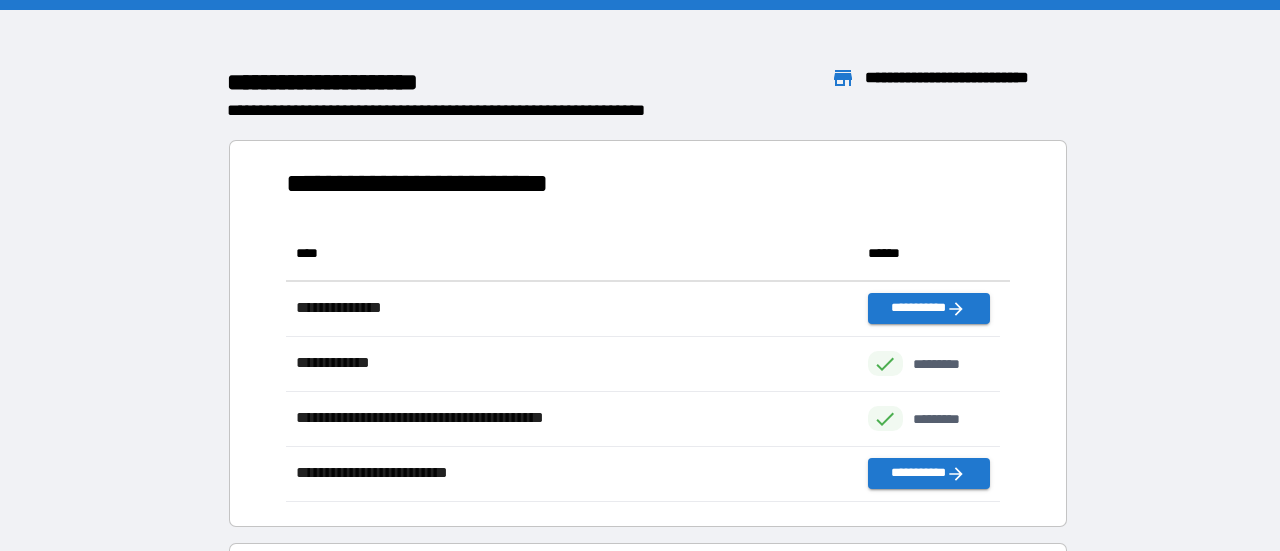 scroll, scrollTop: 16, scrollLeft: 16, axis: both 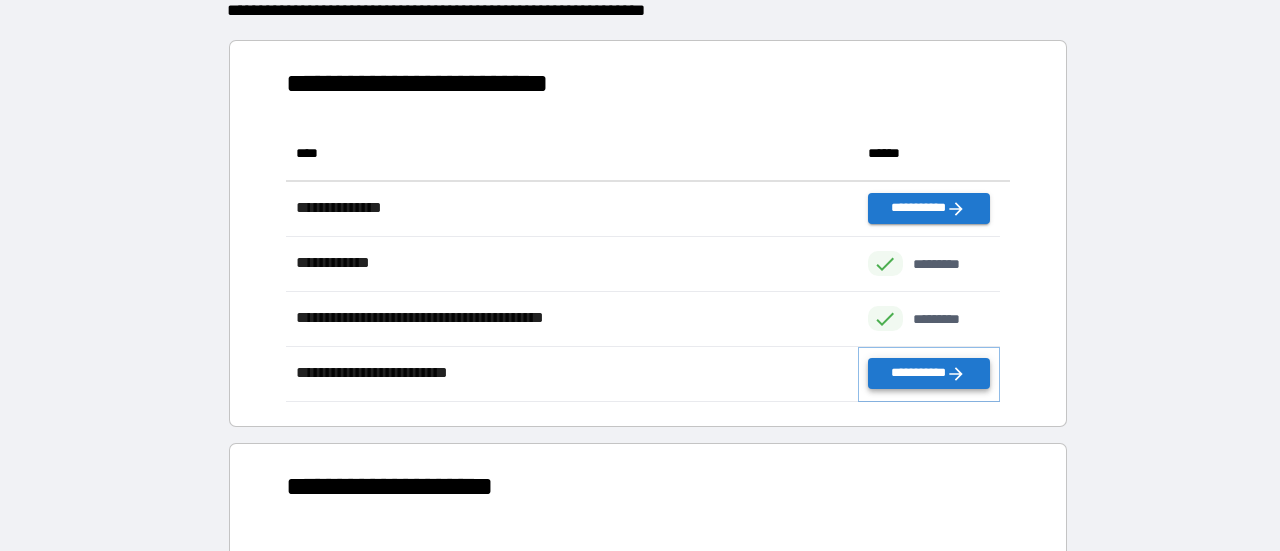click on "**********" at bounding box center [929, 373] 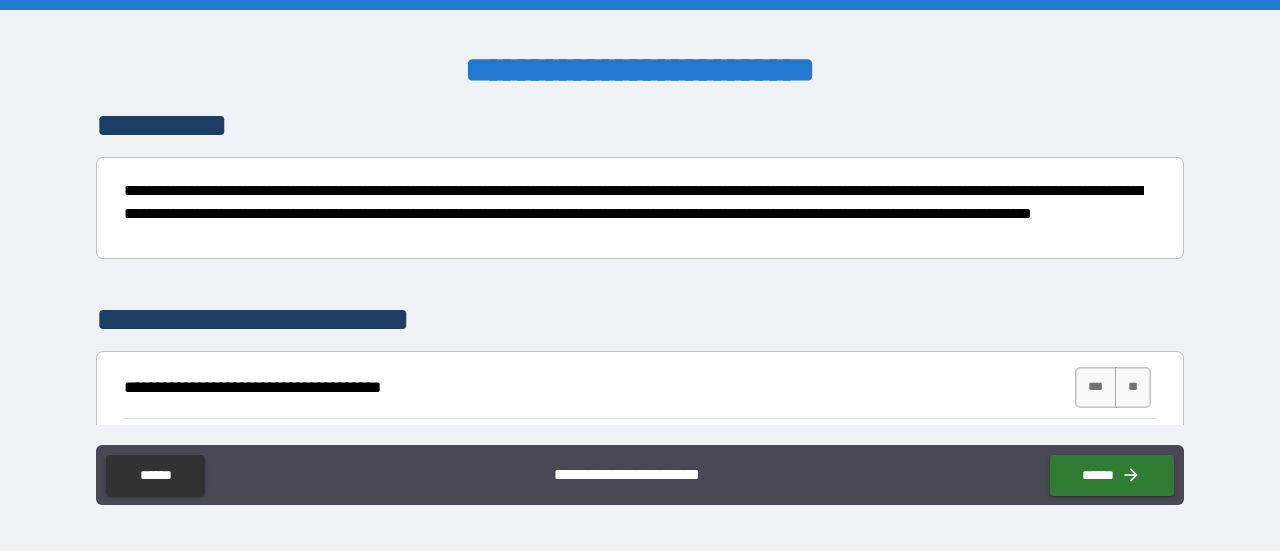 scroll, scrollTop: 200, scrollLeft: 0, axis: vertical 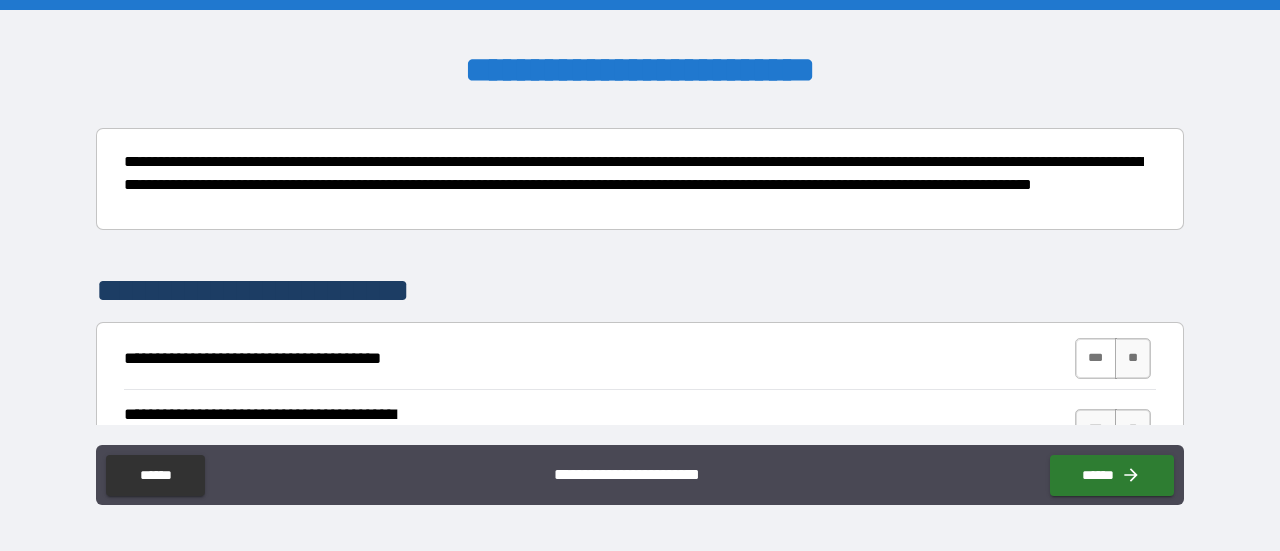 click on "***" at bounding box center (1096, 358) 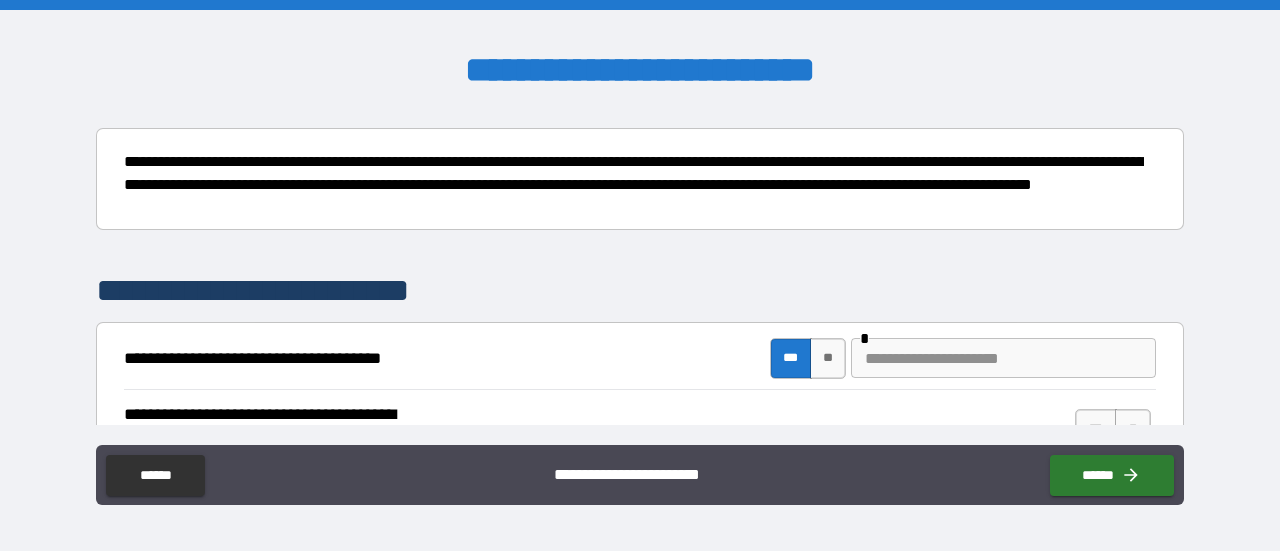 scroll, scrollTop: 300, scrollLeft: 0, axis: vertical 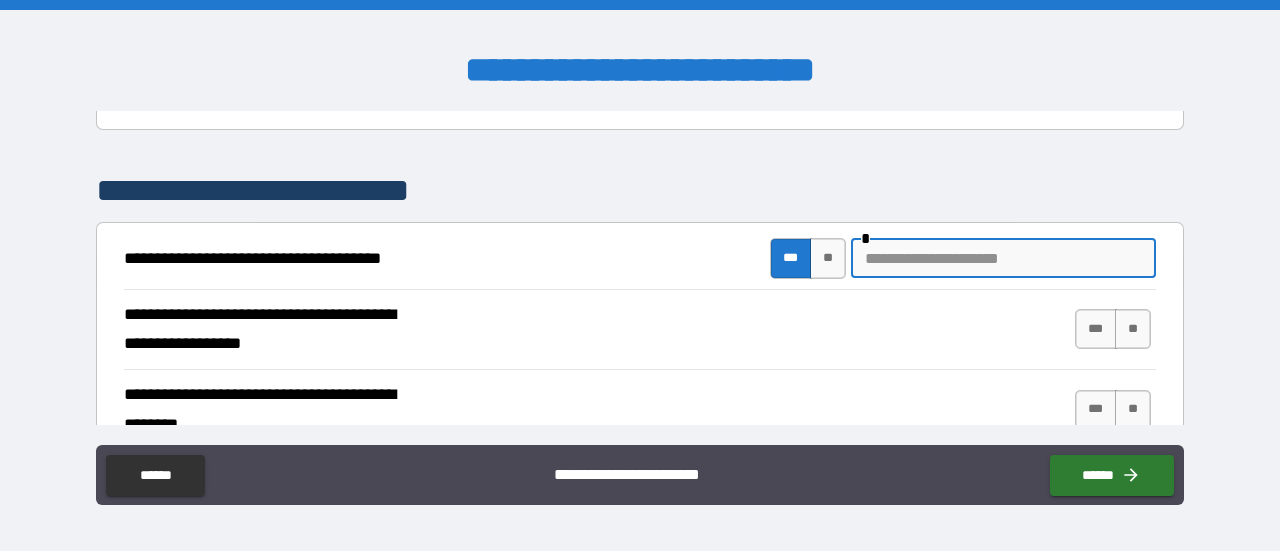 click at bounding box center (1003, 258) 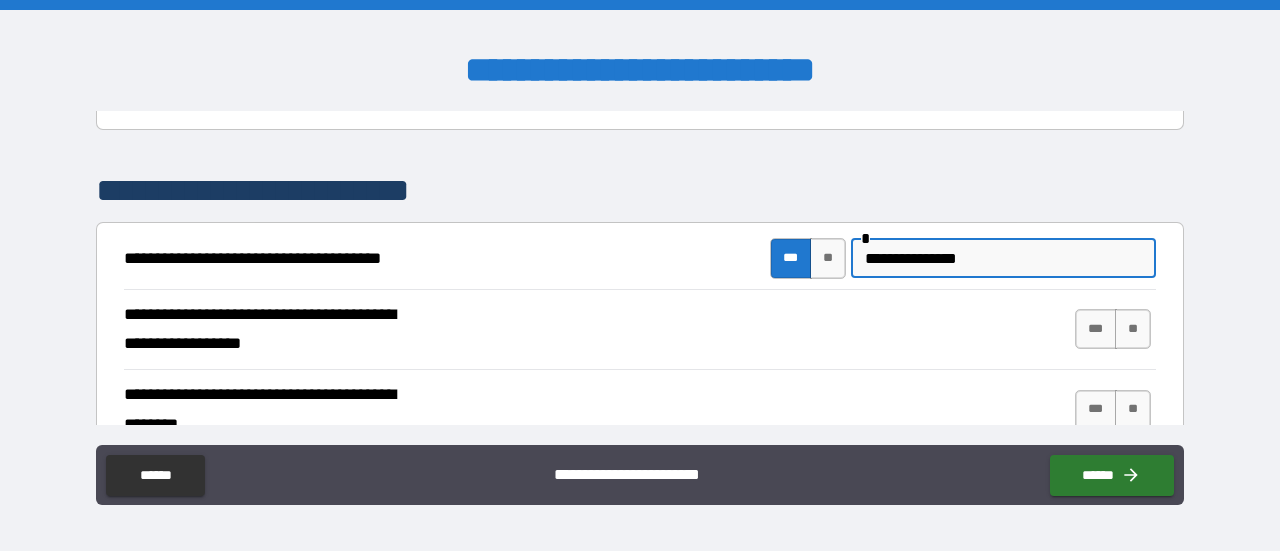 scroll, scrollTop: 400, scrollLeft: 0, axis: vertical 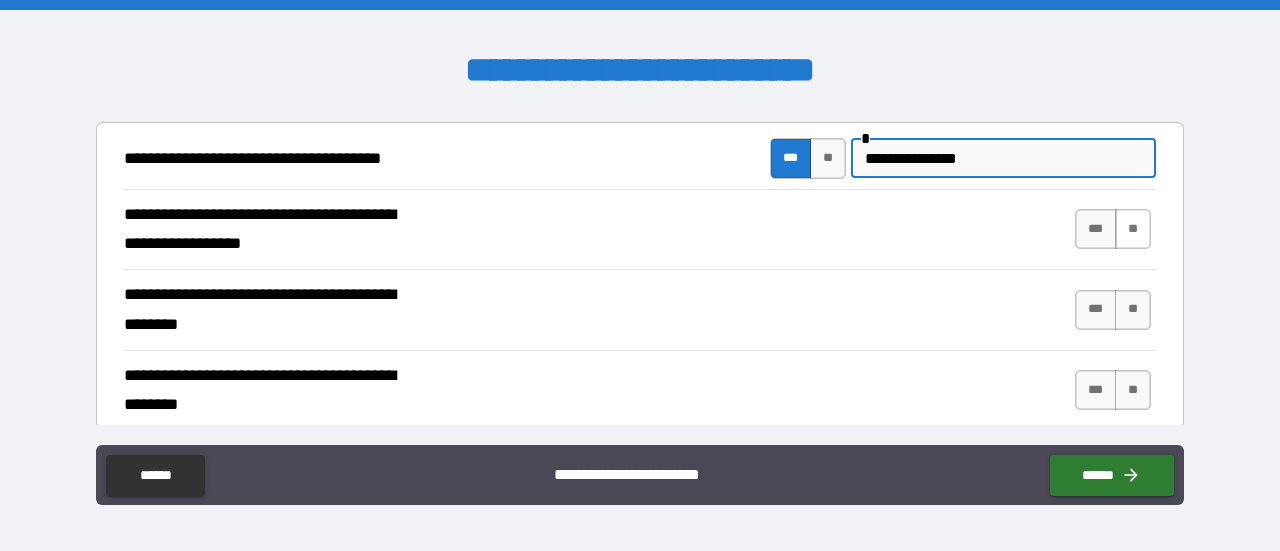 type on "**********" 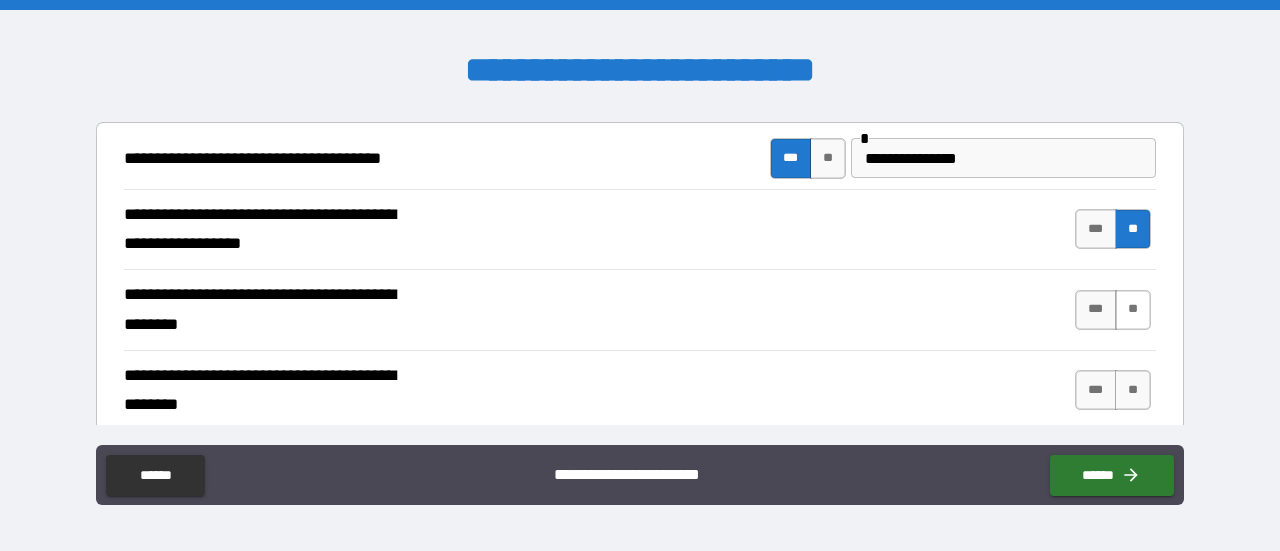 click on "**" at bounding box center [1133, 310] 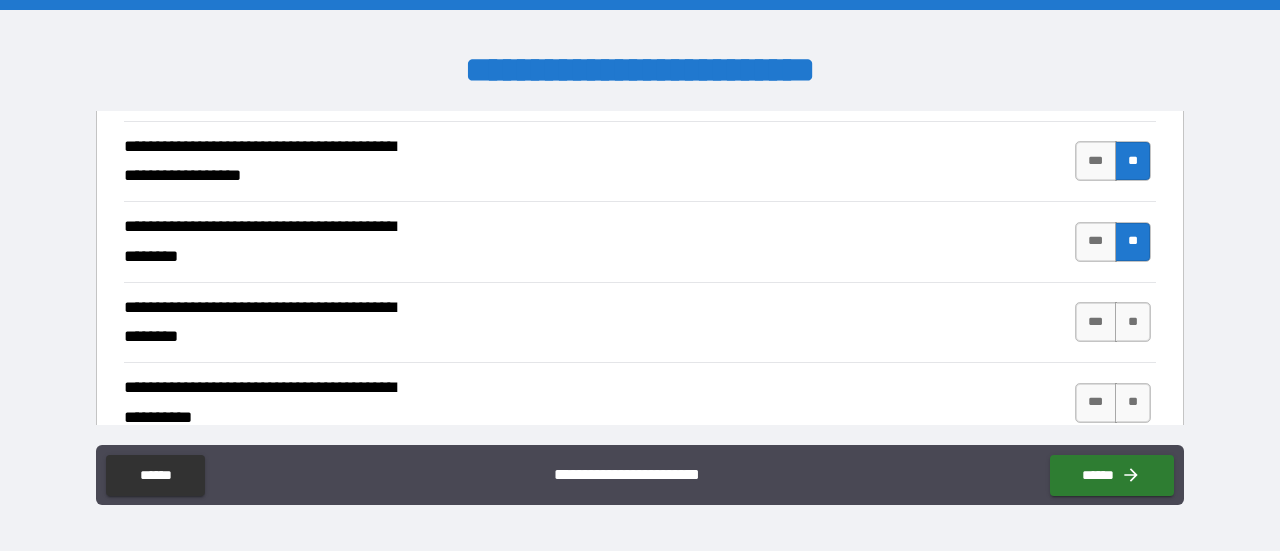 scroll, scrollTop: 500, scrollLeft: 0, axis: vertical 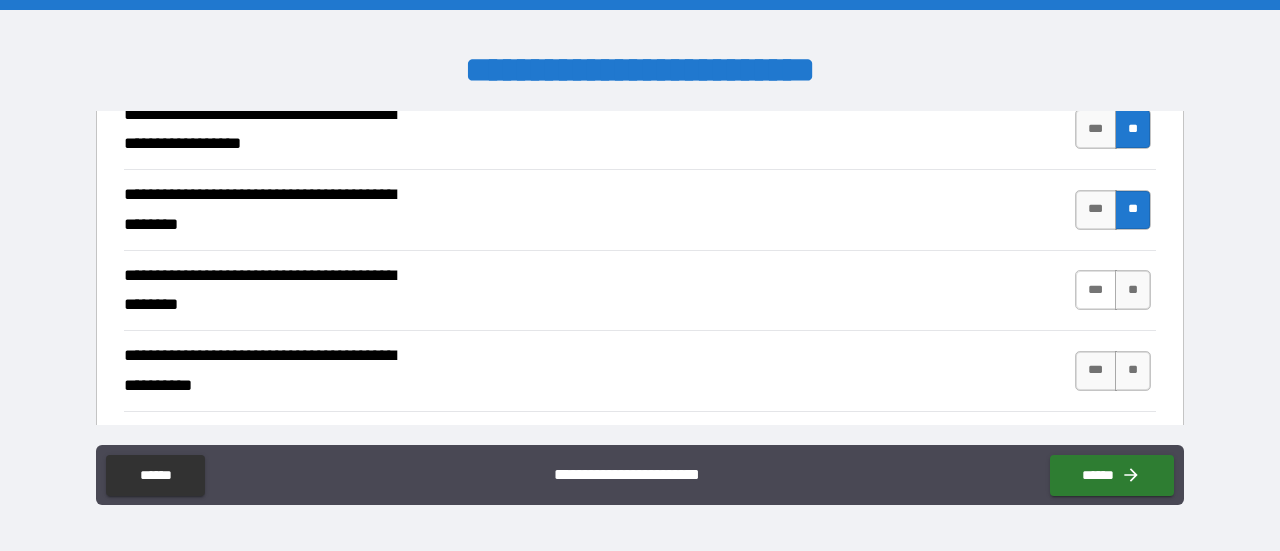 click on "***" at bounding box center (1096, 290) 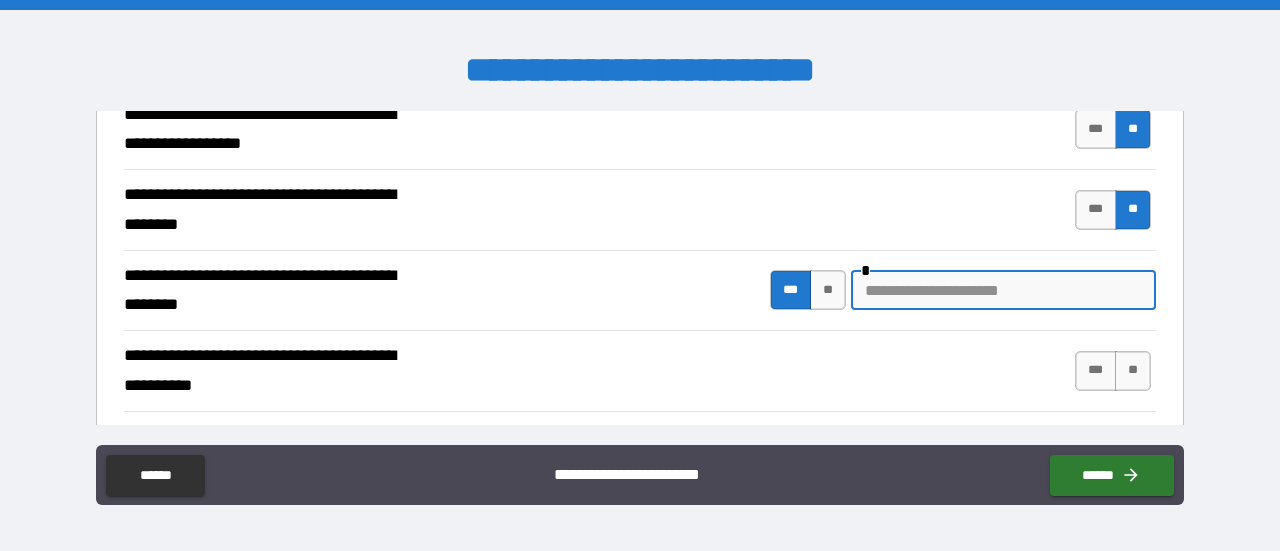 click at bounding box center (1003, 290) 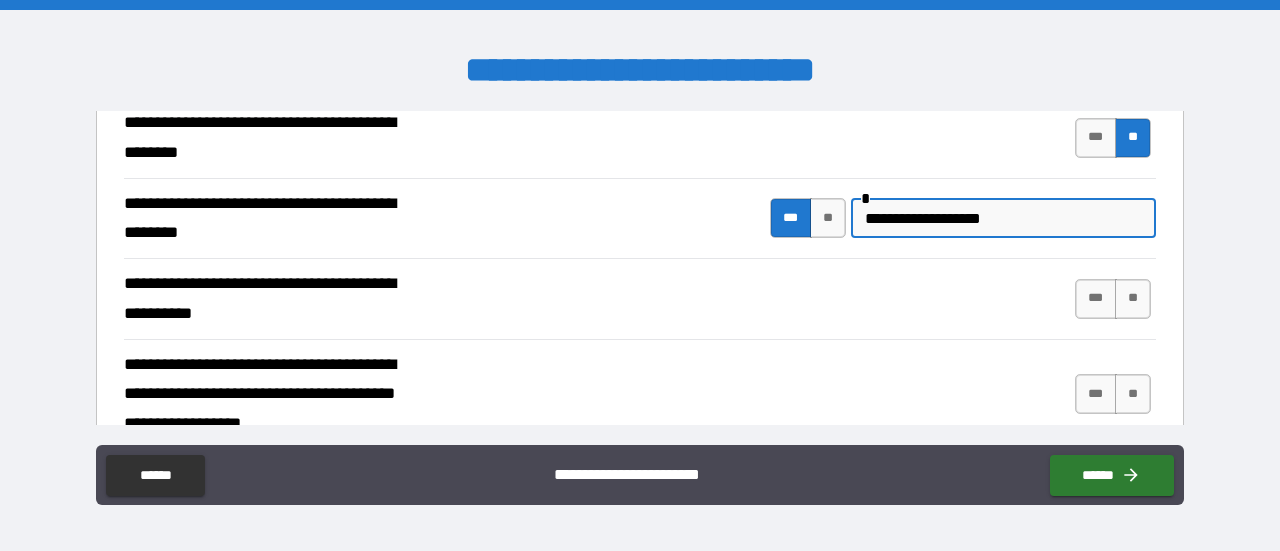scroll, scrollTop: 600, scrollLeft: 0, axis: vertical 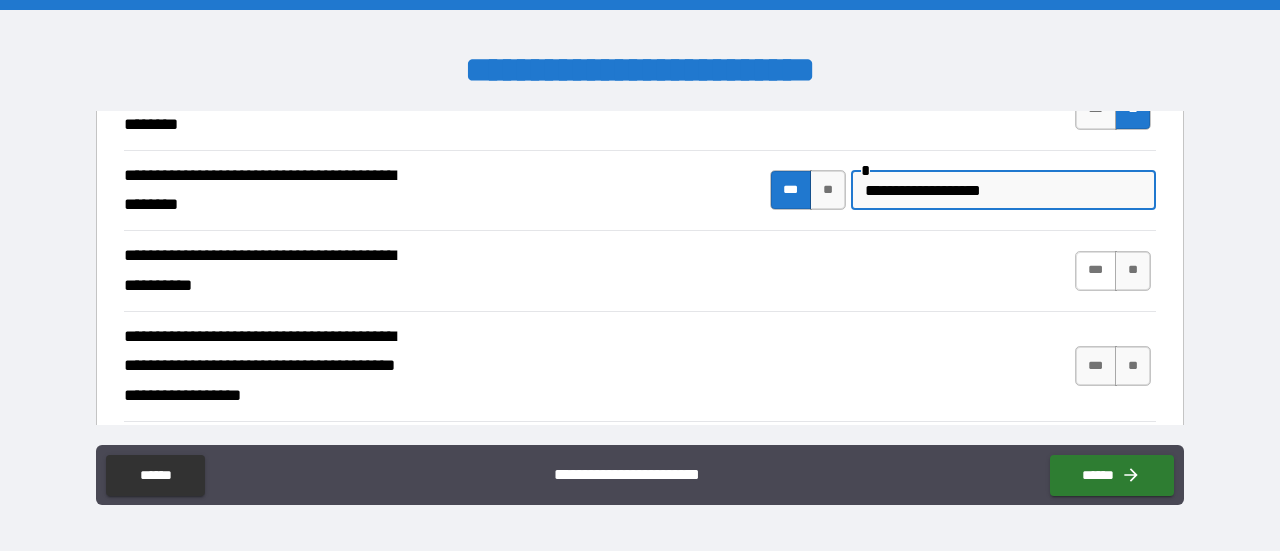 type on "**********" 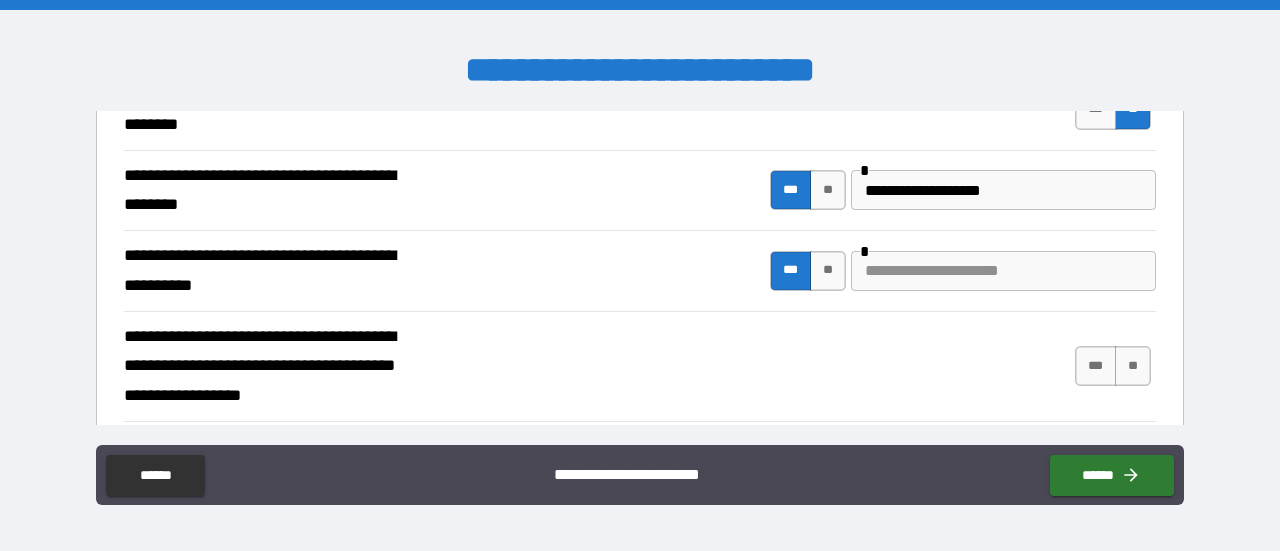 click at bounding box center (1003, 271) 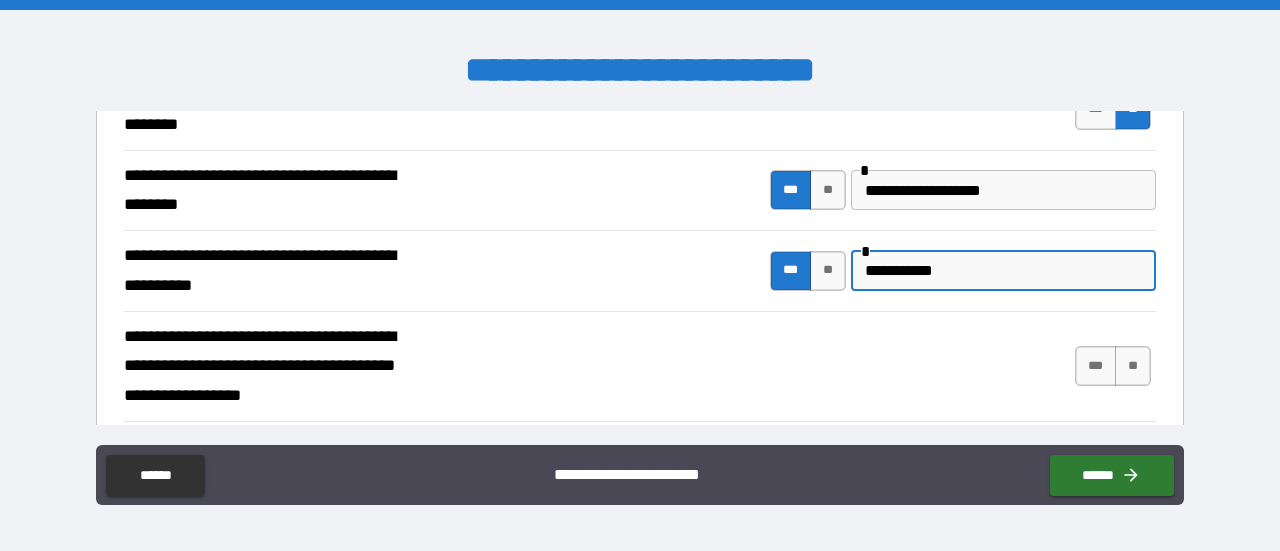 scroll, scrollTop: 700, scrollLeft: 0, axis: vertical 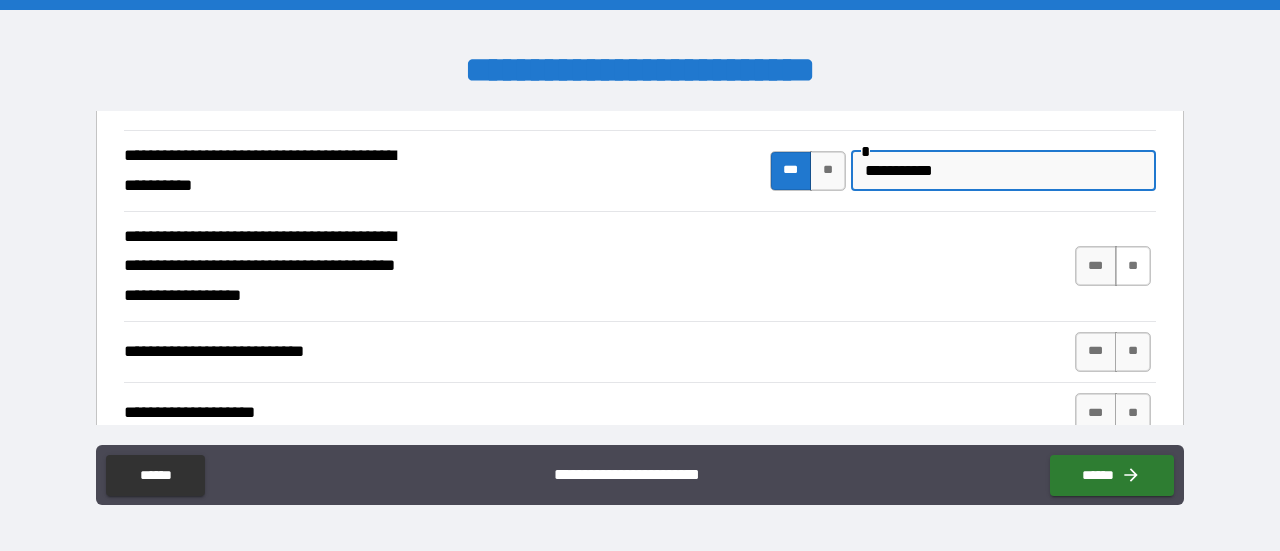 type on "**********" 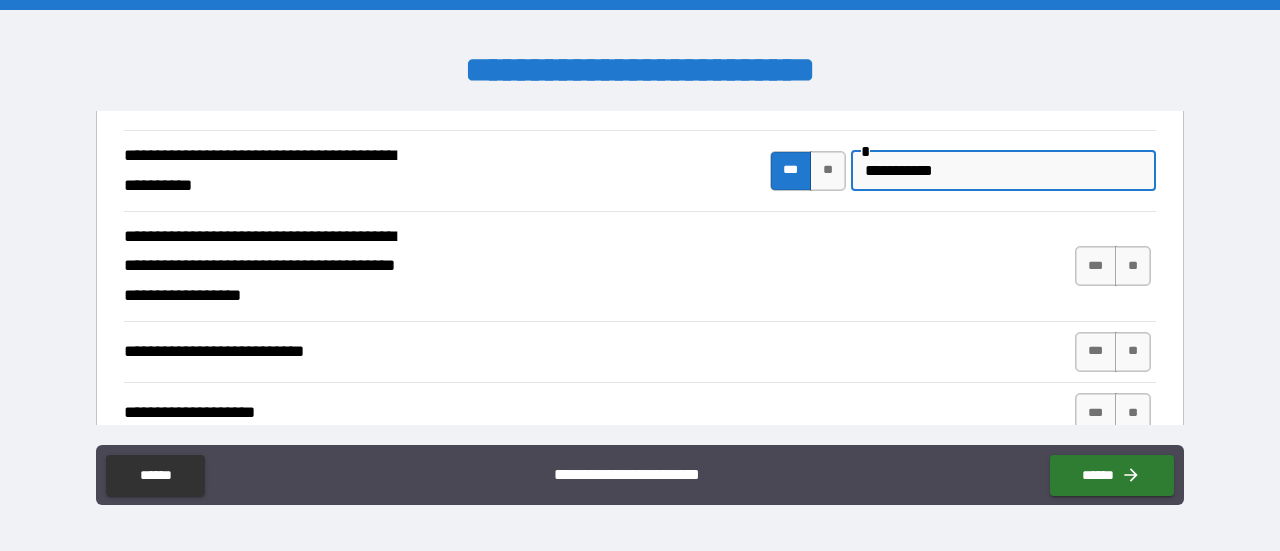 click on "**********" at bounding box center [1003, 171] 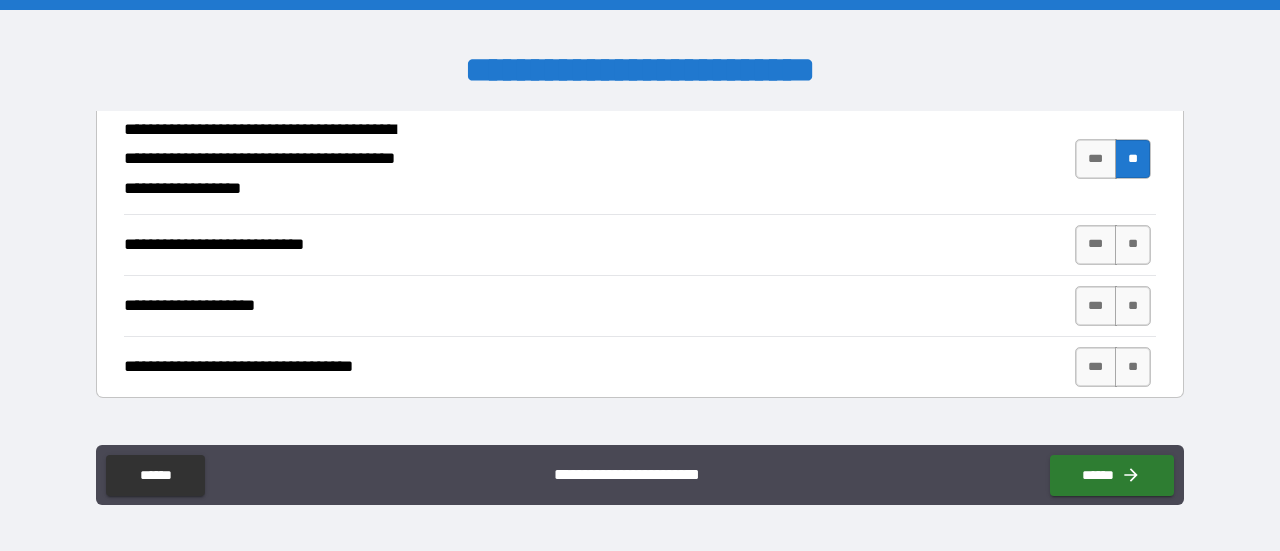 scroll, scrollTop: 800, scrollLeft: 0, axis: vertical 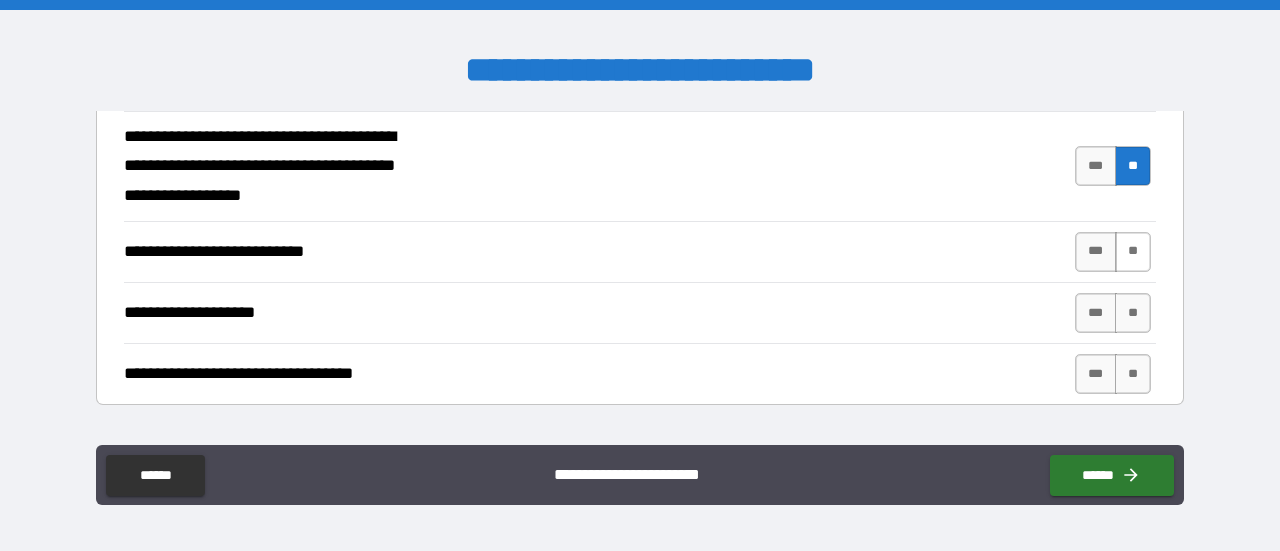 click on "**" at bounding box center (1133, 252) 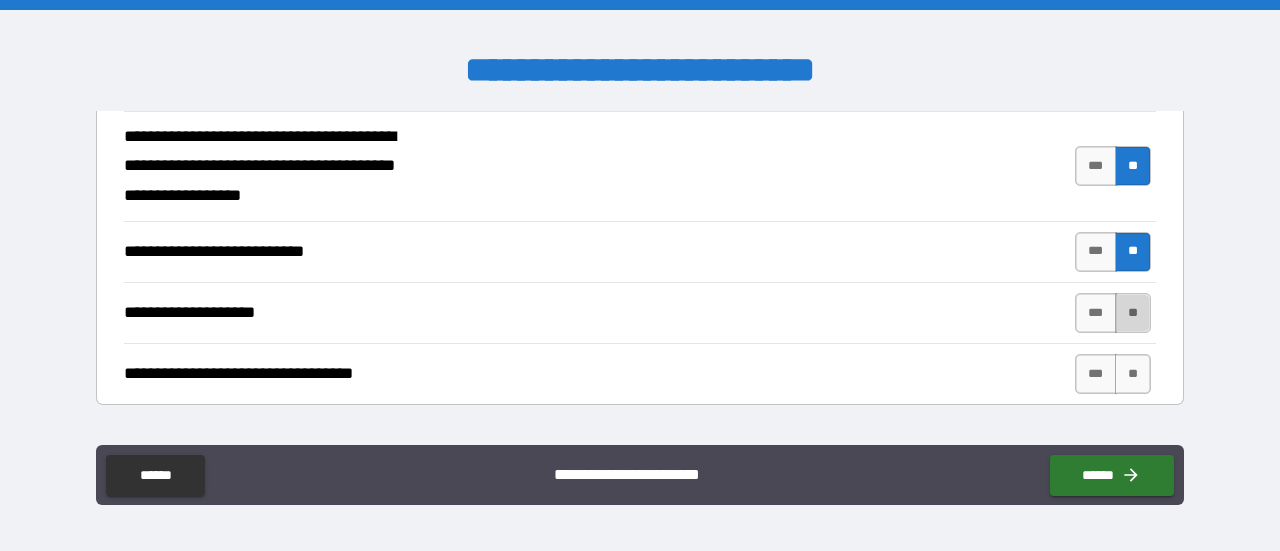 click on "**" at bounding box center (1133, 313) 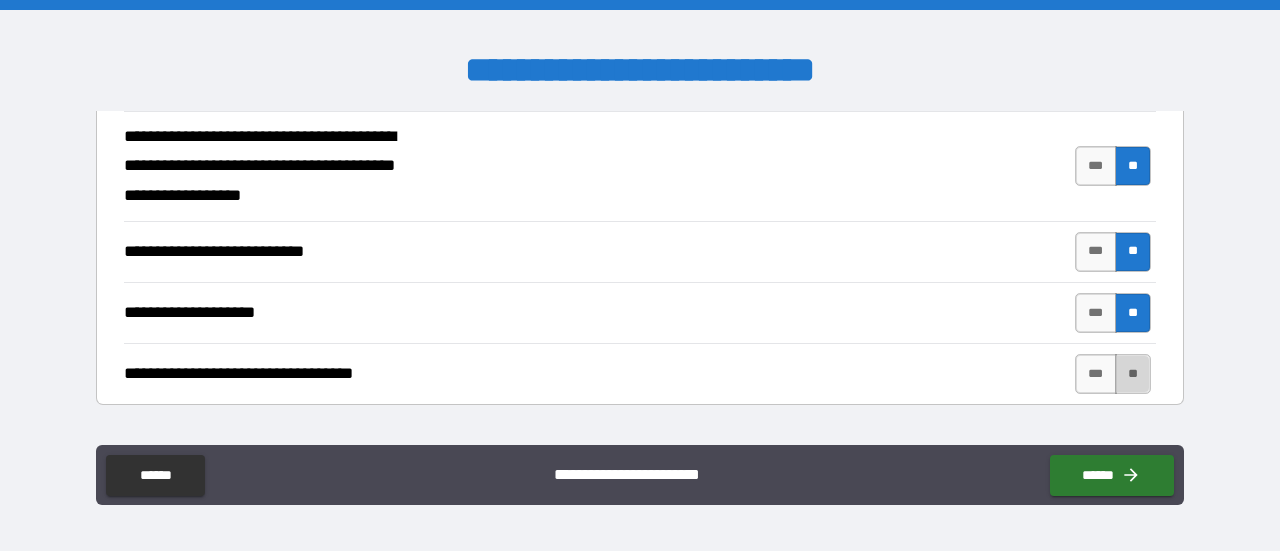 click on "**" at bounding box center (1133, 374) 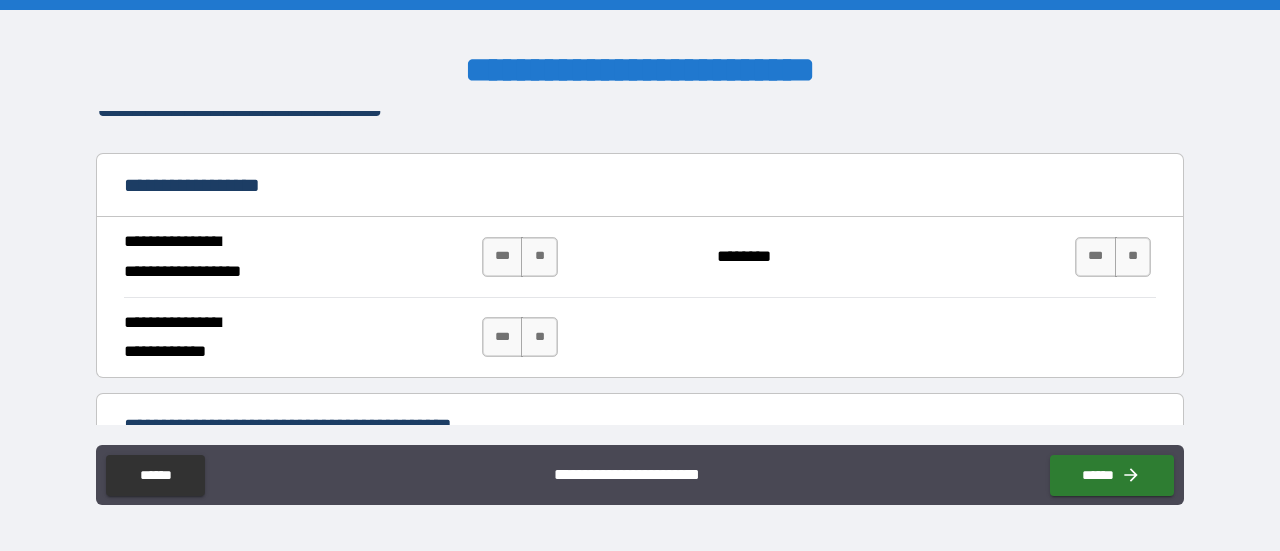 scroll, scrollTop: 1200, scrollLeft: 0, axis: vertical 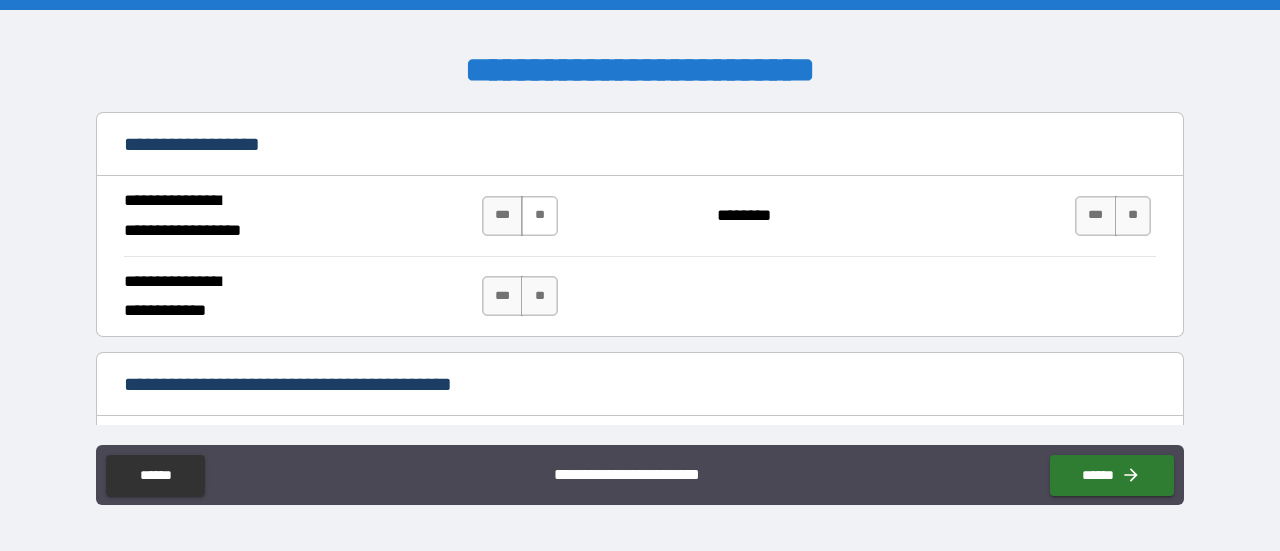 click on "**" at bounding box center [539, 216] 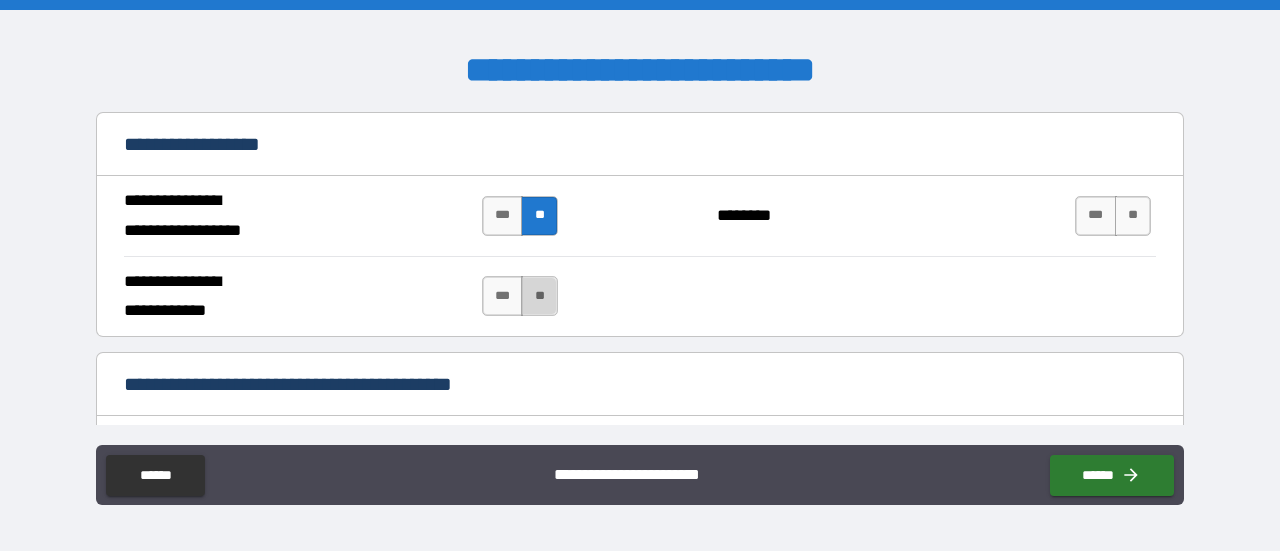 click on "**" at bounding box center (539, 296) 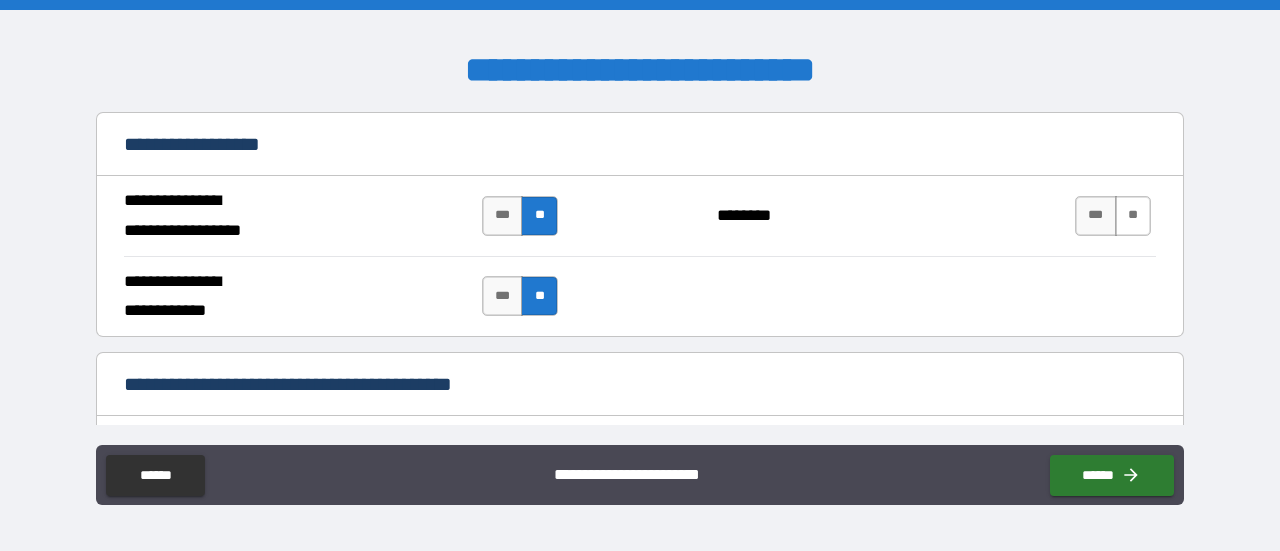 click on "**" at bounding box center (1133, 216) 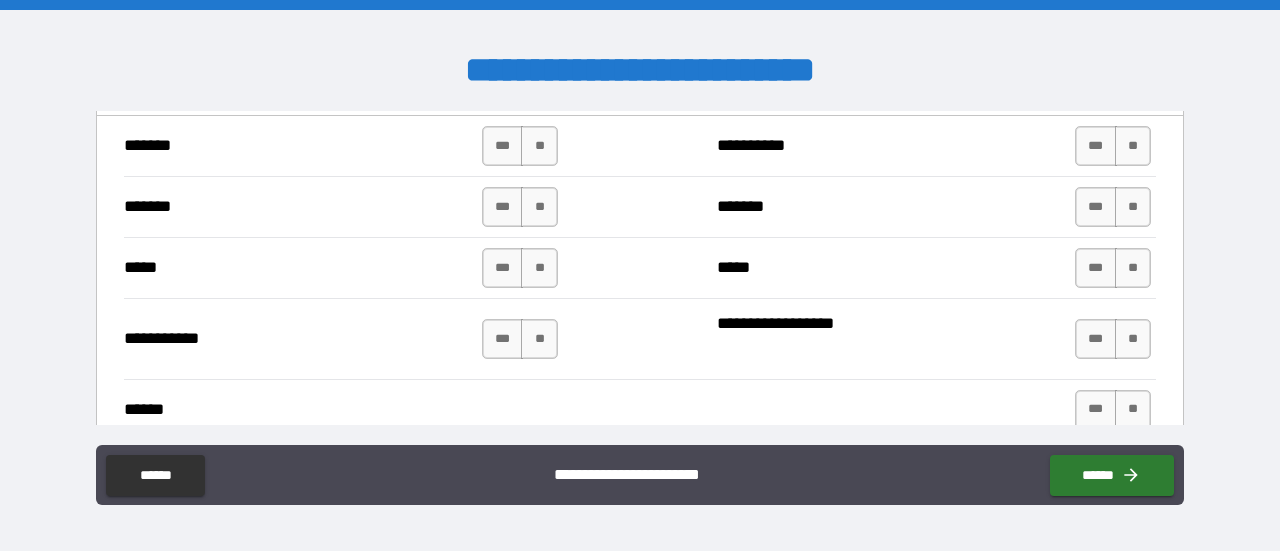 scroll, scrollTop: 1400, scrollLeft: 0, axis: vertical 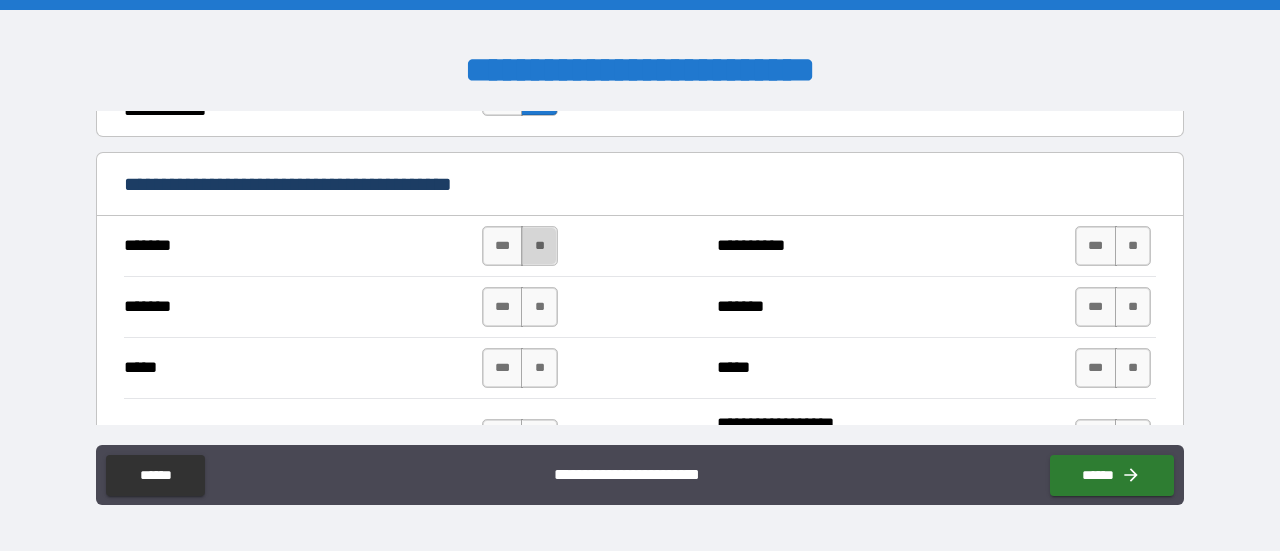 click on "**" at bounding box center (539, 246) 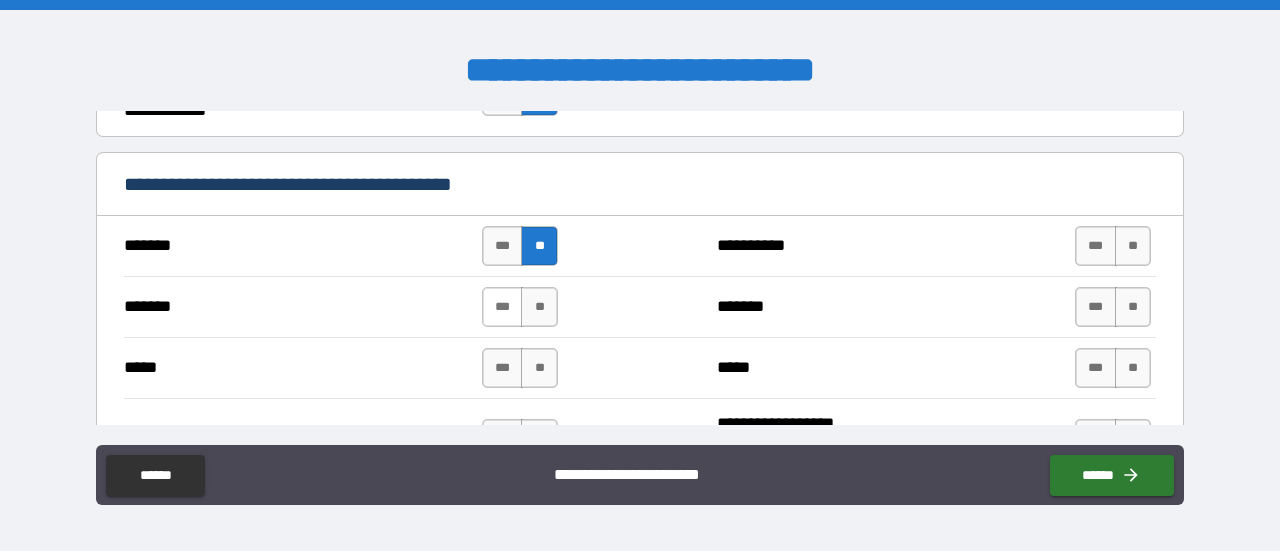 click on "***" at bounding box center (503, 307) 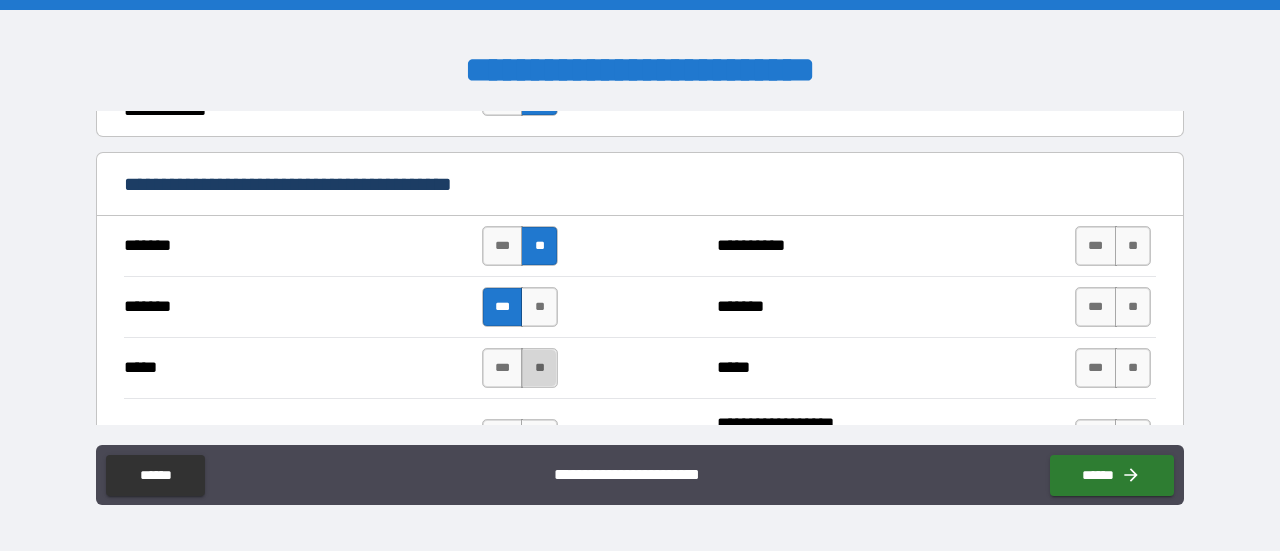 click on "**" at bounding box center [539, 368] 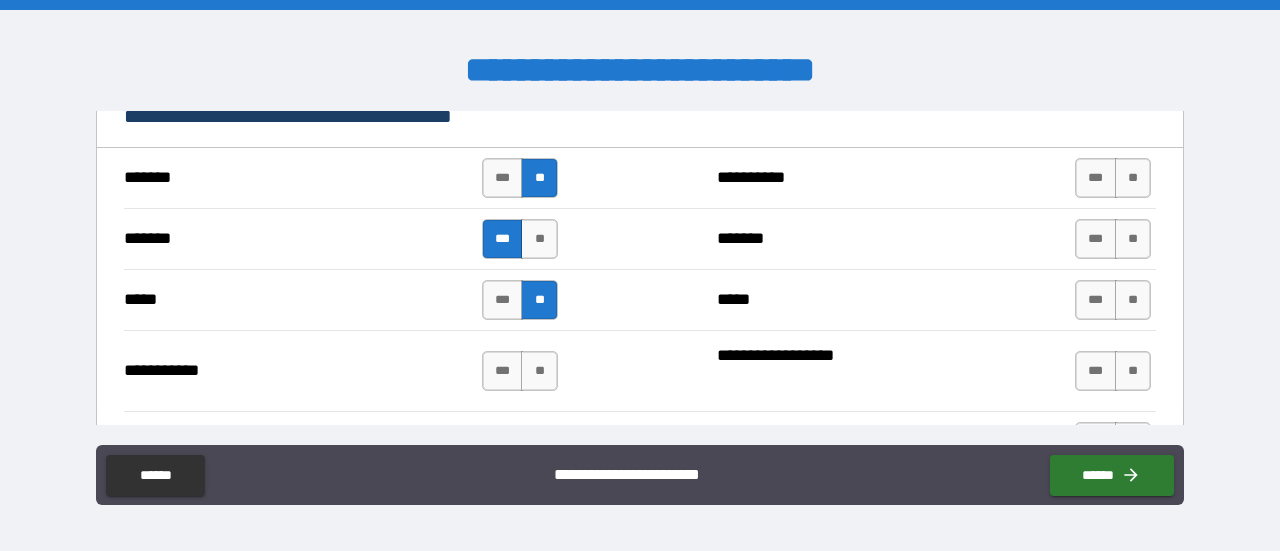 scroll, scrollTop: 1500, scrollLeft: 0, axis: vertical 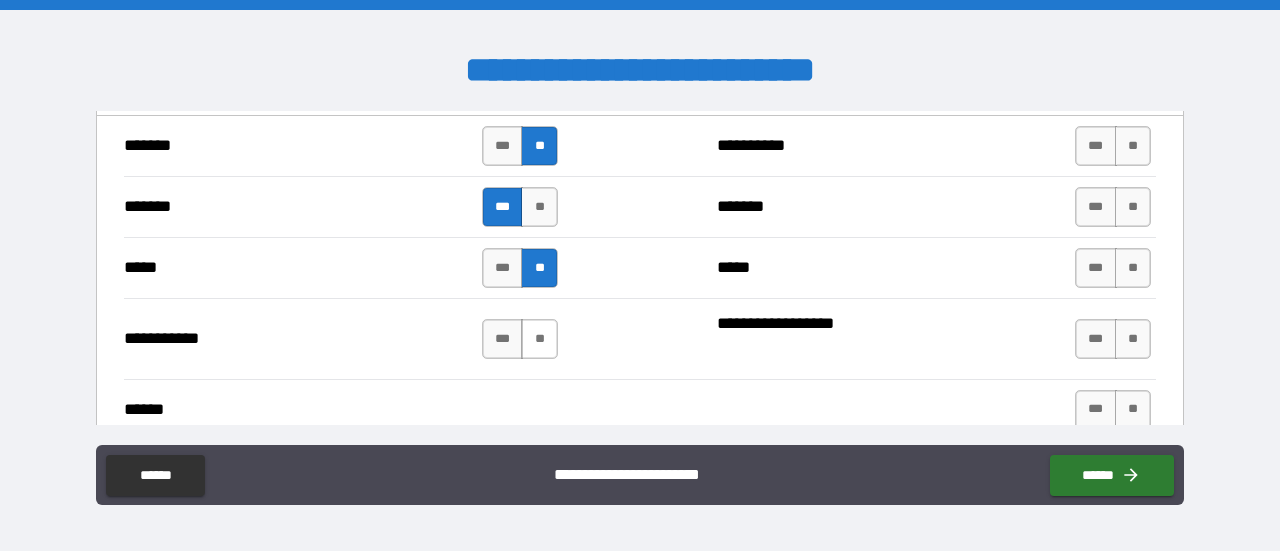 click on "**" at bounding box center [539, 339] 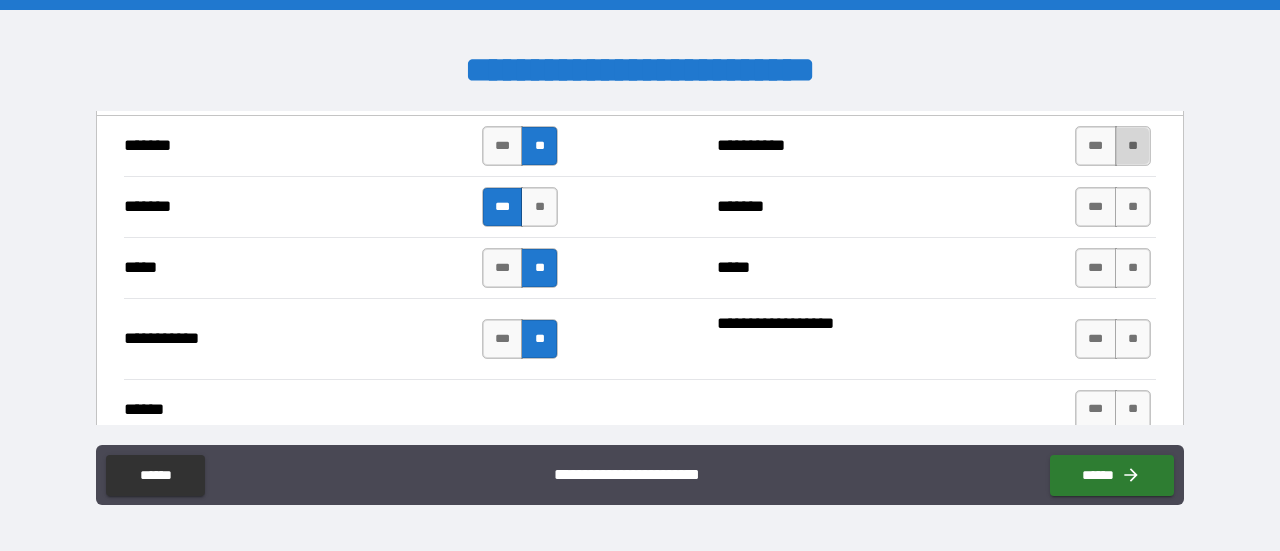 click on "**" at bounding box center (1133, 146) 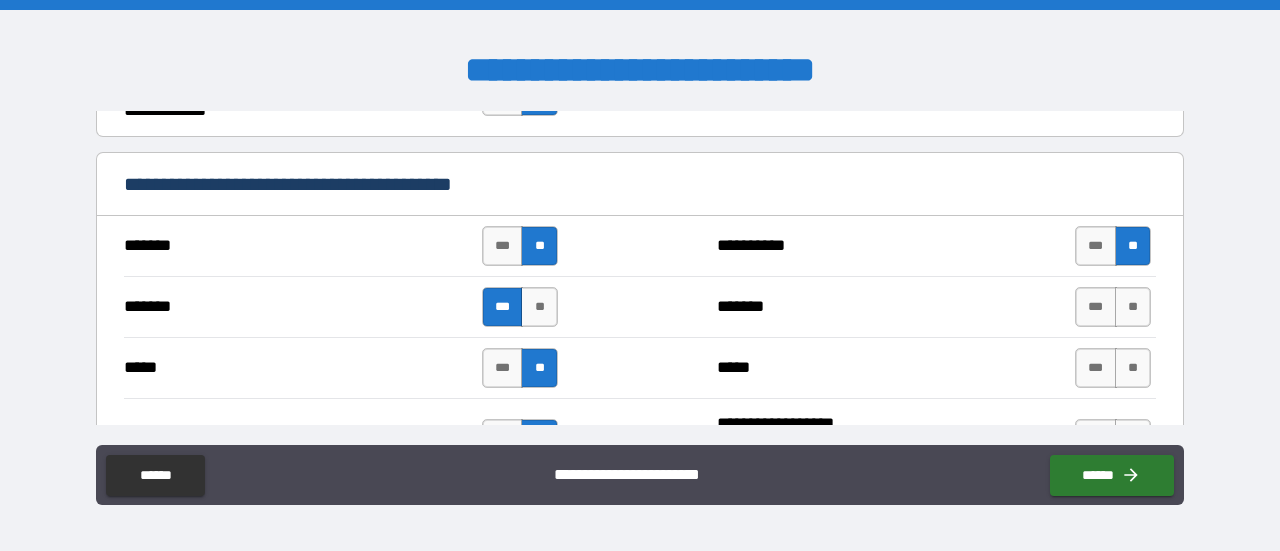 scroll, scrollTop: 1500, scrollLeft: 0, axis: vertical 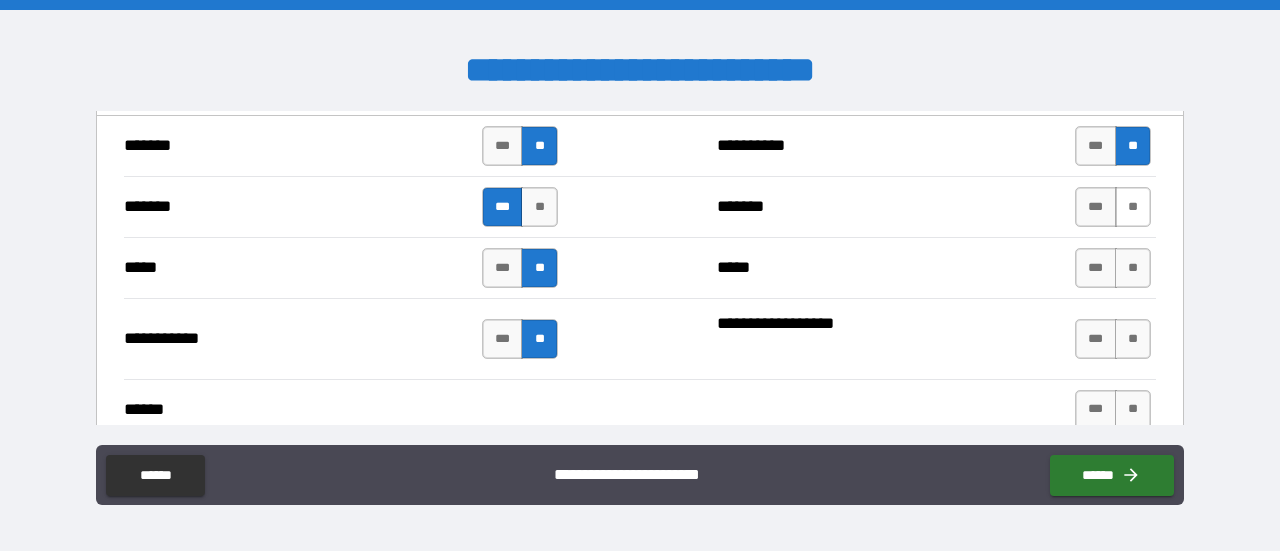 click on "**" at bounding box center (1133, 207) 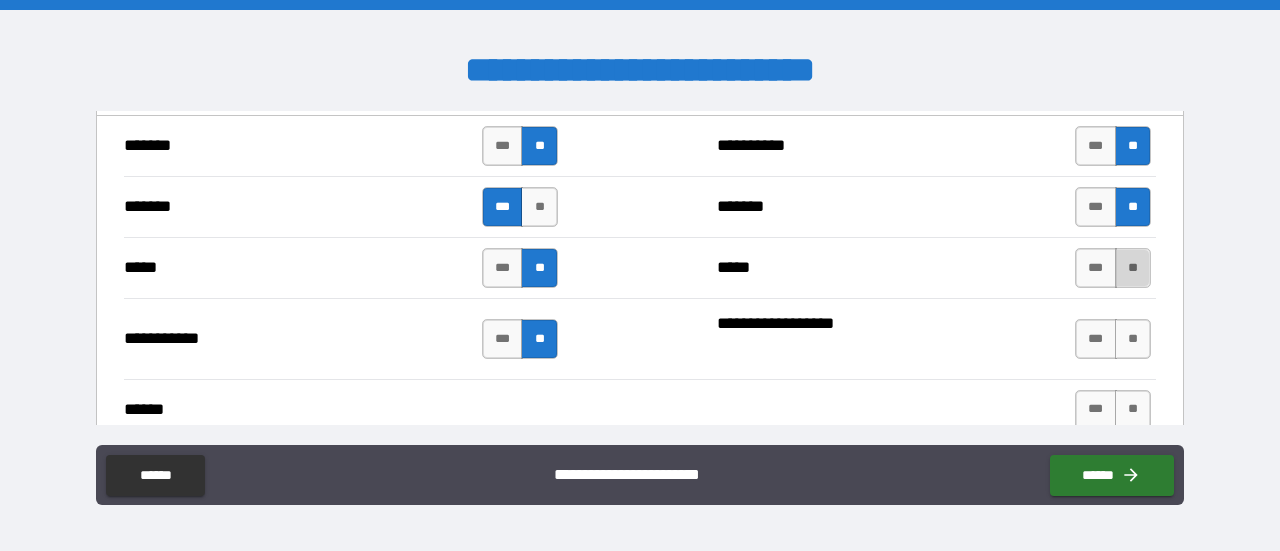 click on "**" at bounding box center [1133, 268] 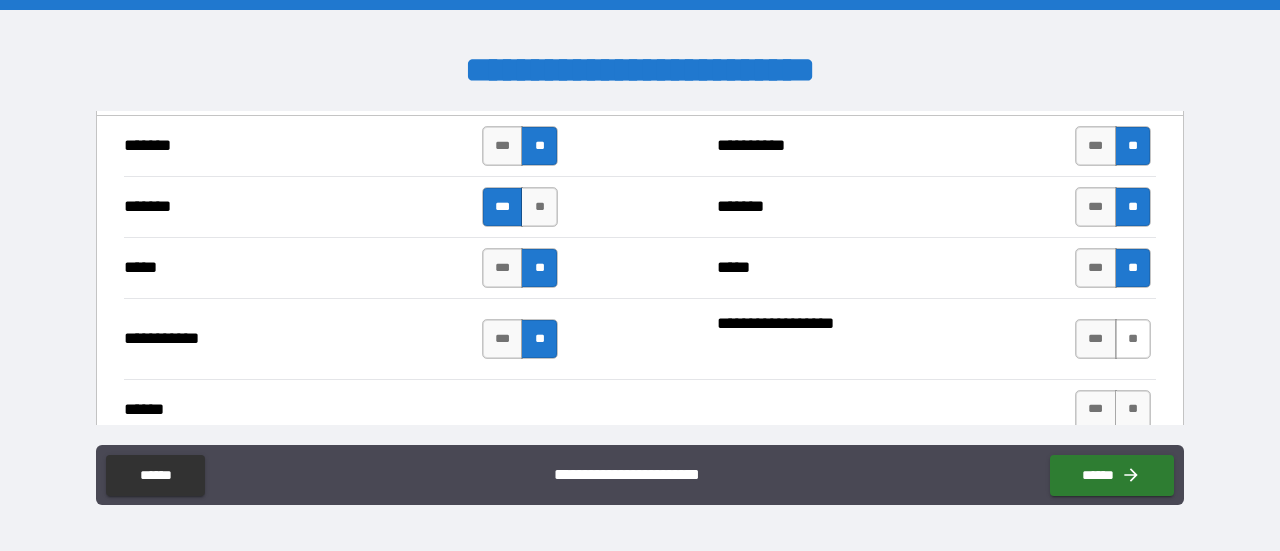 click on "**" at bounding box center (1133, 339) 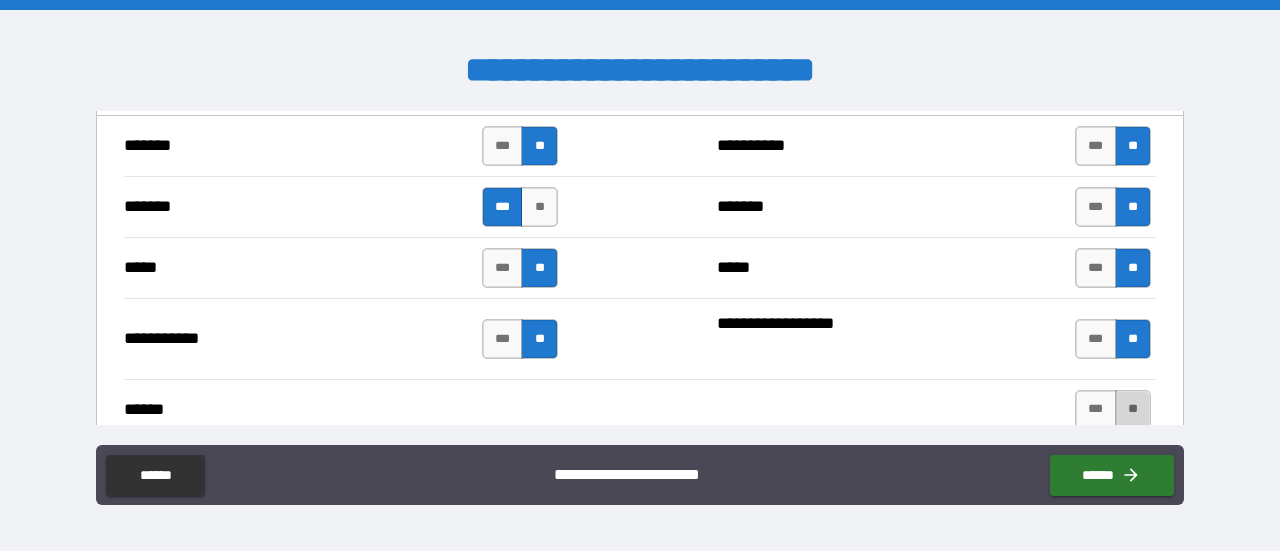 click on "**" at bounding box center [1133, 410] 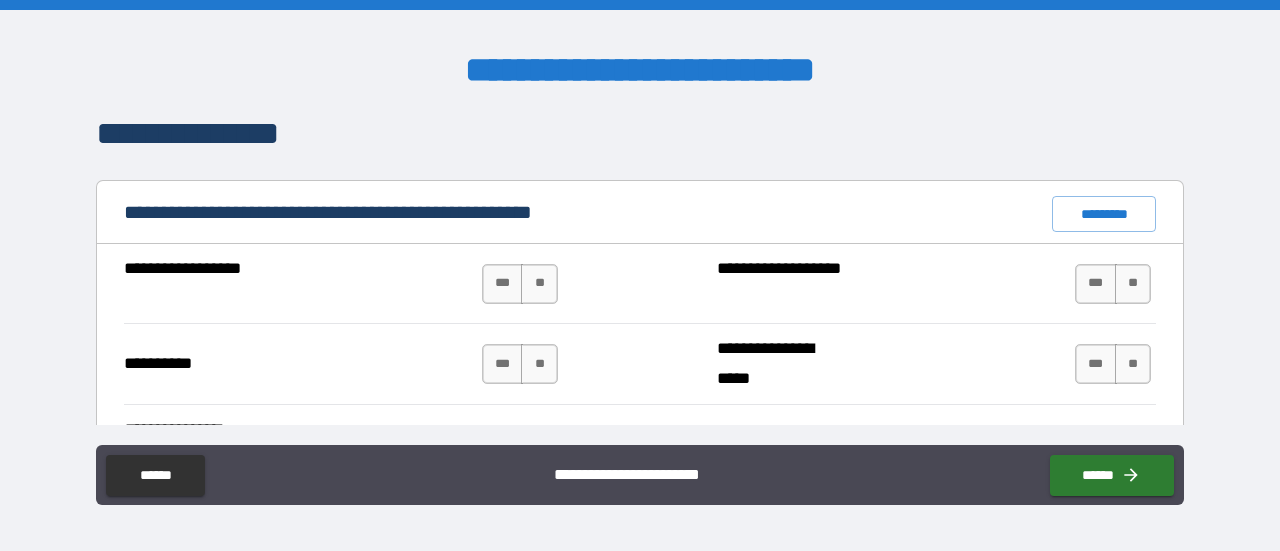 scroll, scrollTop: 1900, scrollLeft: 0, axis: vertical 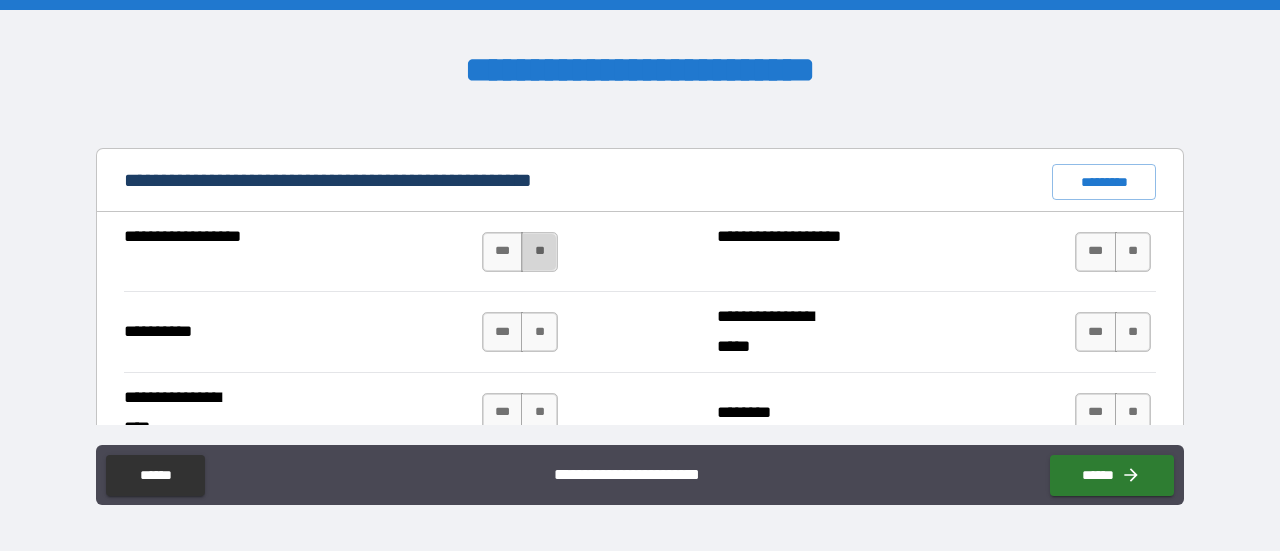 click on "**" at bounding box center (539, 252) 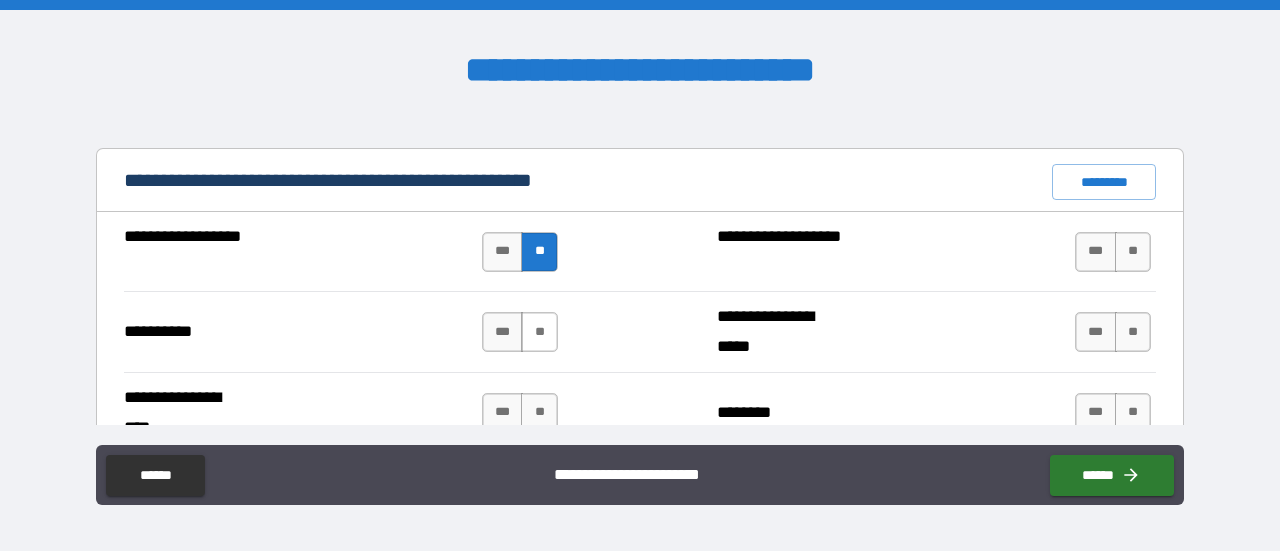 click on "**" at bounding box center (539, 332) 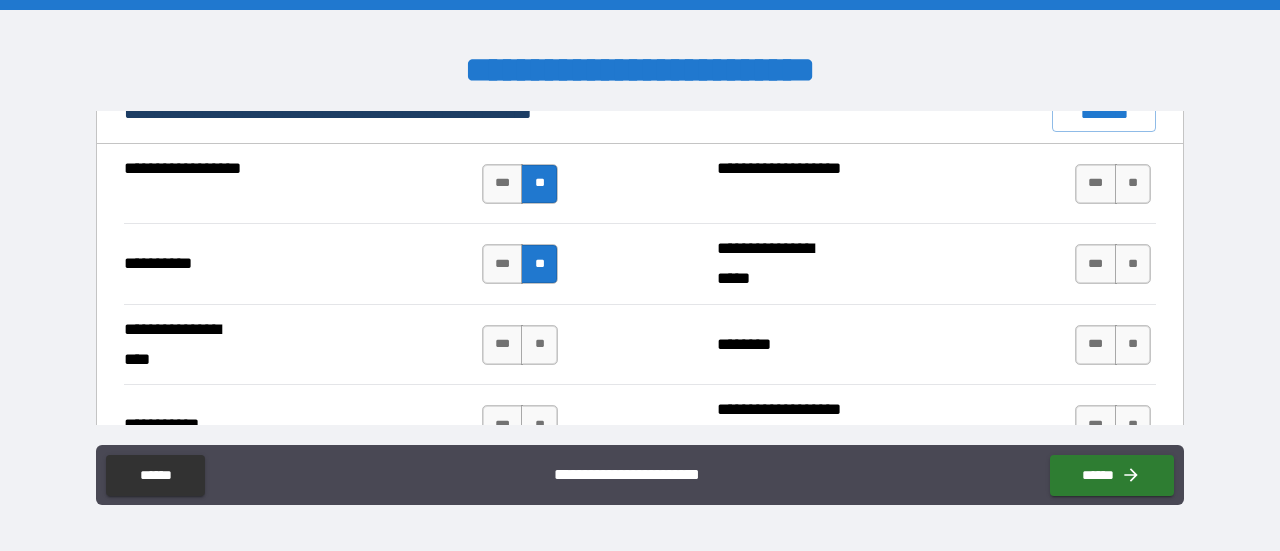 scroll, scrollTop: 2000, scrollLeft: 0, axis: vertical 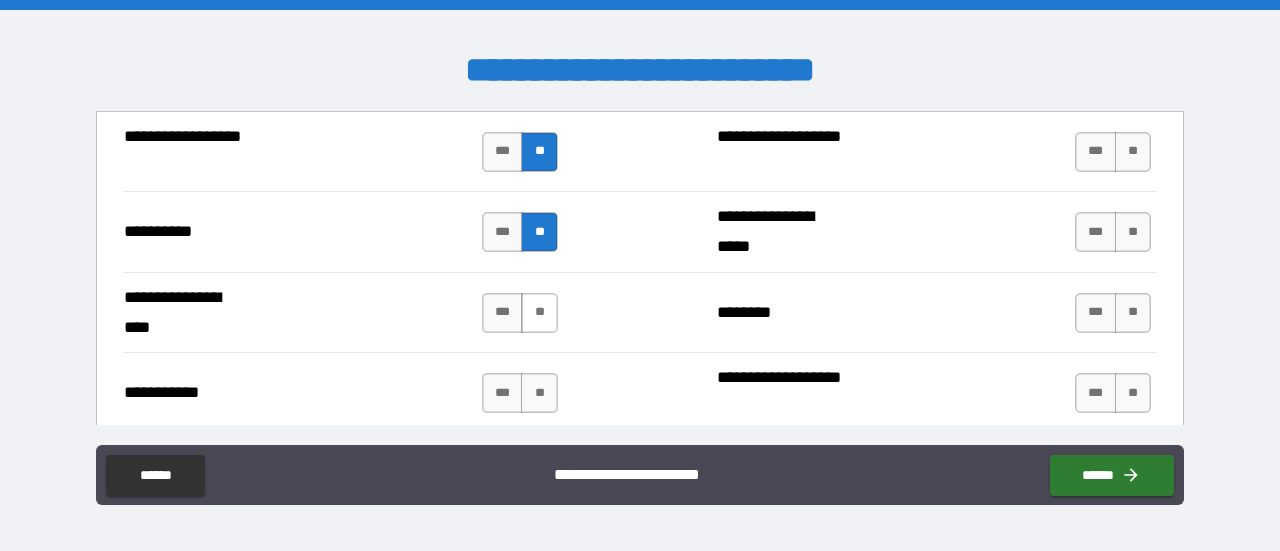 click on "**" at bounding box center (539, 313) 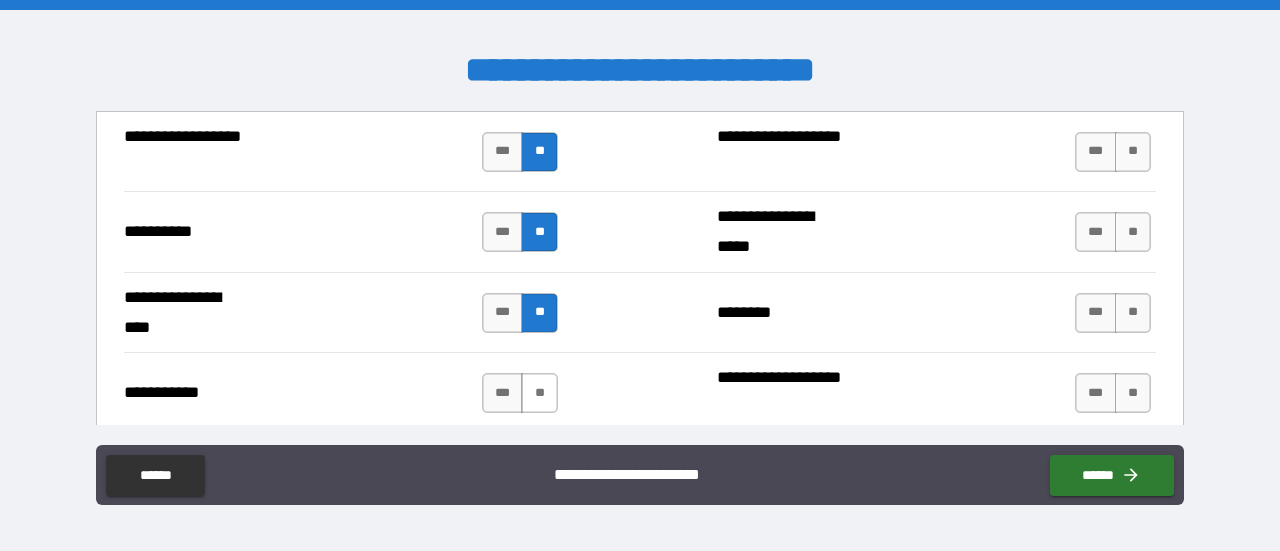 click on "**" at bounding box center [539, 393] 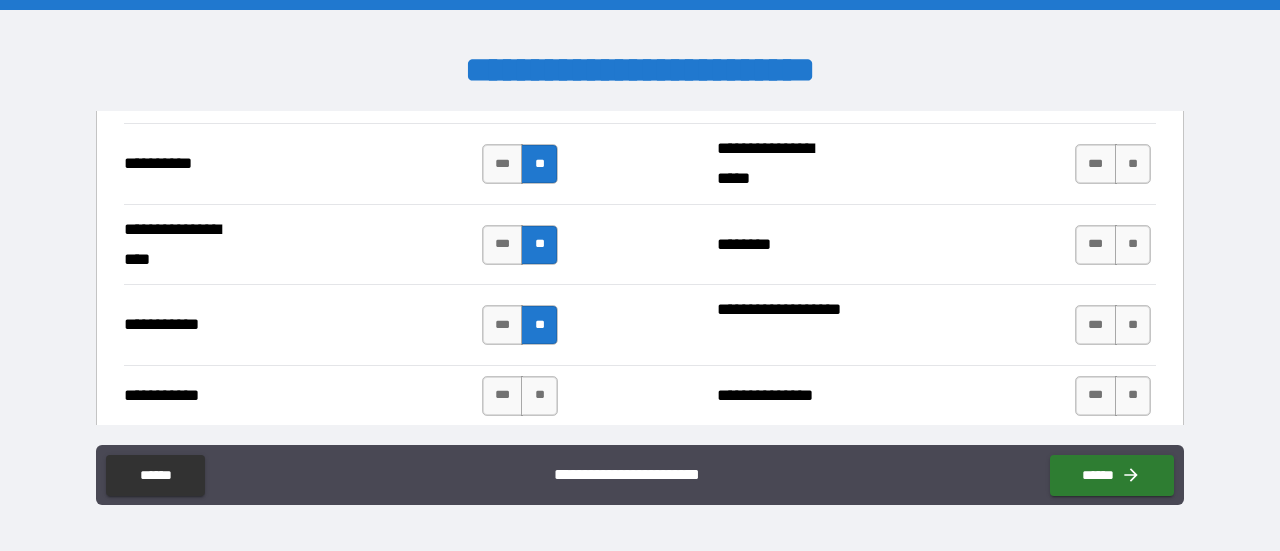 scroll, scrollTop: 2100, scrollLeft: 0, axis: vertical 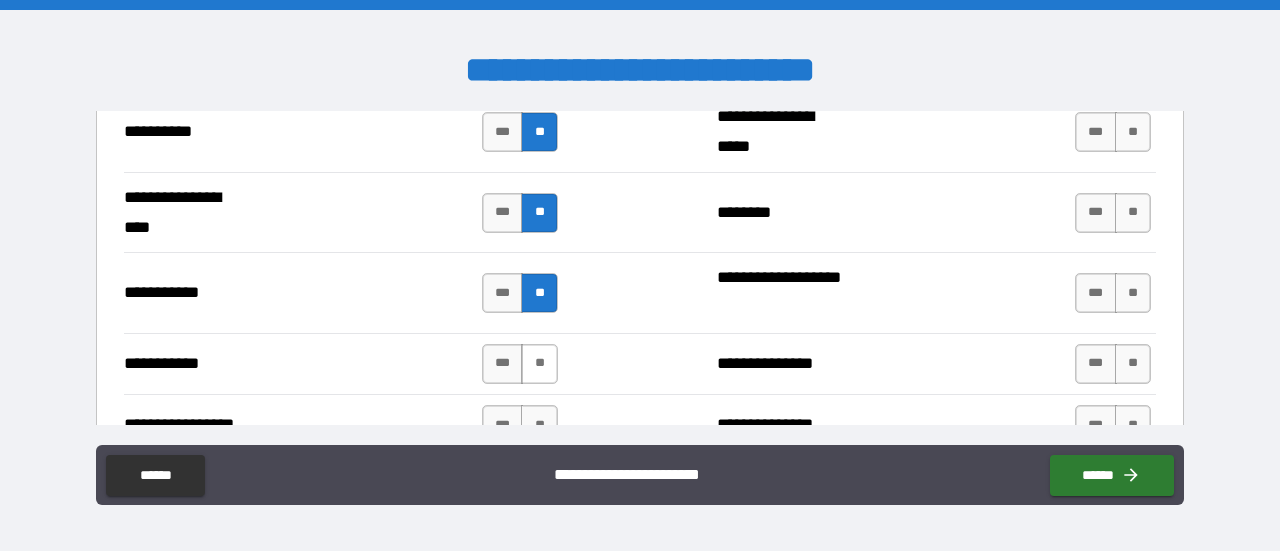 click on "**" at bounding box center (539, 364) 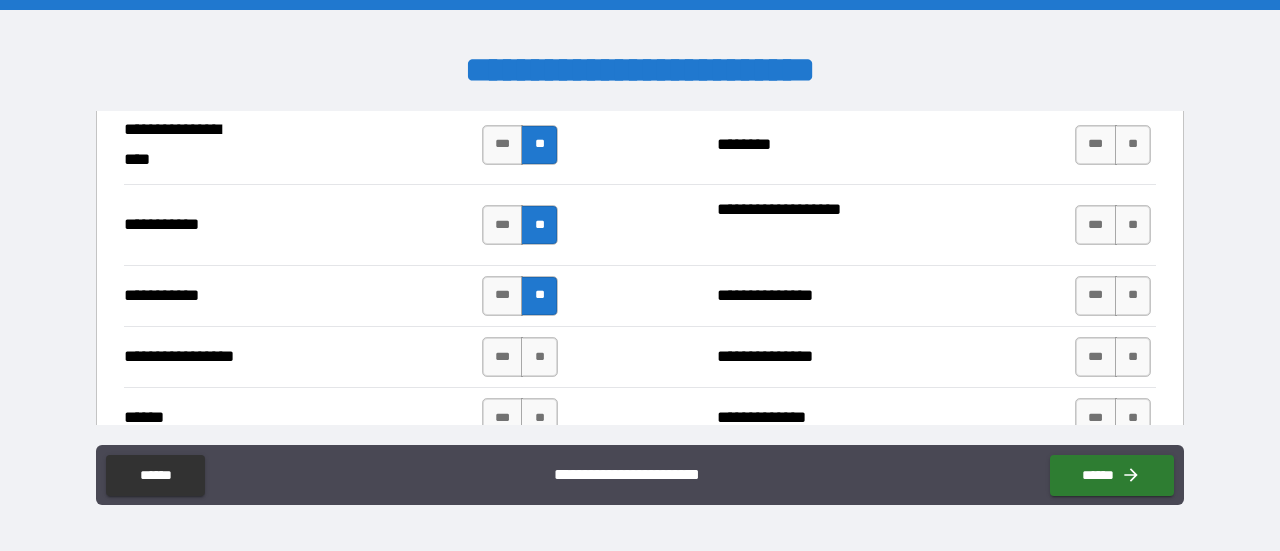 scroll, scrollTop: 2200, scrollLeft: 0, axis: vertical 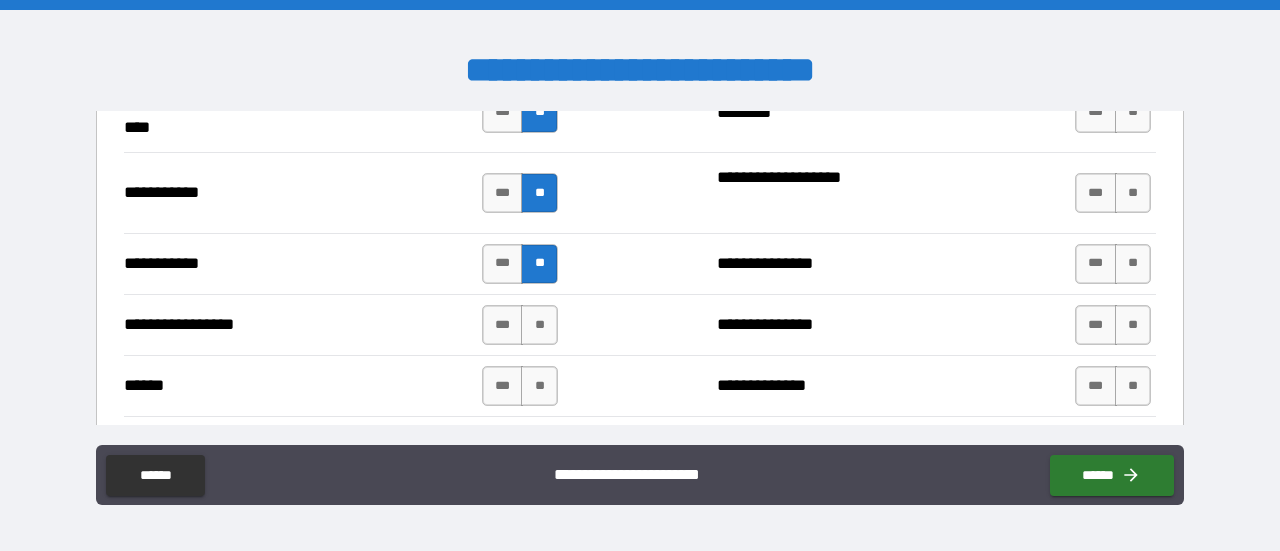 click on "*** **" at bounding box center [522, 325] 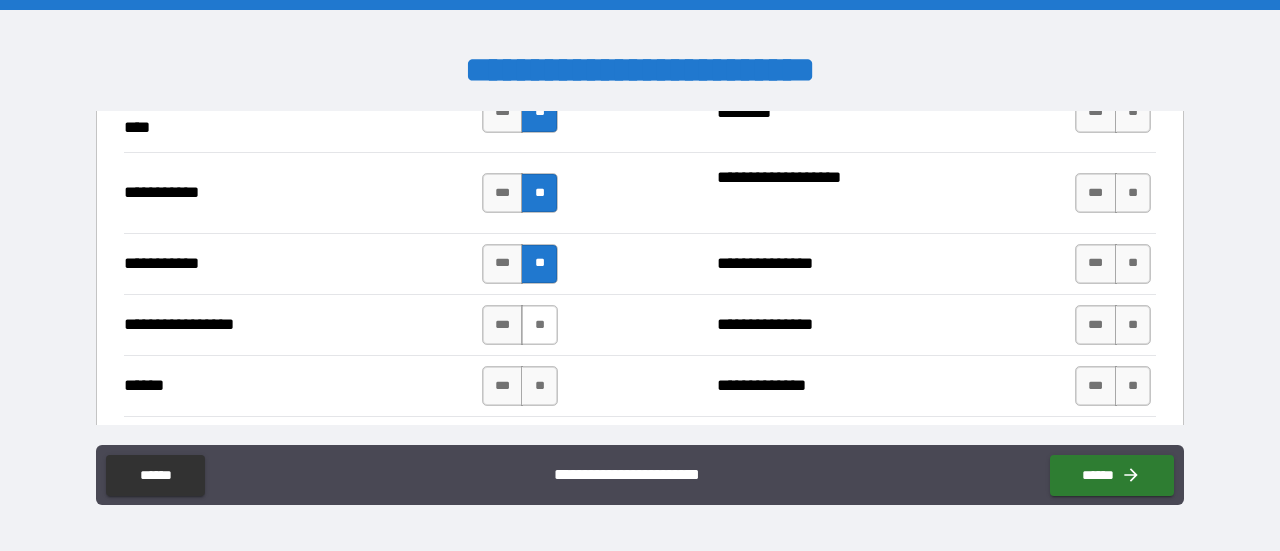 click on "**" at bounding box center (539, 325) 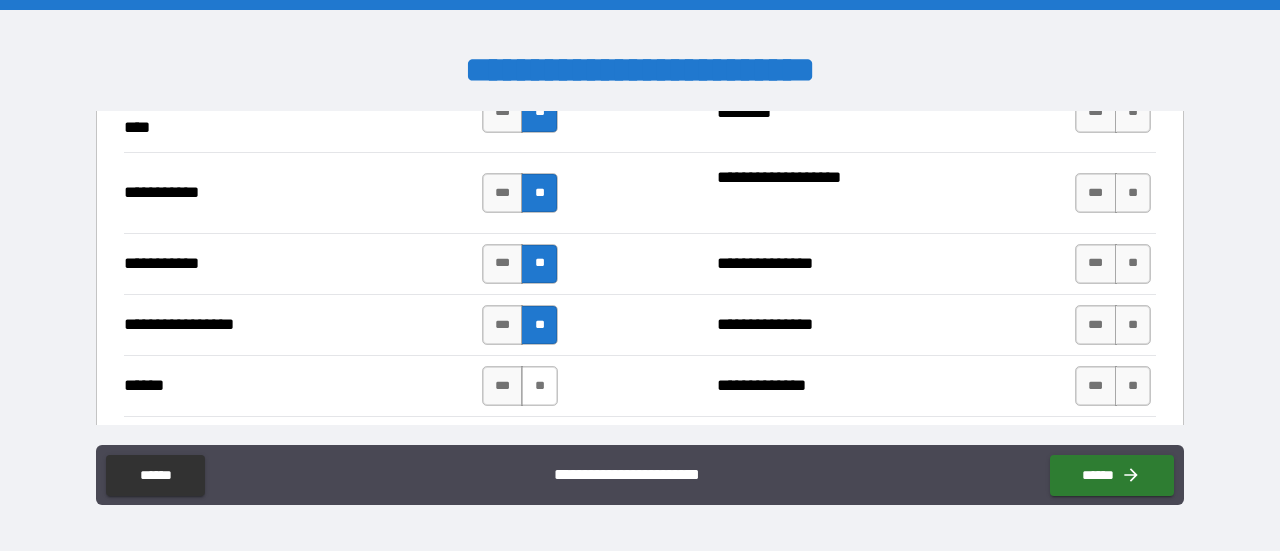 click on "**" at bounding box center [539, 386] 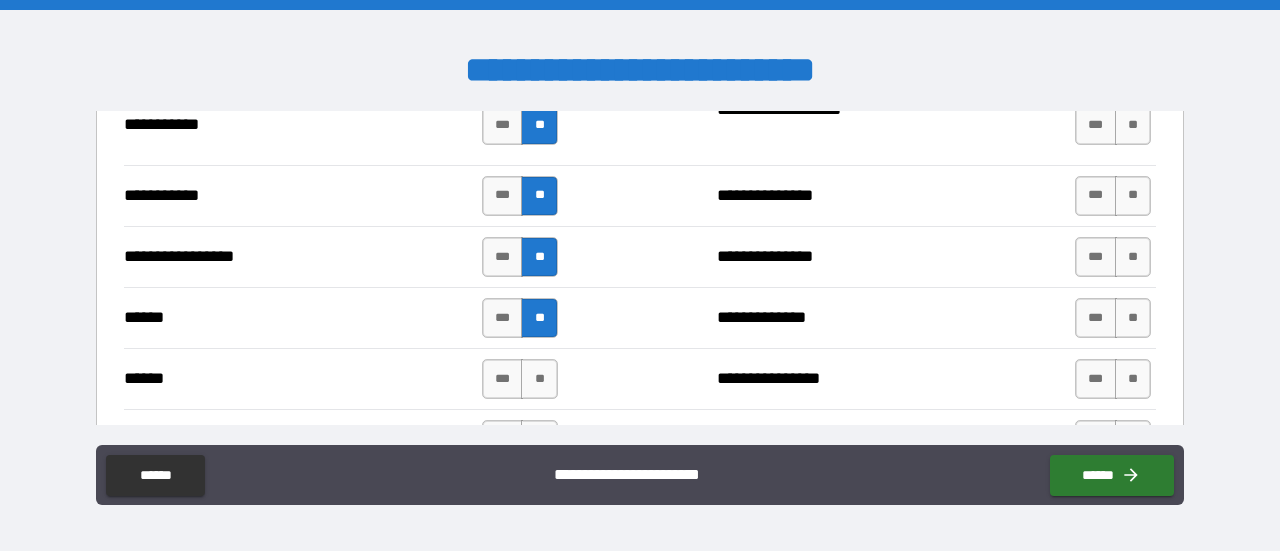 scroll, scrollTop: 2300, scrollLeft: 0, axis: vertical 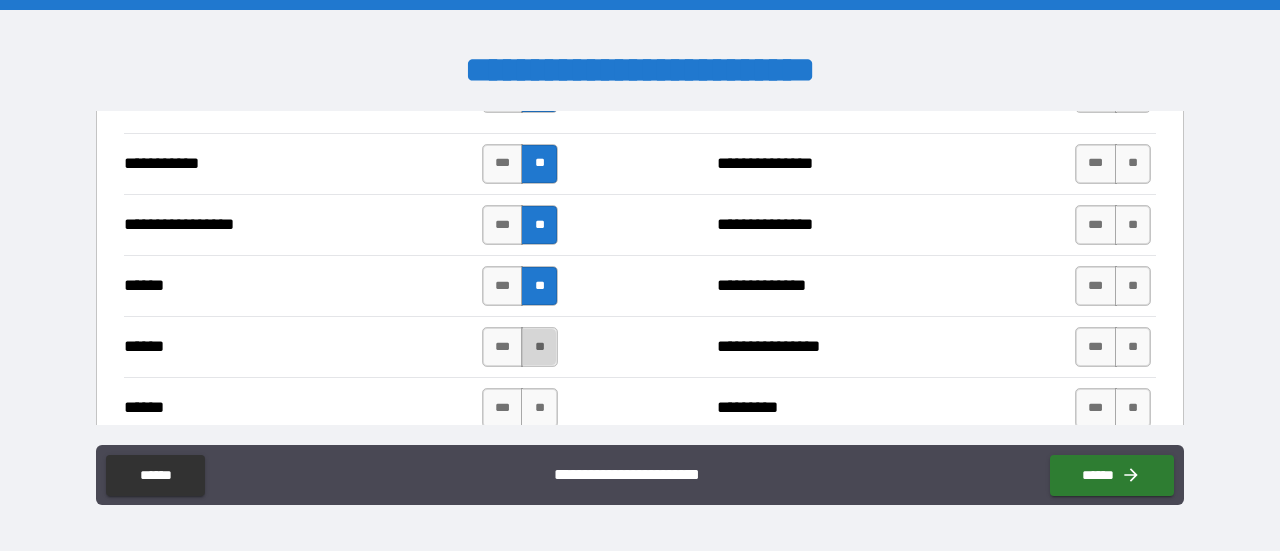 click on "**" at bounding box center (539, 347) 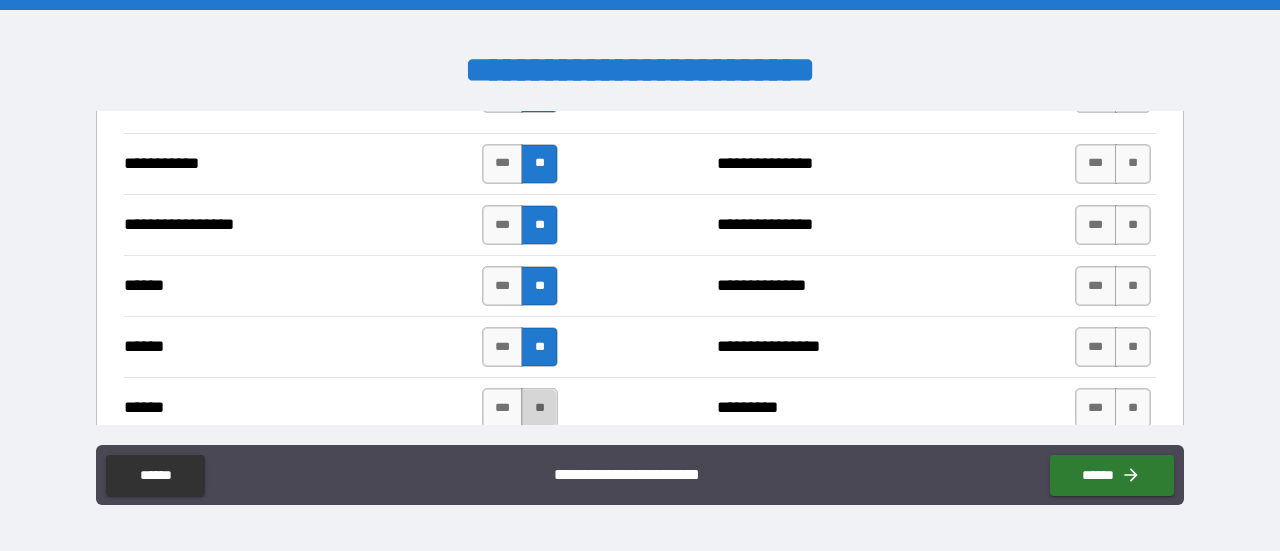 click on "**" at bounding box center (539, 408) 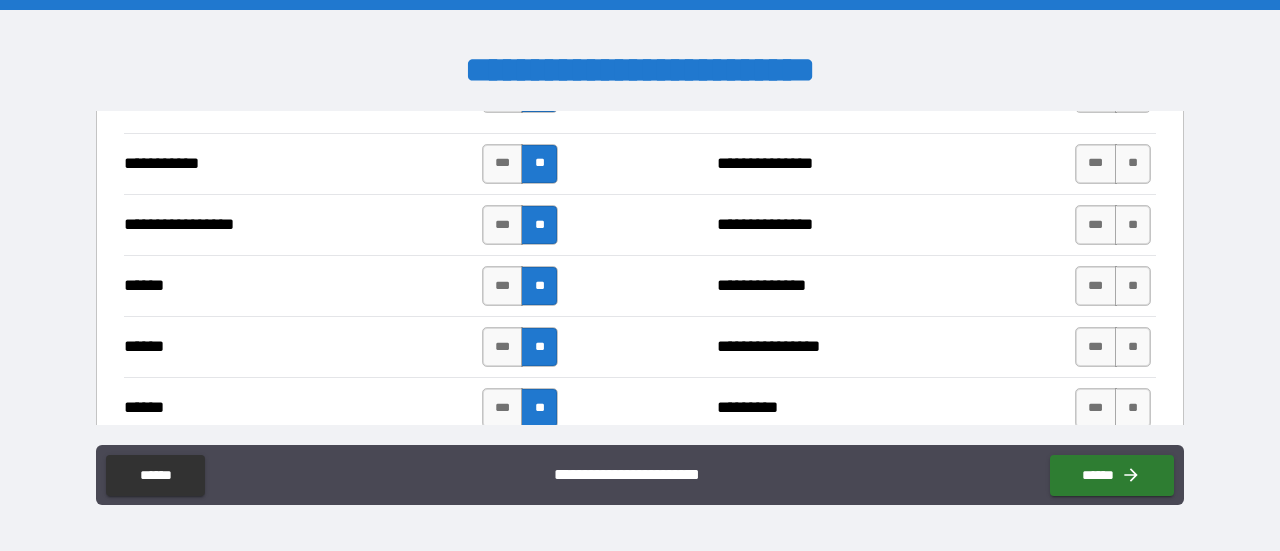 scroll, scrollTop: 2400, scrollLeft: 0, axis: vertical 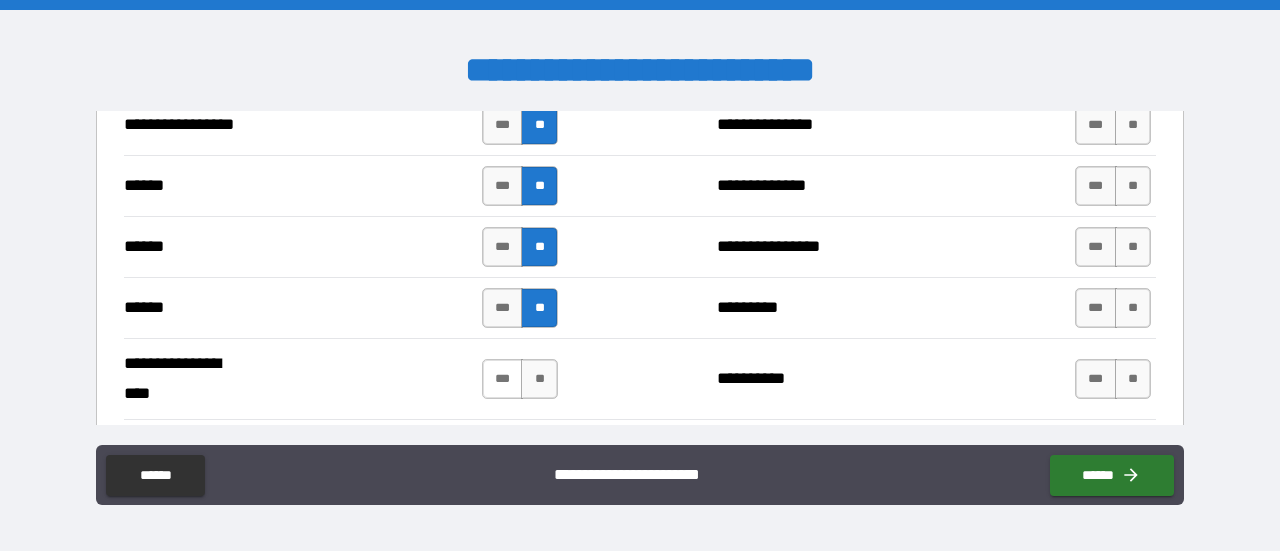 drag, startPoint x: 494, startPoint y: 370, endPoint x: 508, endPoint y: 369, distance: 14.035668 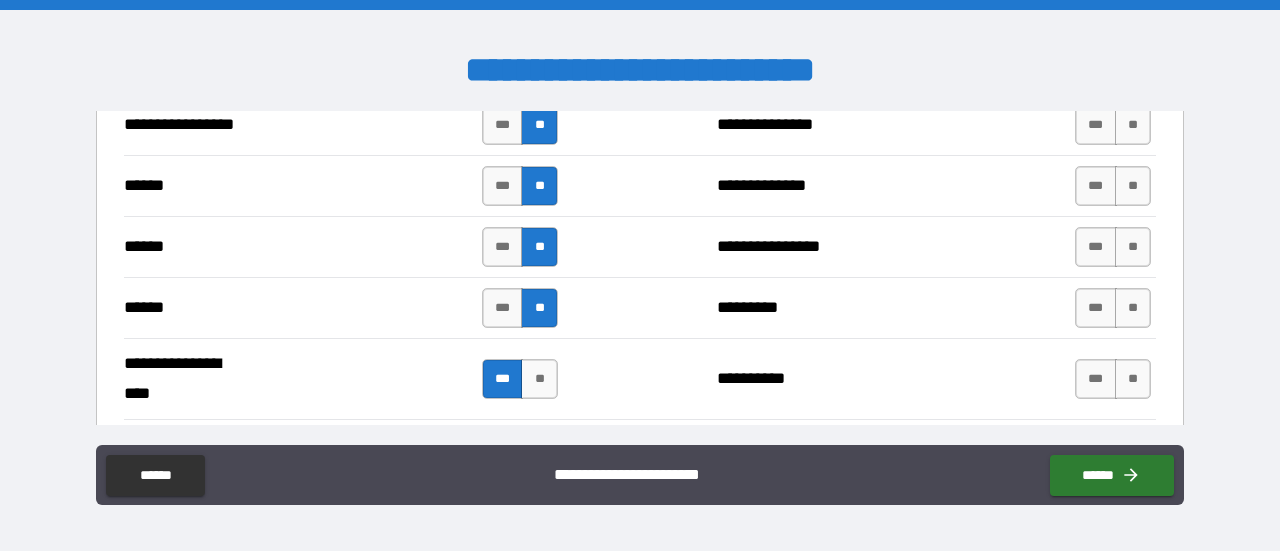 scroll, scrollTop: 2500, scrollLeft: 0, axis: vertical 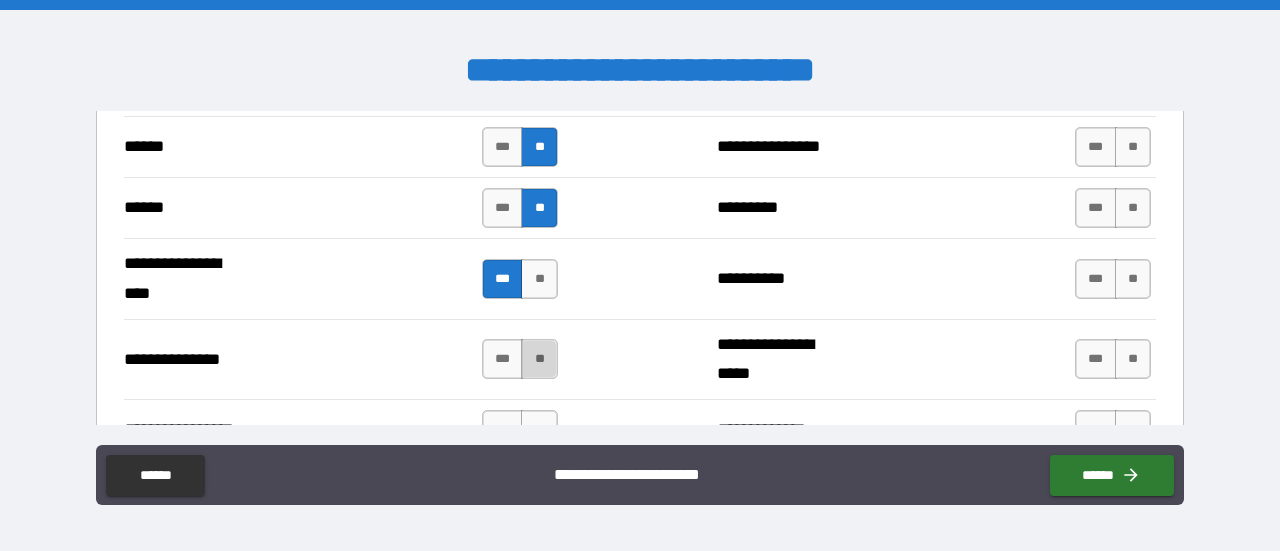 click on "**" at bounding box center (539, 359) 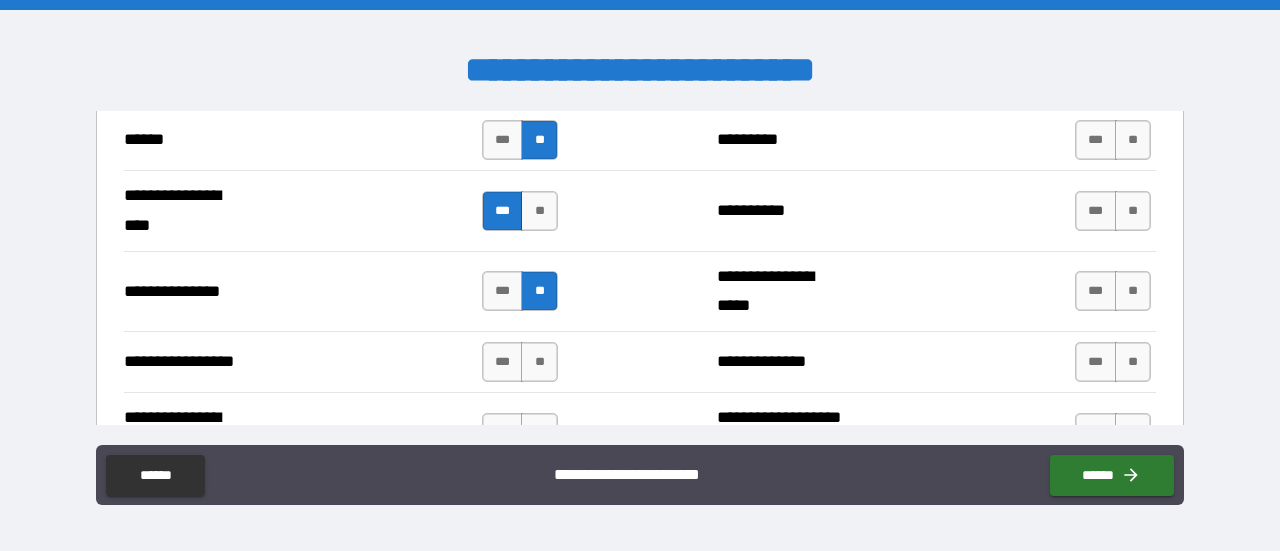scroll, scrollTop: 2600, scrollLeft: 0, axis: vertical 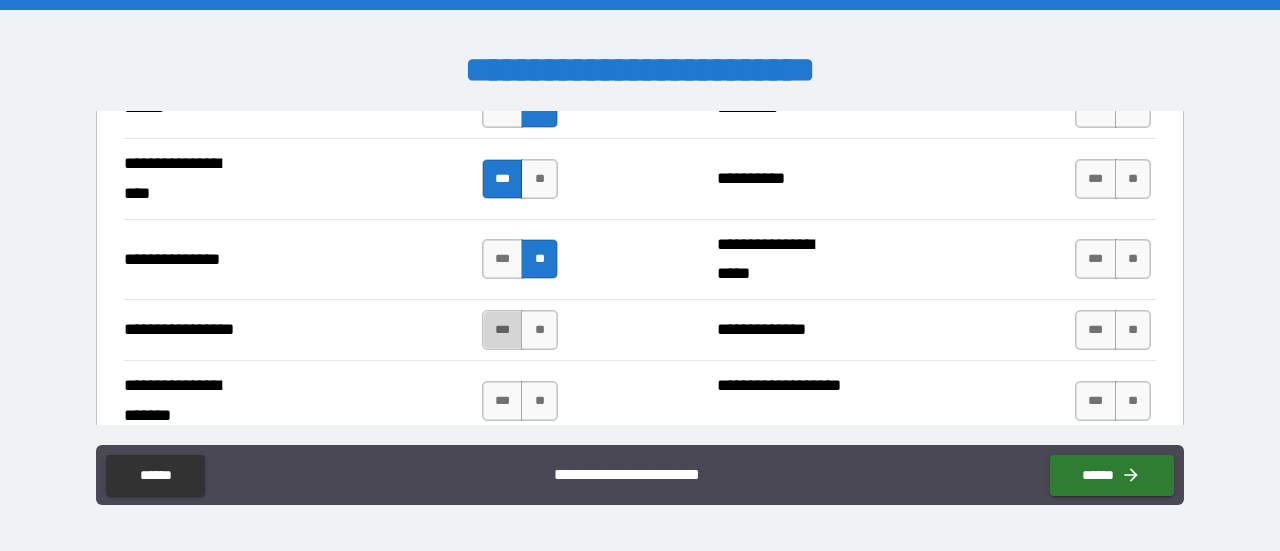 click on "***" at bounding box center (503, 330) 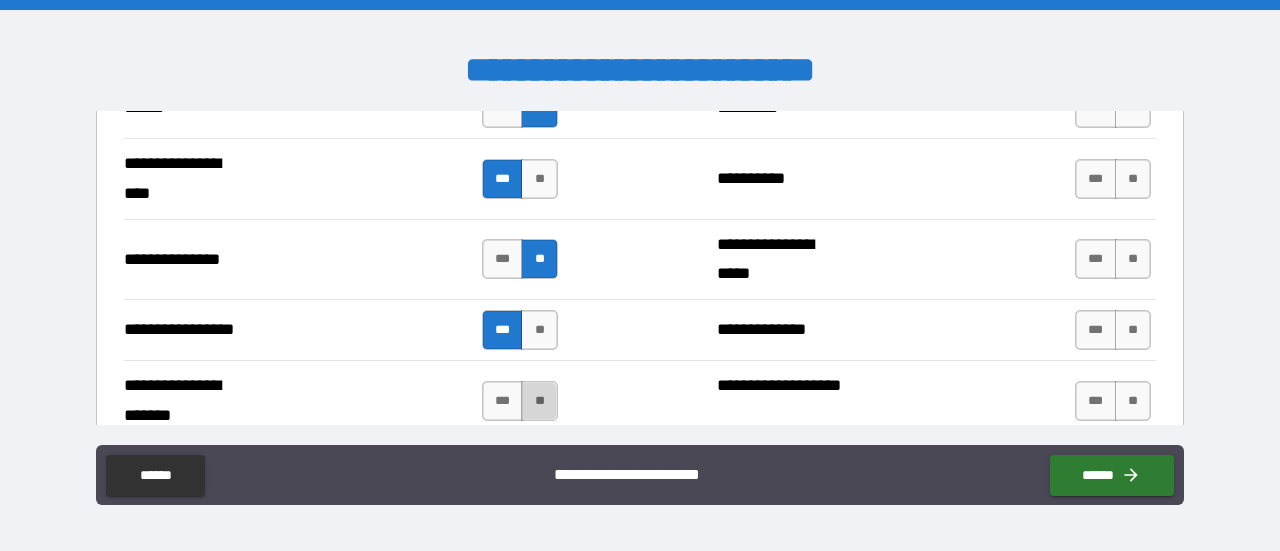 click on "**" at bounding box center (539, 401) 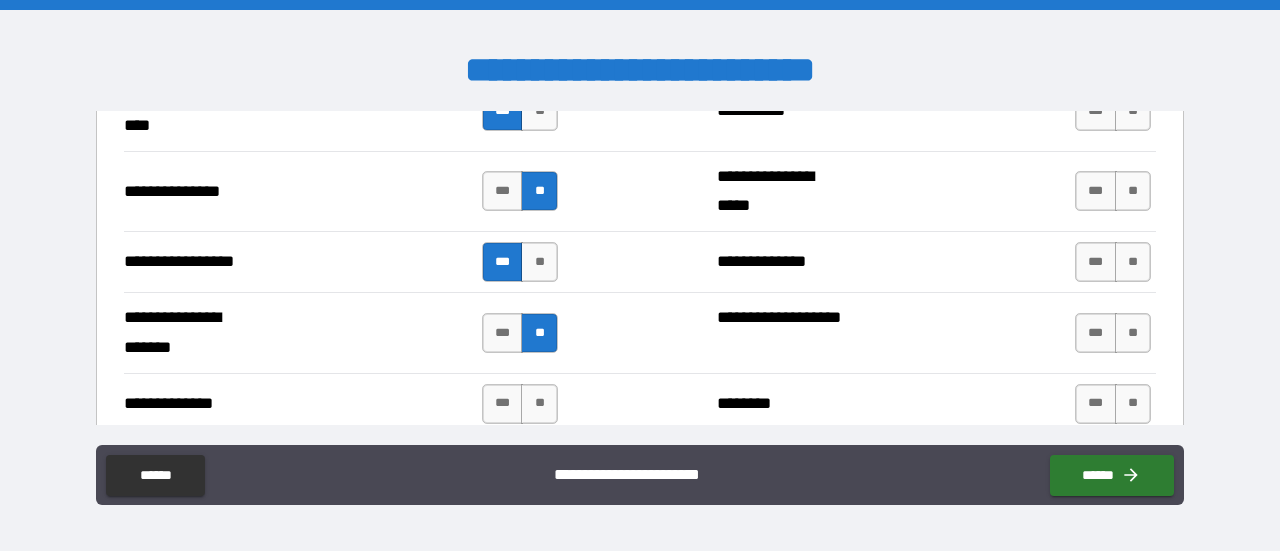 scroll, scrollTop: 2700, scrollLeft: 0, axis: vertical 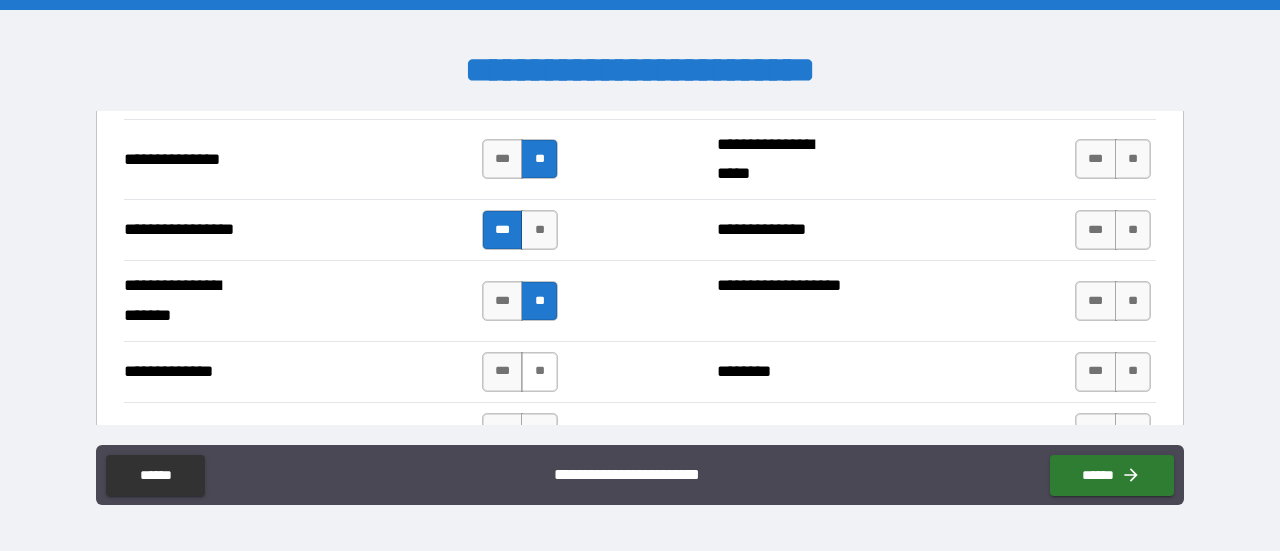 click on "**" at bounding box center [539, 372] 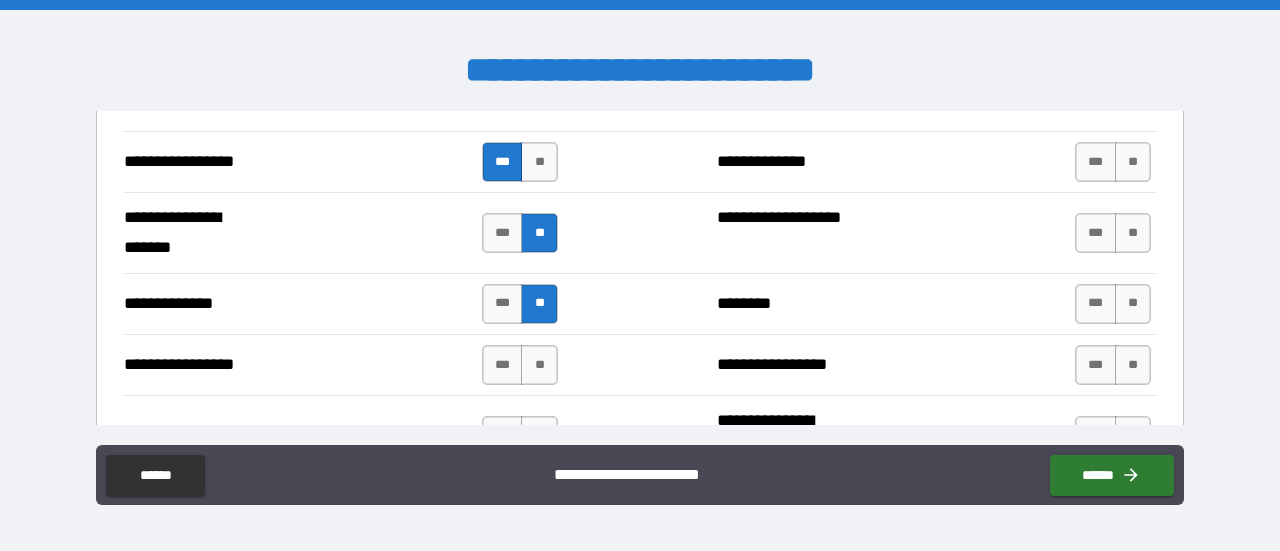 scroll, scrollTop: 2800, scrollLeft: 0, axis: vertical 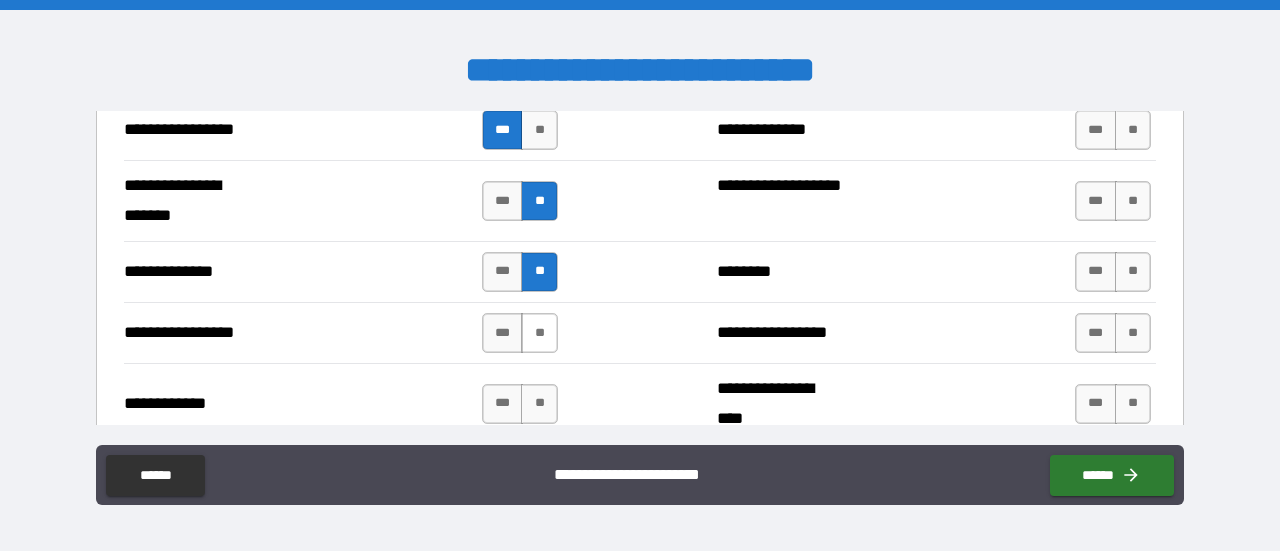 click on "**" at bounding box center (539, 333) 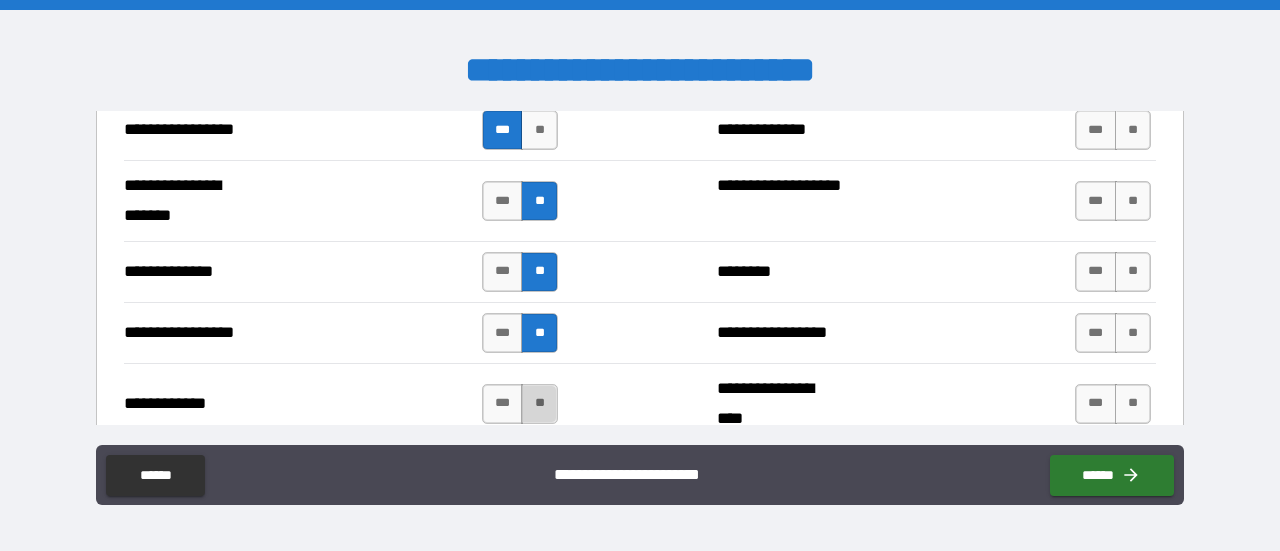 click on "**" at bounding box center (539, 404) 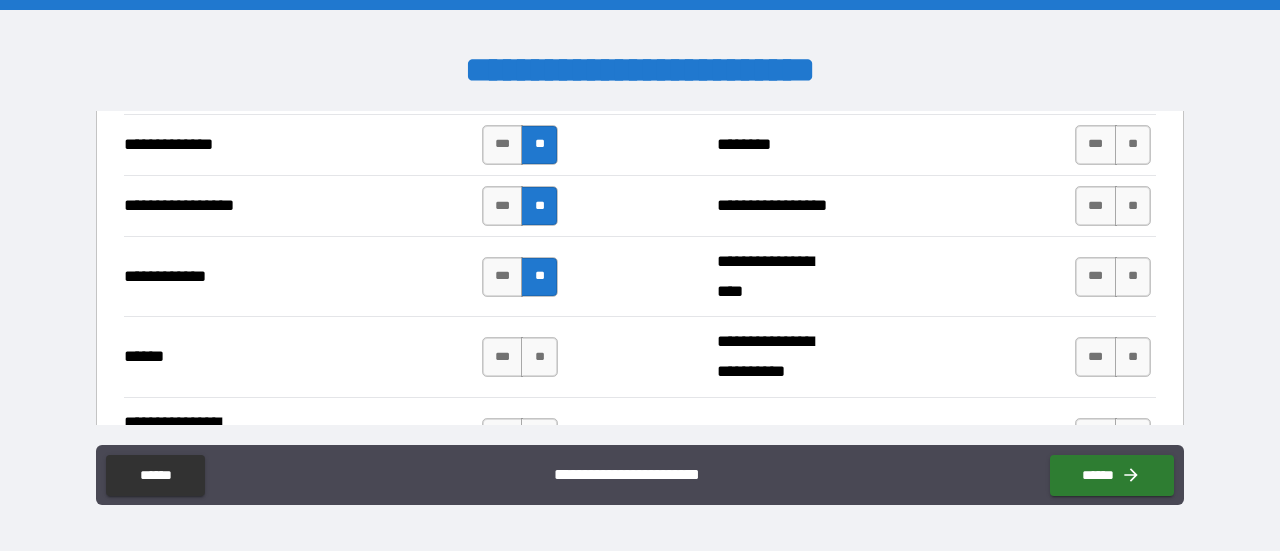 scroll, scrollTop: 3000, scrollLeft: 0, axis: vertical 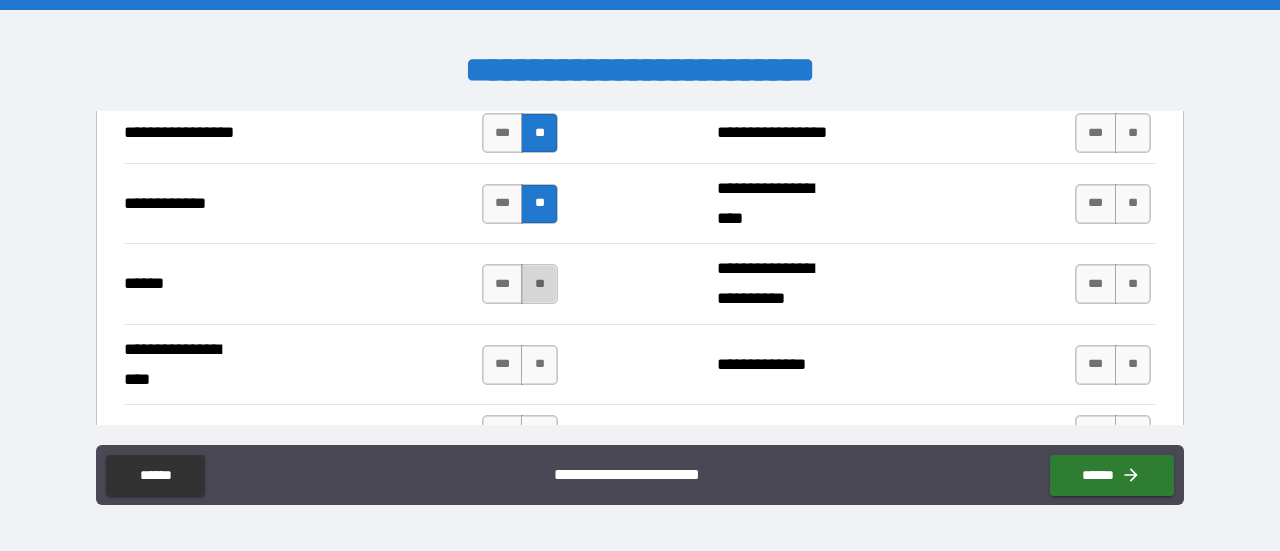 click on "**" at bounding box center [539, 284] 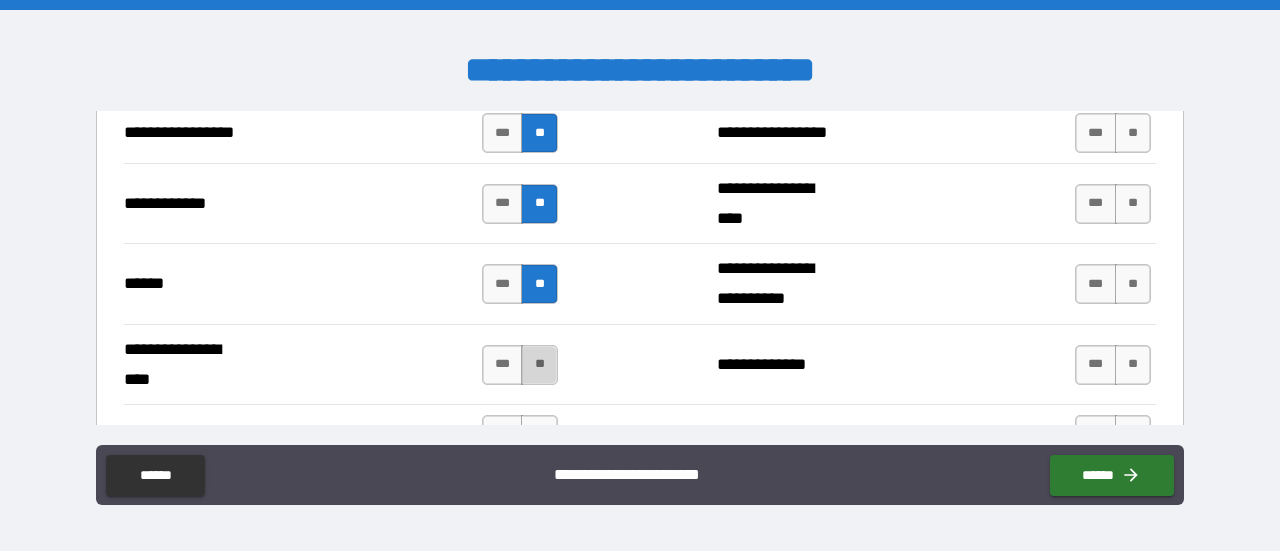 click on "**" at bounding box center (539, 365) 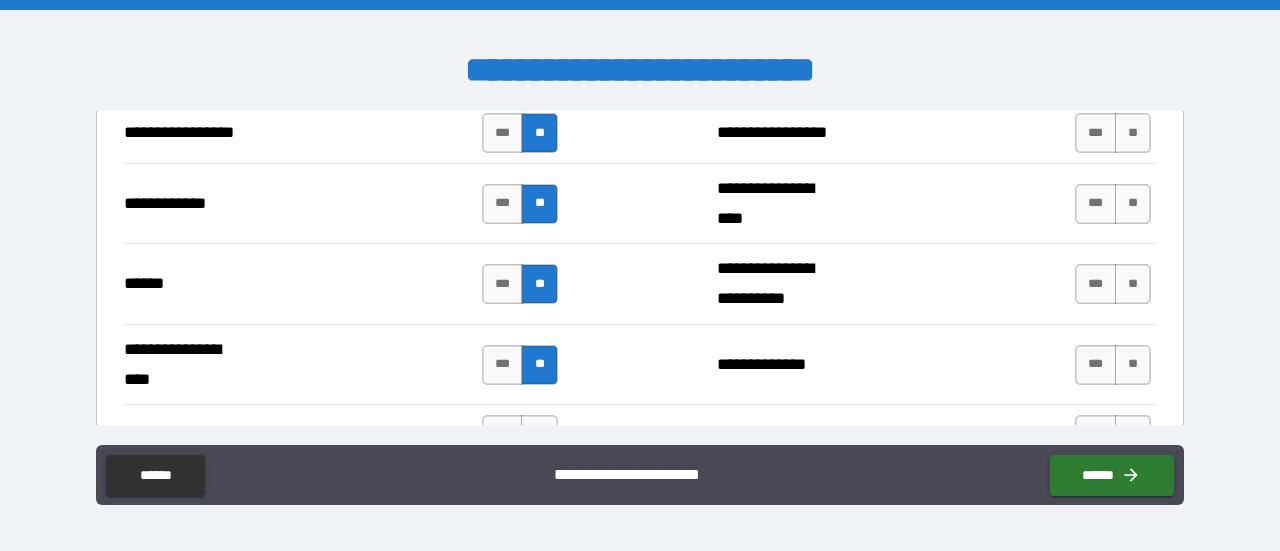 scroll, scrollTop: 3100, scrollLeft: 0, axis: vertical 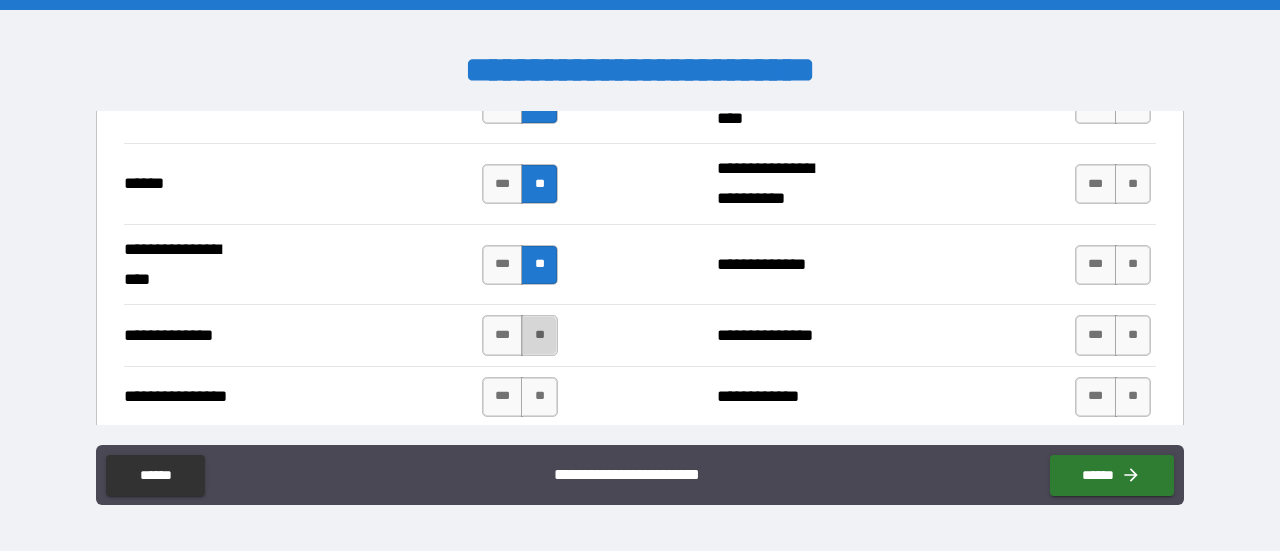 click on "**" at bounding box center (539, 335) 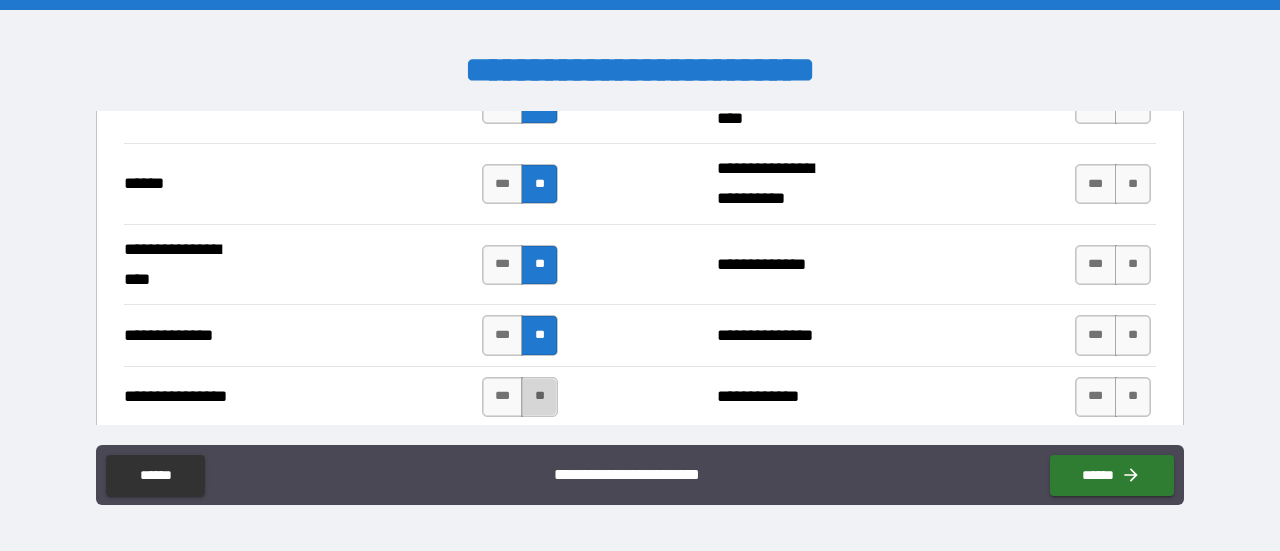 click on "**" at bounding box center [539, 397] 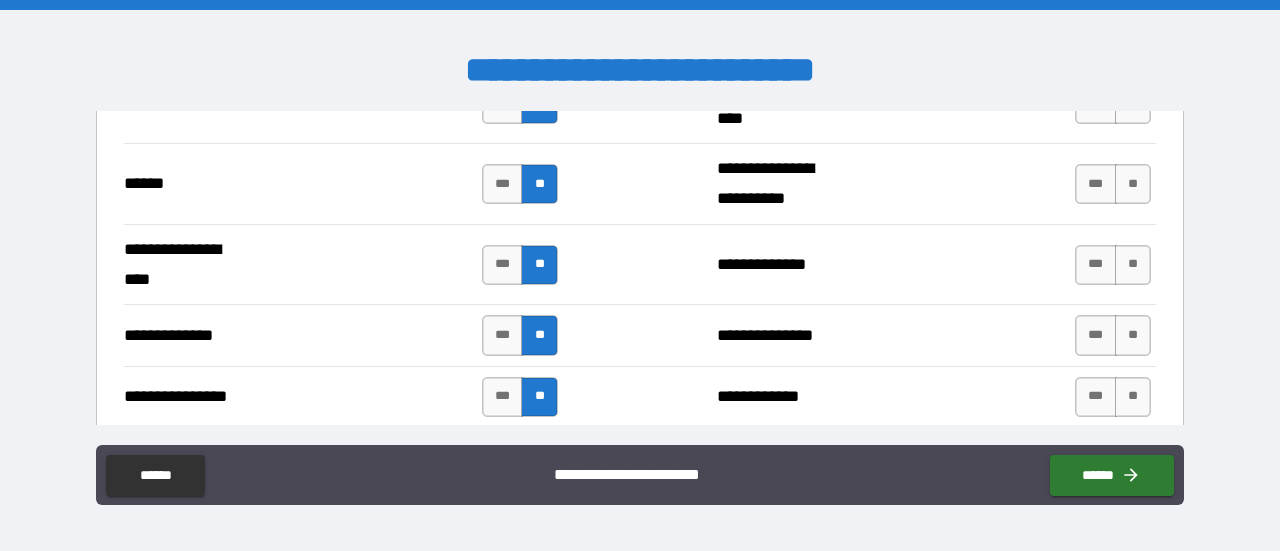 scroll, scrollTop: 3200, scrollLeft: 0, axis: vertical 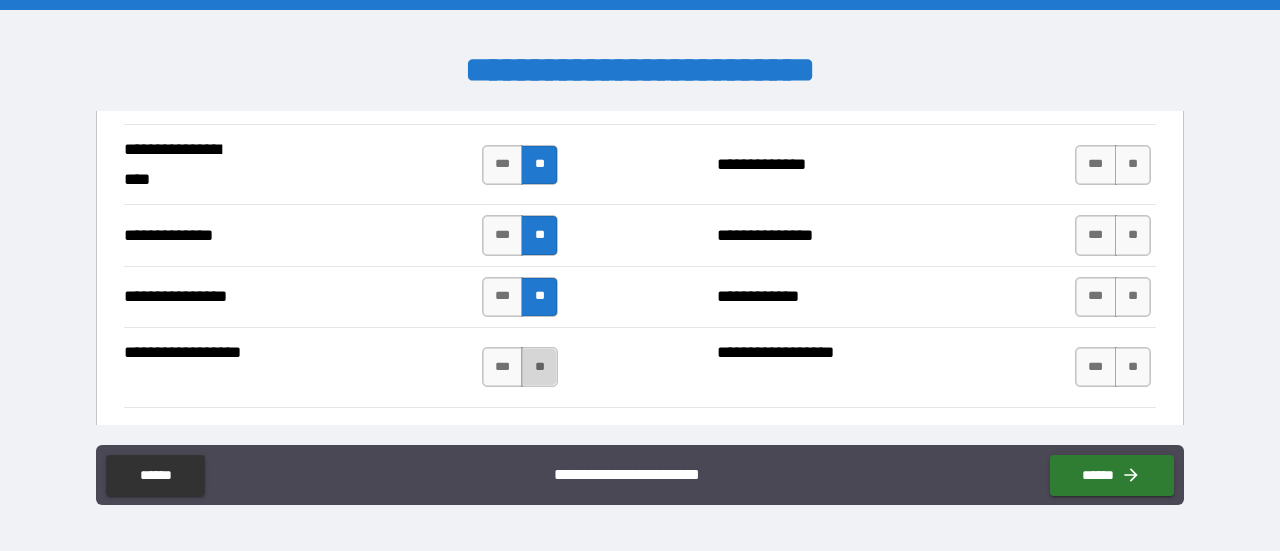 click on "**" at bounding box center [539, 367] 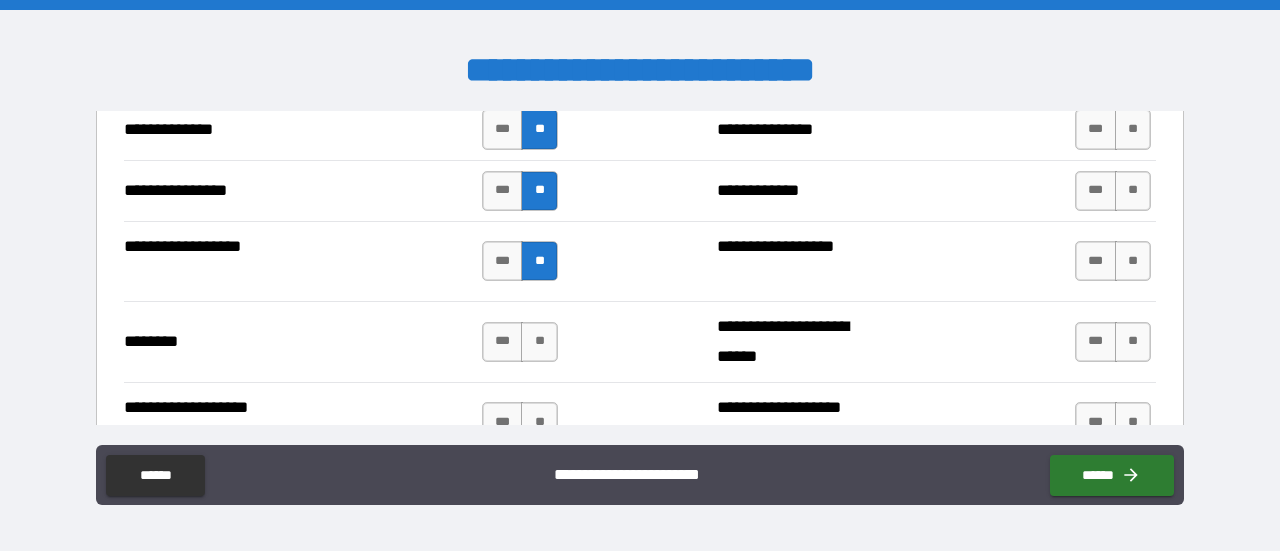 scroll, scrollTop: 3400, scrollLeft: 0, axis: vertical 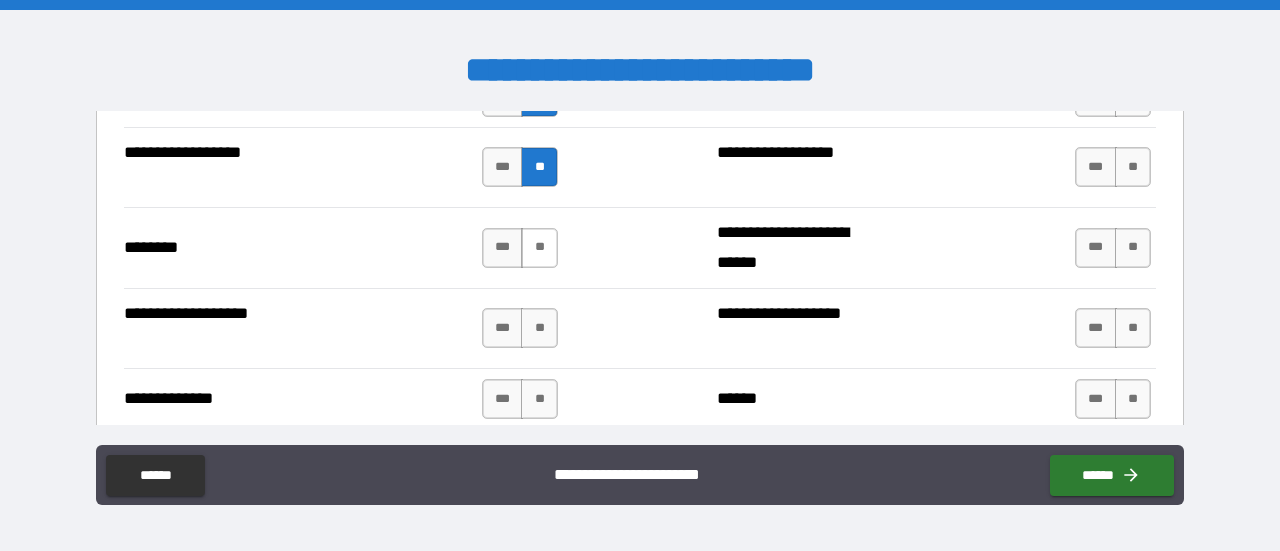 click on "**" at bounding box center [539, 248] 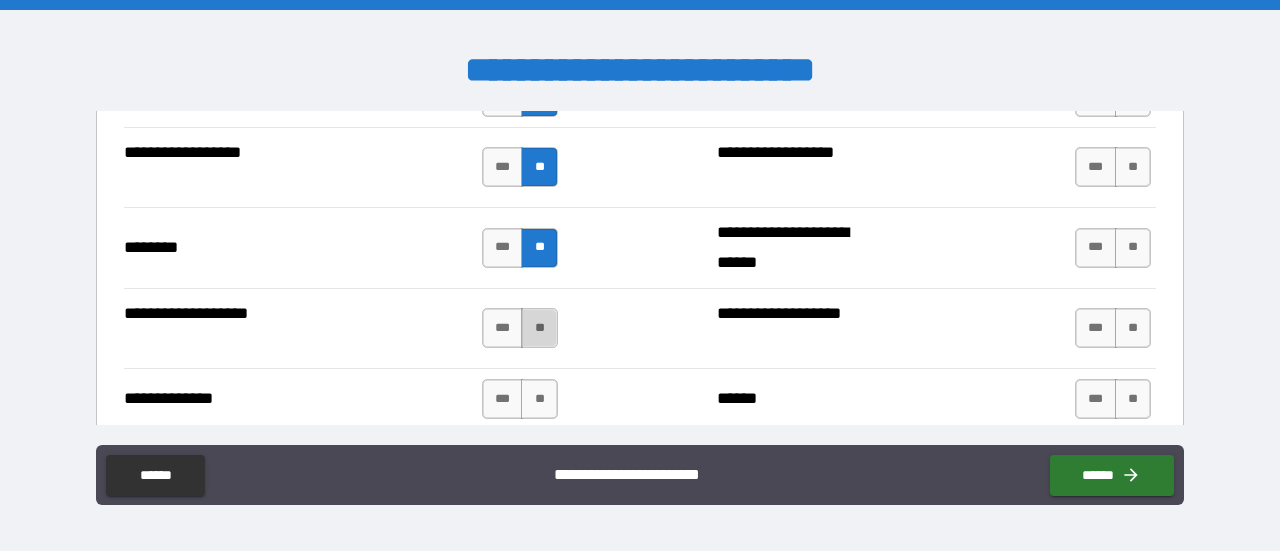 click on "**" at bounding box center (539, 328) 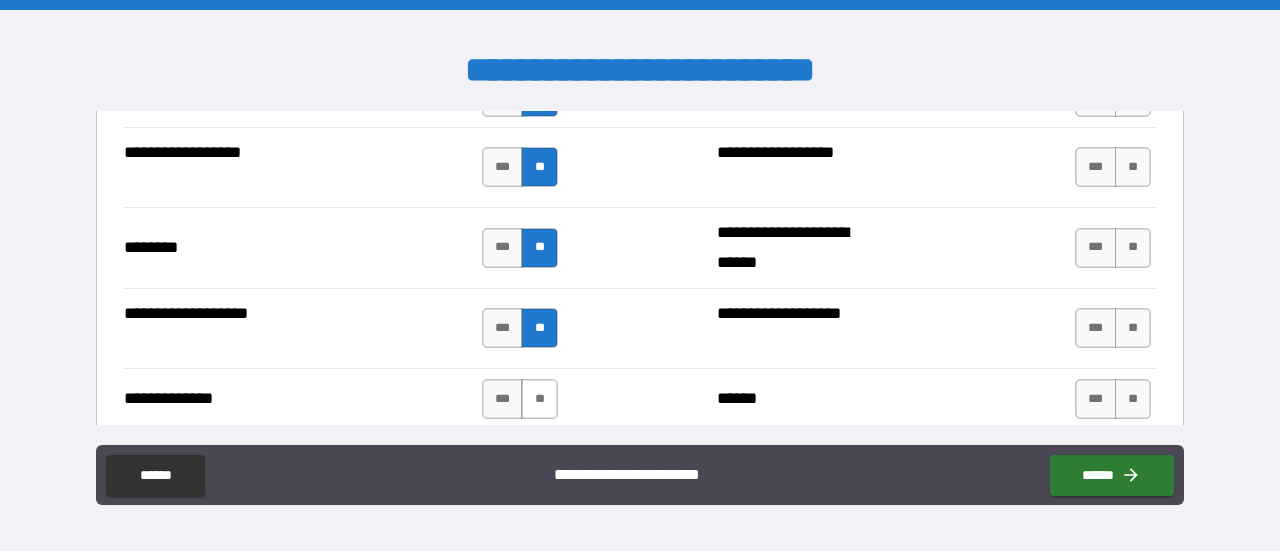 click on "**" at bounding box center [539, 399] 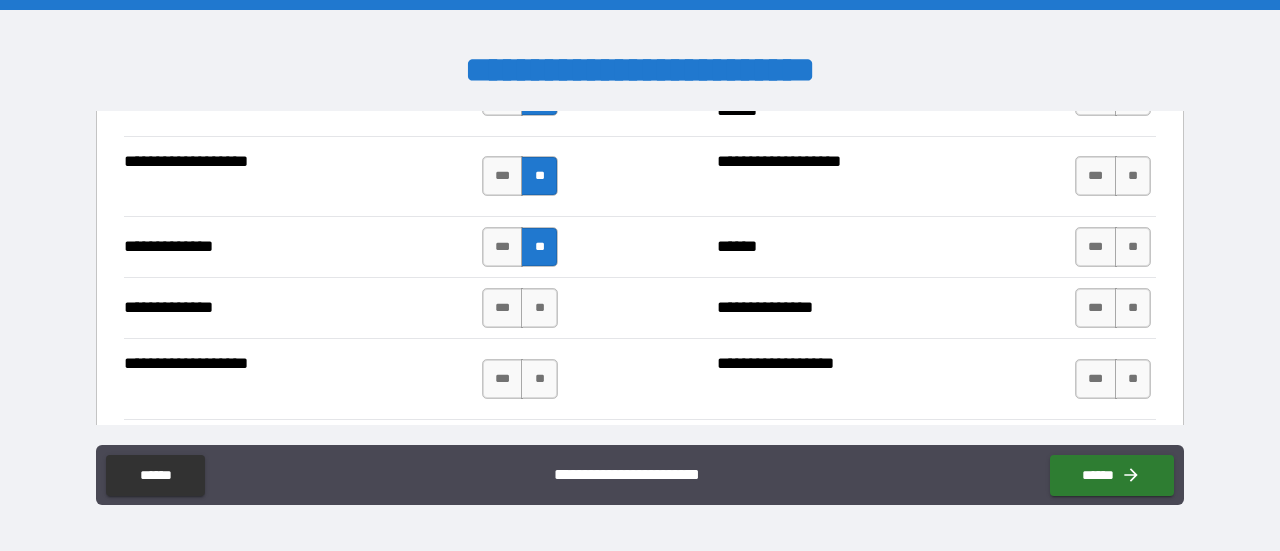 scroll, scrollTop: 3600, scrollLeft: 0, axis: vertical 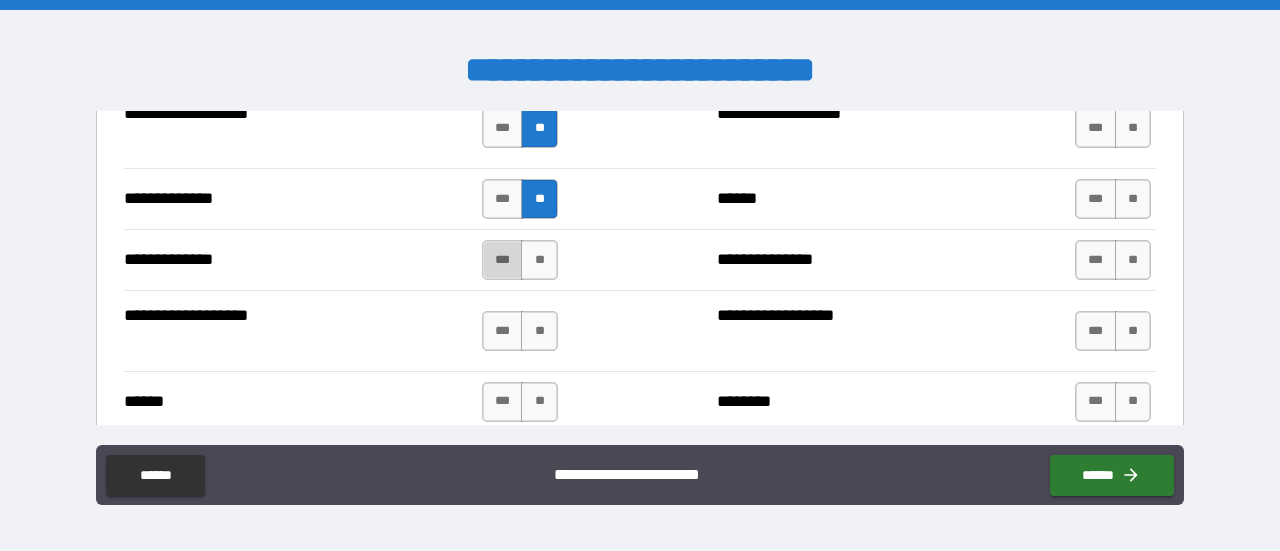 click on "***" at bounding box center (503, 260) 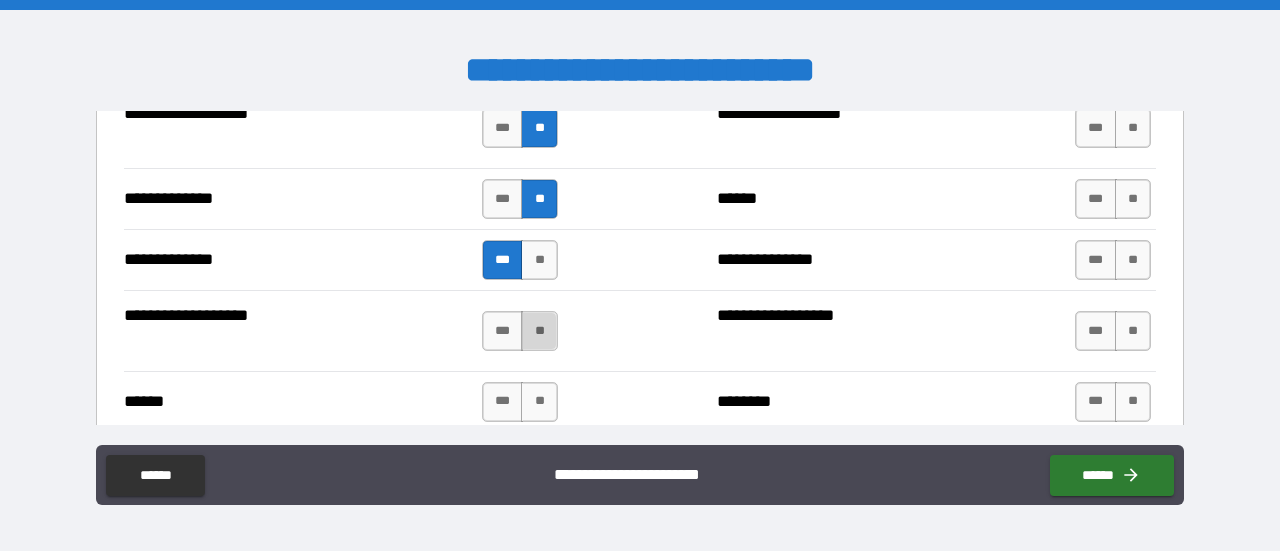 click on "**" at bounding box center [539, 331] 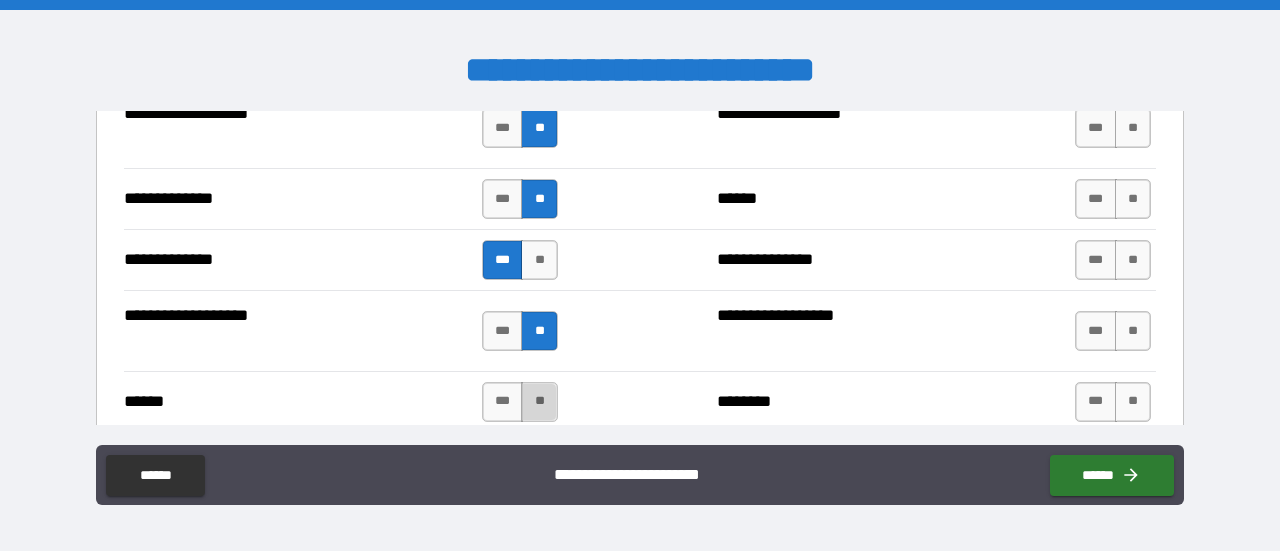 click on "**" at bounding box center [539, 402] 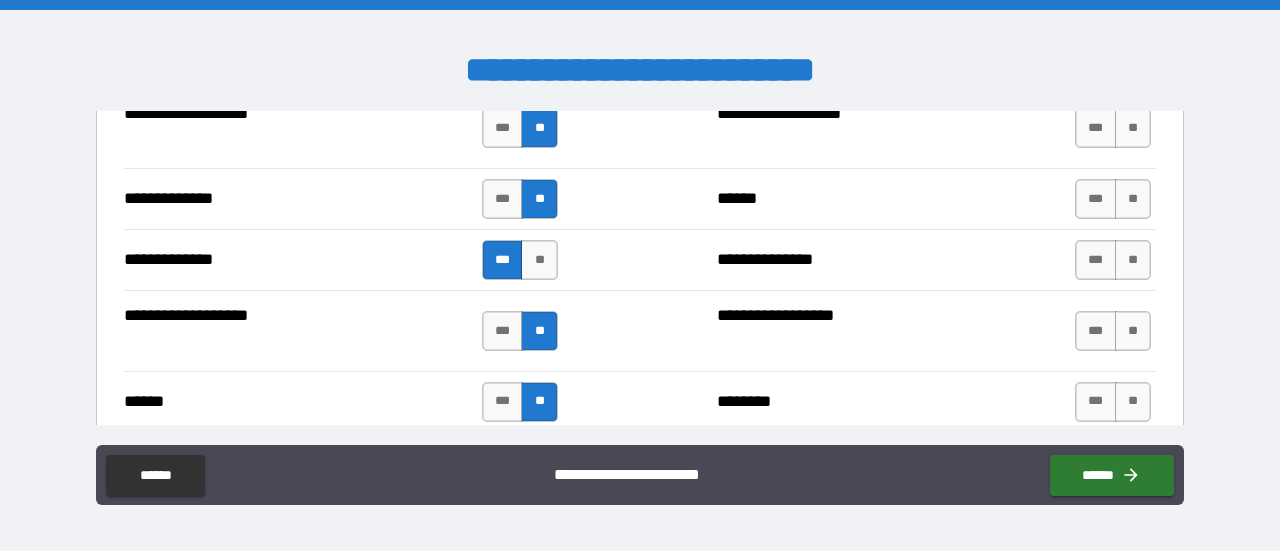 scroll, scrollTop: 3700, scrollLeft: 0, axis: vertical 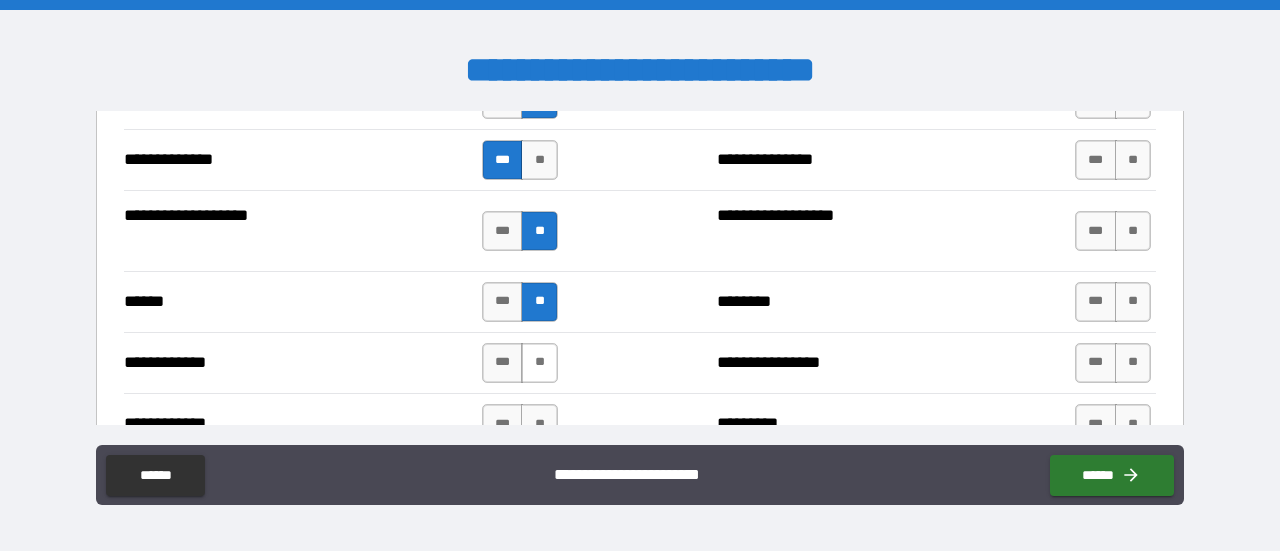 click on "**" at bounding box center (539, 363) 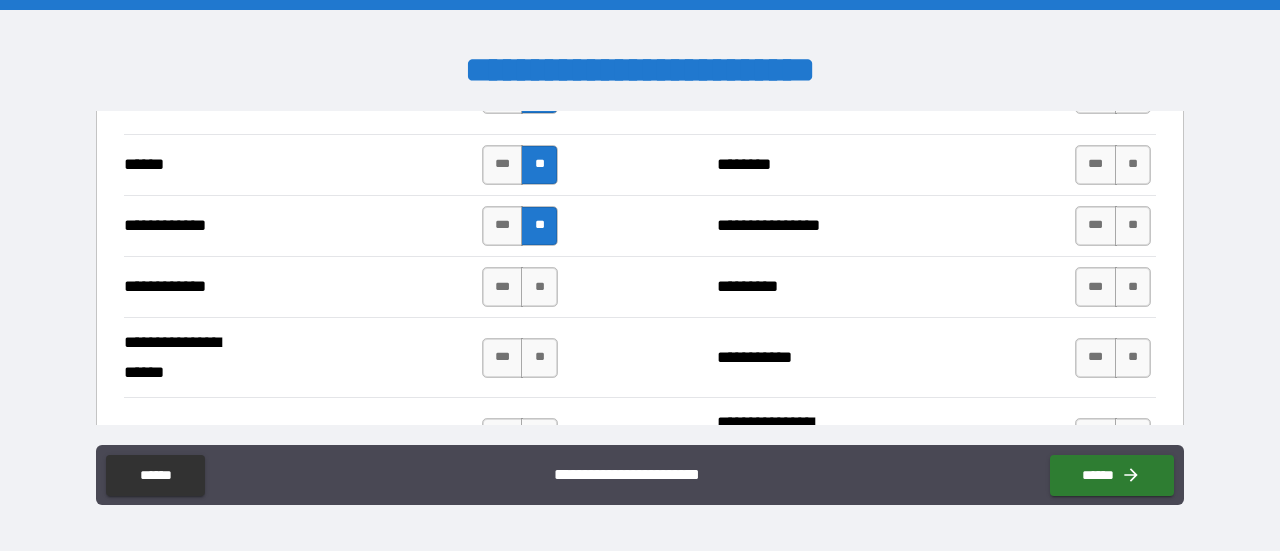 scroll, scrollTop: 3900, scrollLeft: 0, axis: vertical 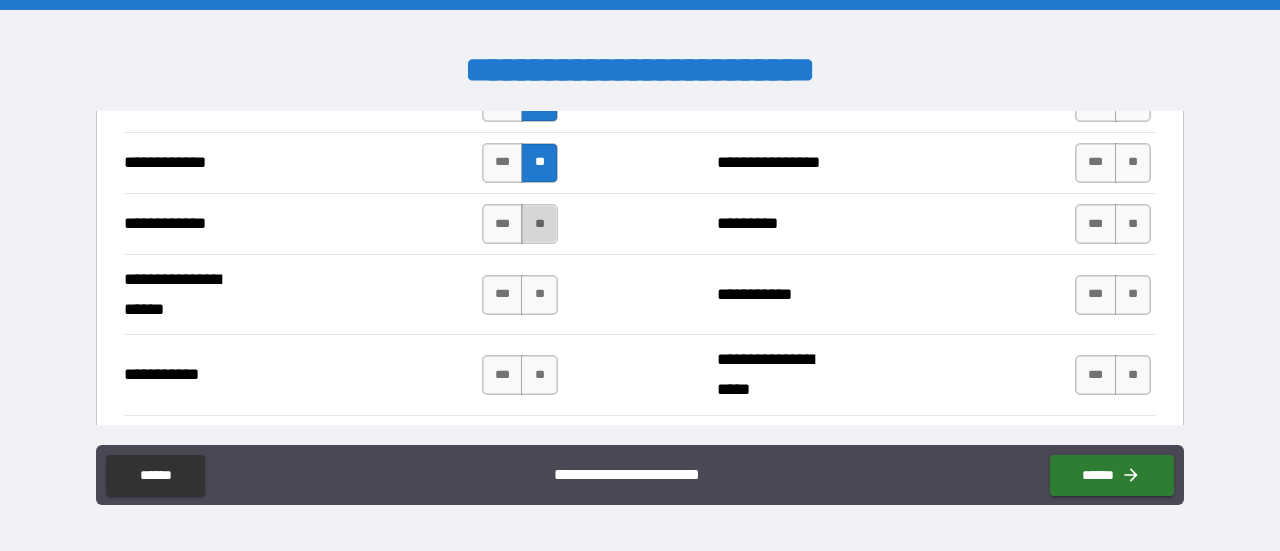 click on "**" at bounding box center (539, 224) 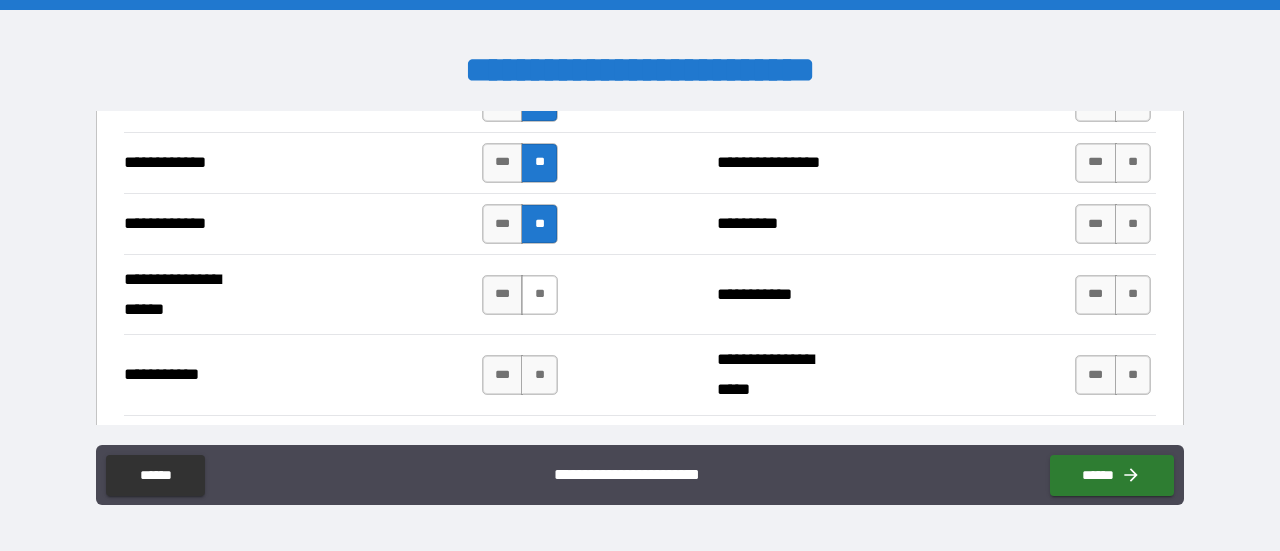 click on "**" at bounding box center [539, 295] 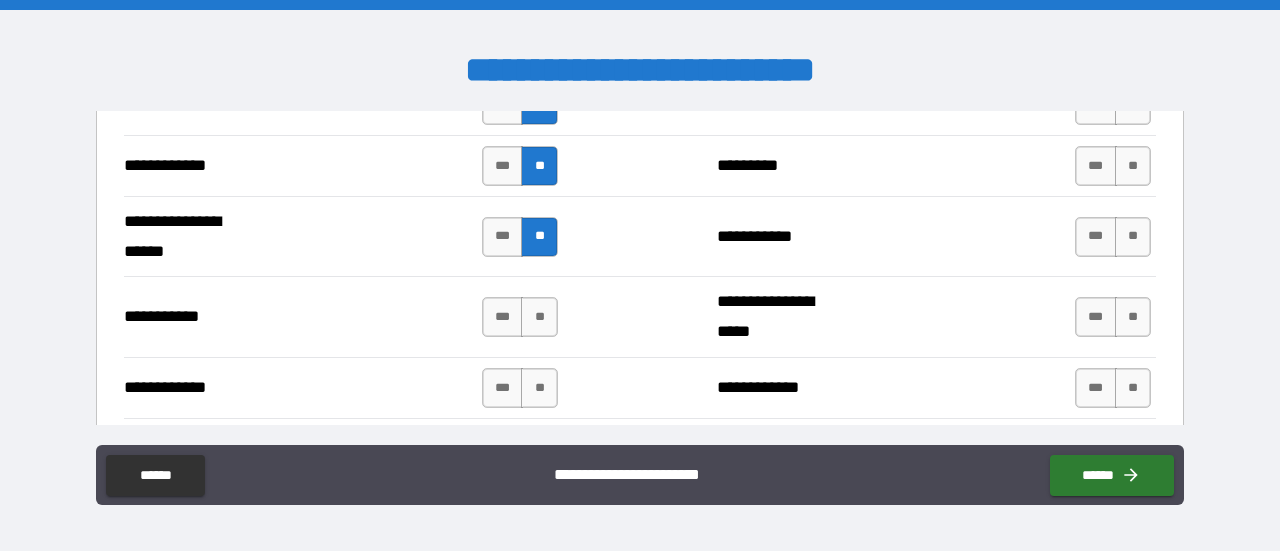 scroll, scrollTop: 4000, scrollLeft: 0, axis: vertical 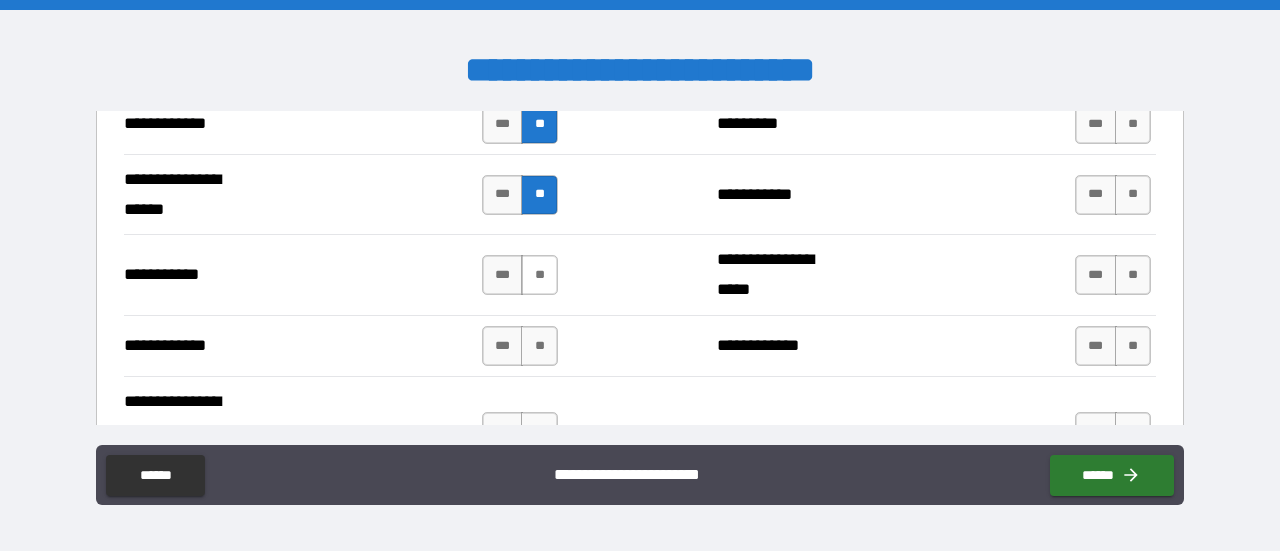 click on "**" at bounding box center (539, 275) 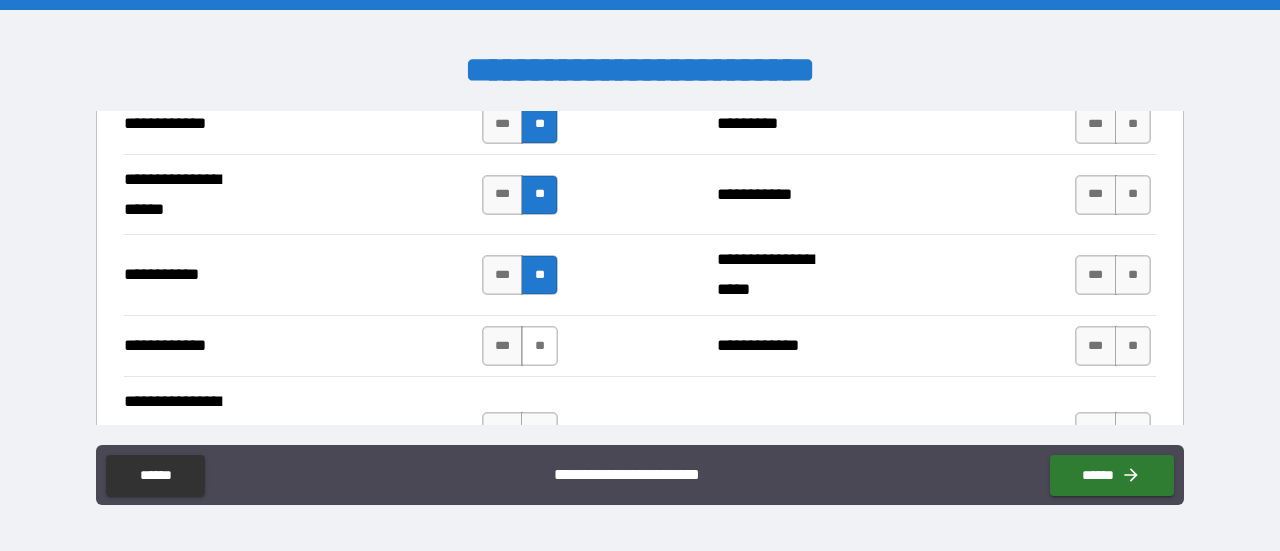 click on "**" at bounding box center (539, 346) 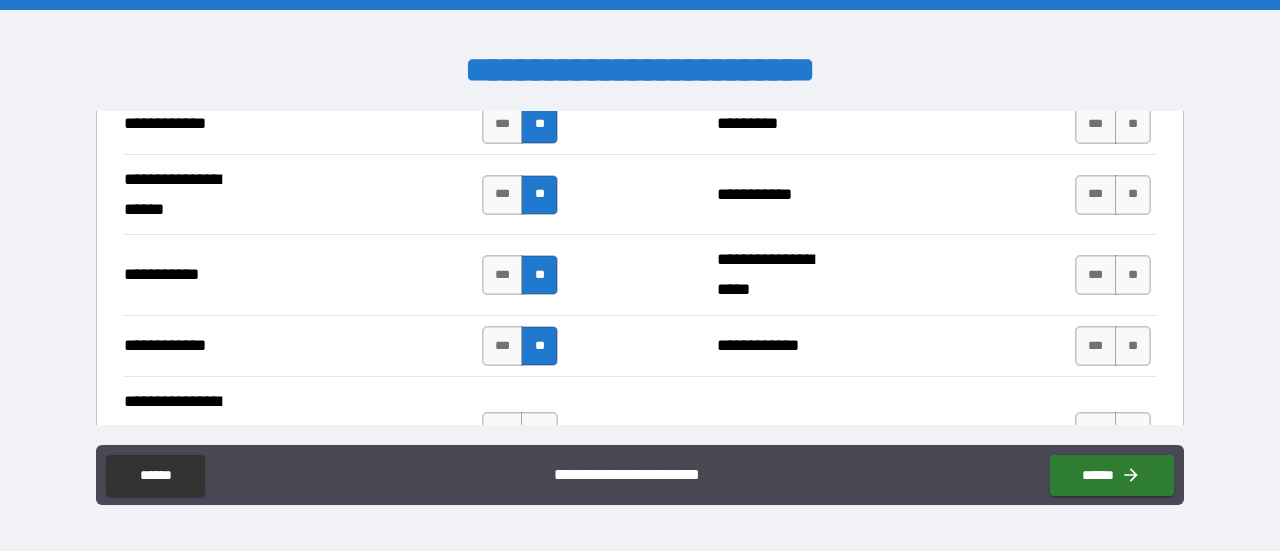 scroll, scrollTop: 4100, scrollLeft: 0, axis: vertical 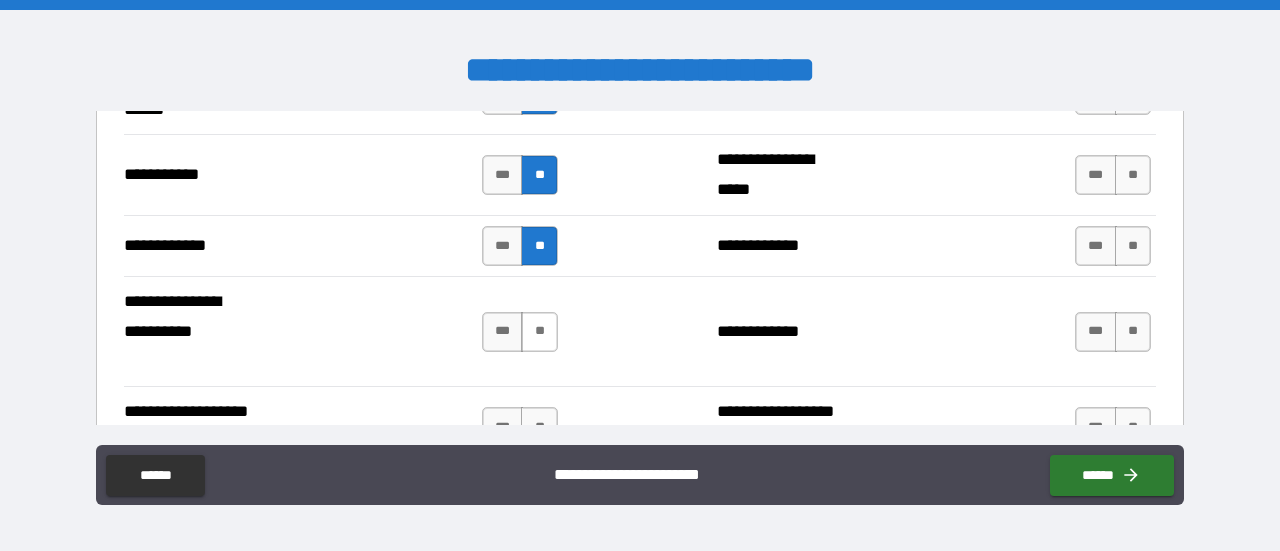 click on "**" at bounding box center (539, 332) 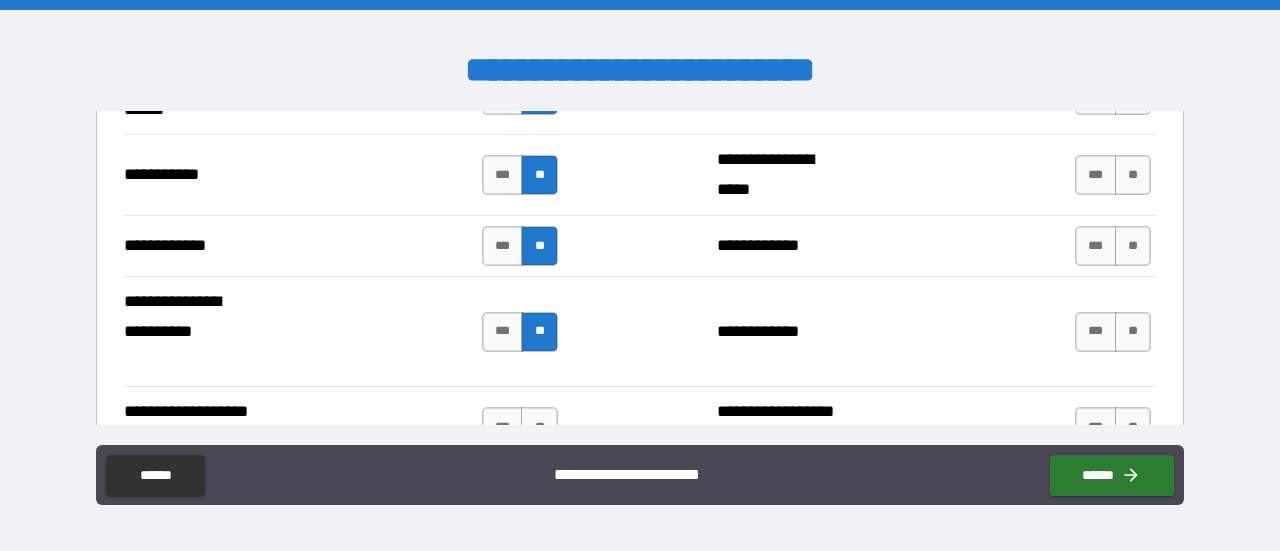 scroll, scrollTop: 4200, scrollLeft: 0, axis: vertical 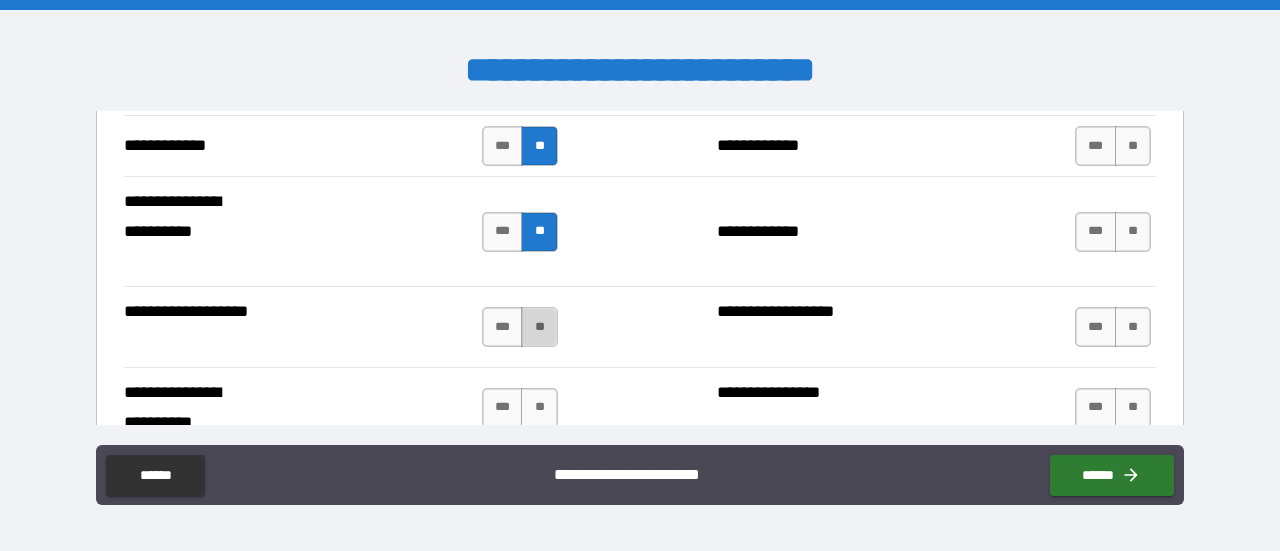 click on "**" at bounding box center [539, 327] 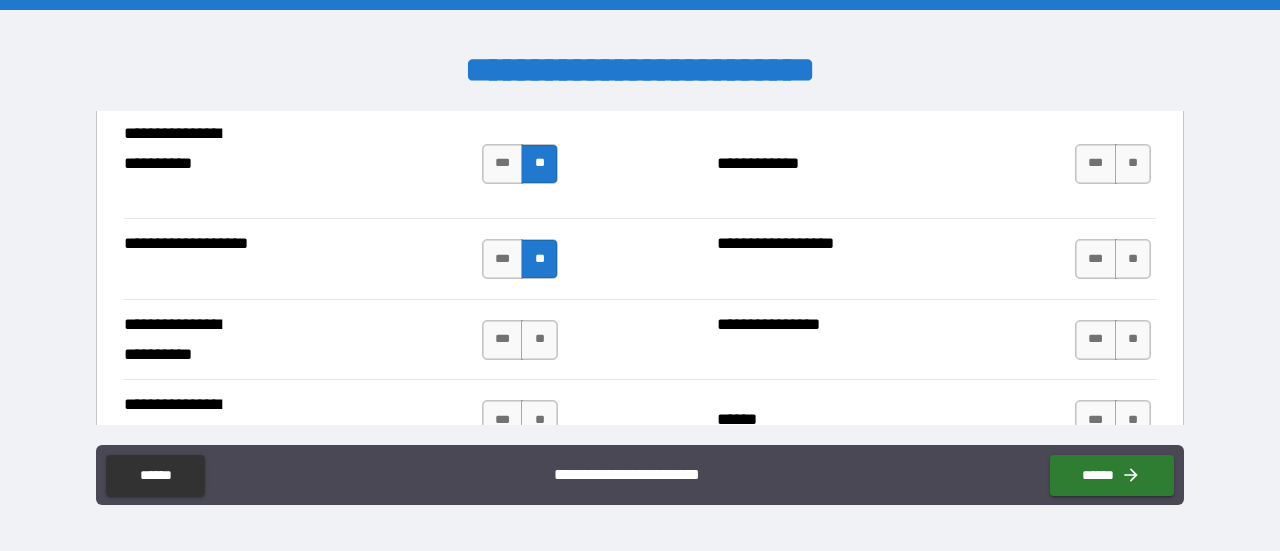 scroll, scrollTop: 4300, scrollLeft: 0, axis: vertical 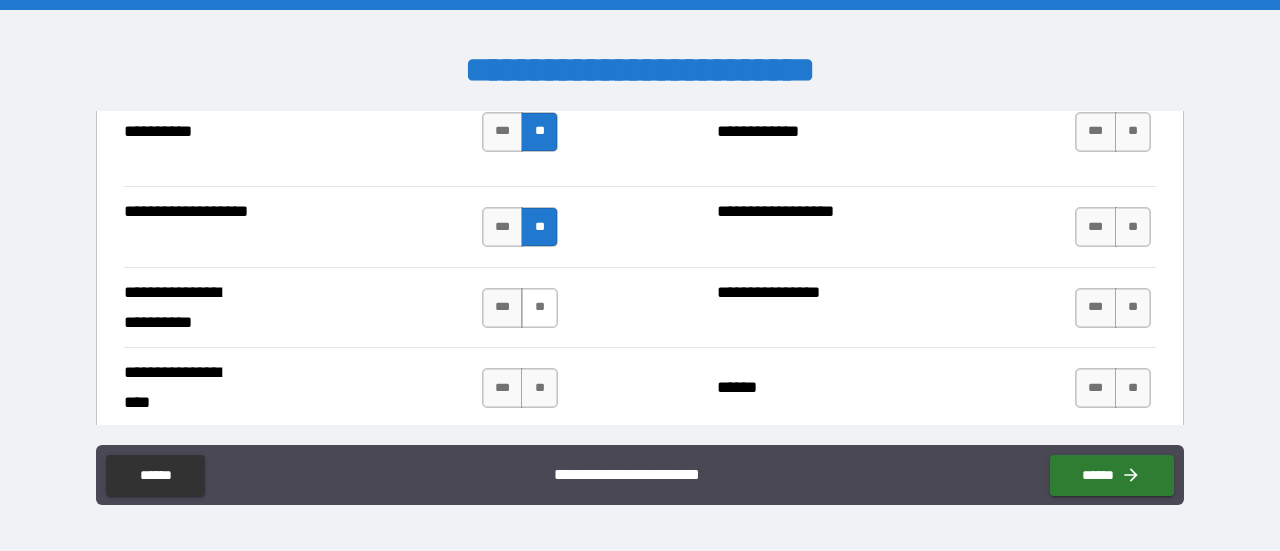 click on "**" at bounding box center (539, 308) 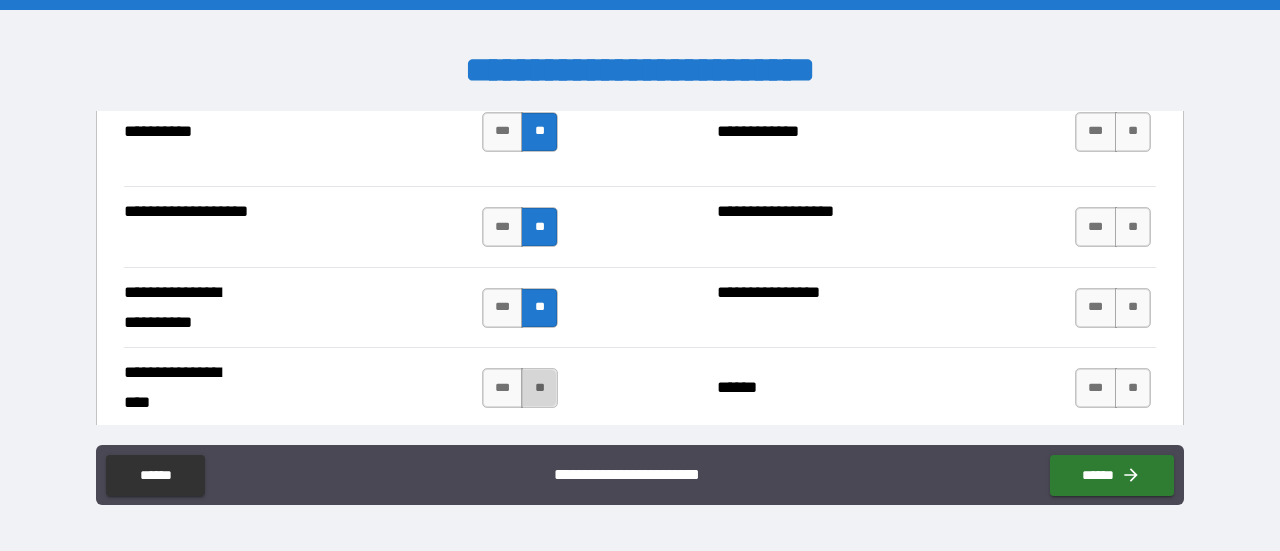 click on "**" at bounding box center [539, 388] 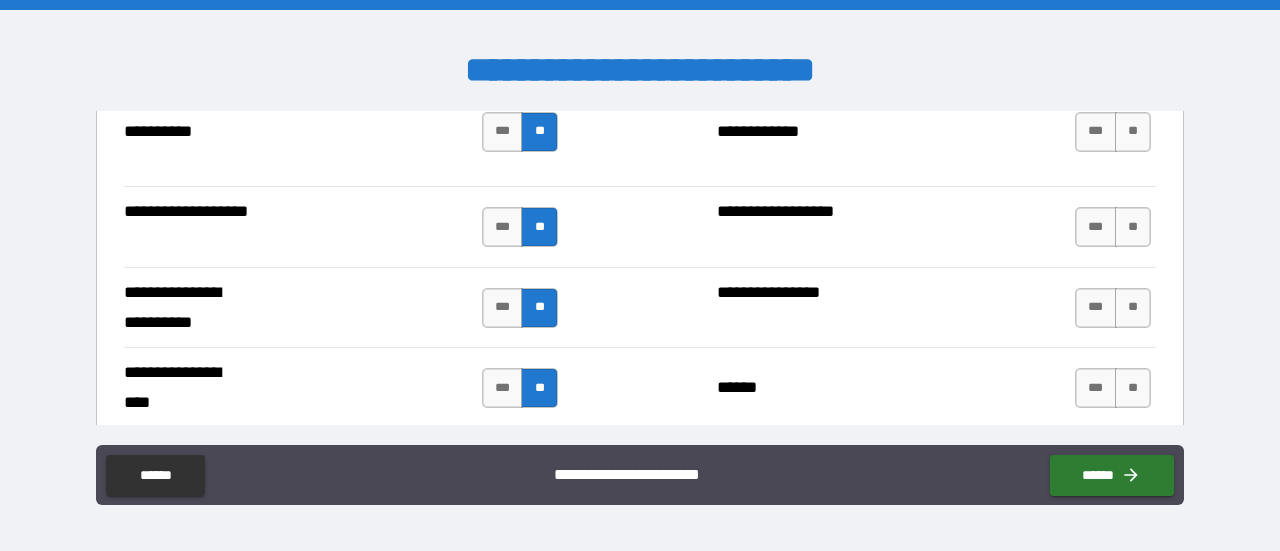 scroll, scrollTop: 4400, scrollLeft: 0, axis: vertical 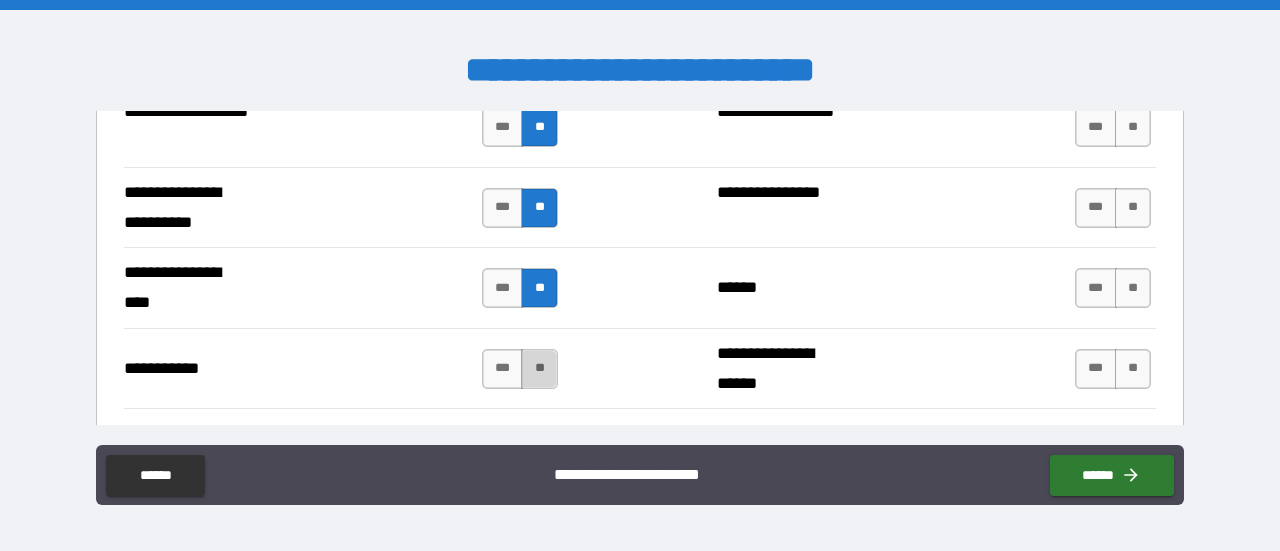click on "**" at bounding box center [539, 369] 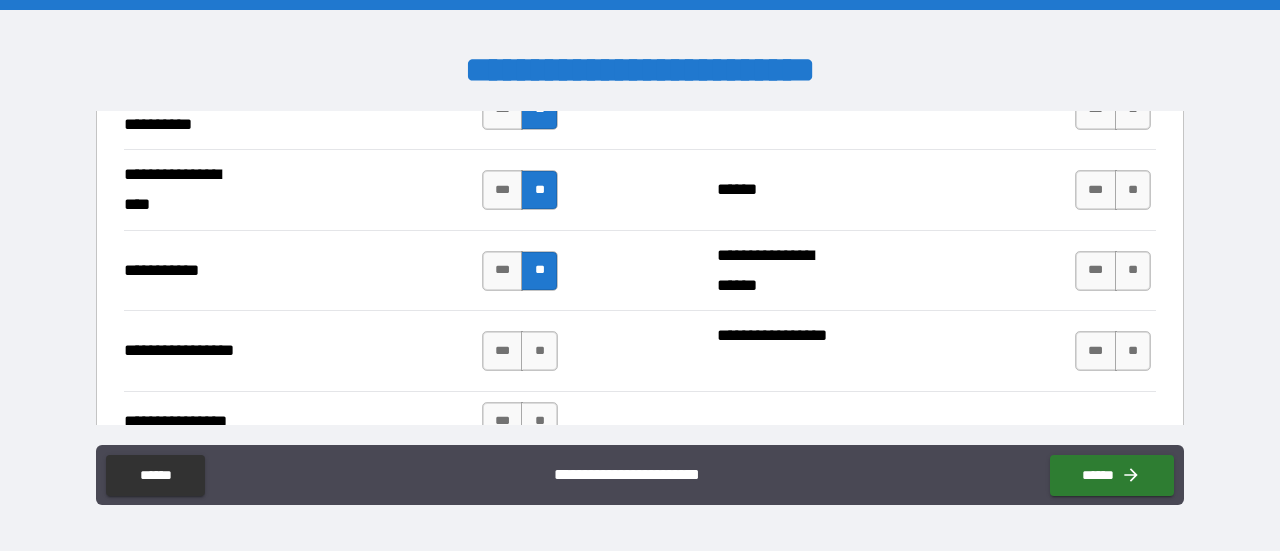 scroll, scrollTop: 4500, scrollLeft: 0, axis: vertical 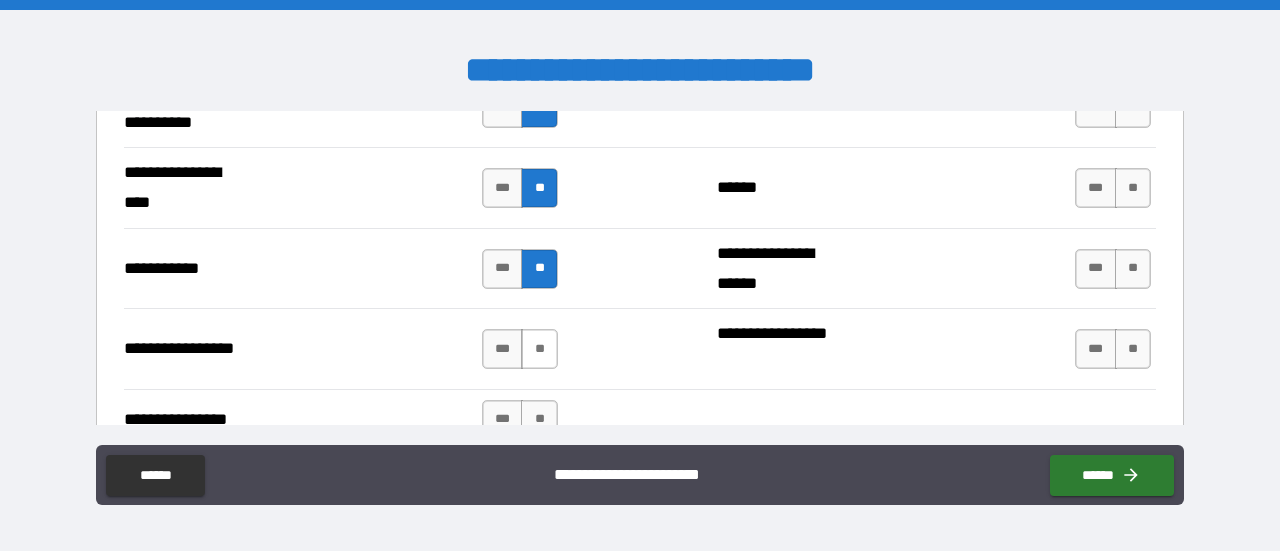 click on "**" at bounding box center (539, 349) 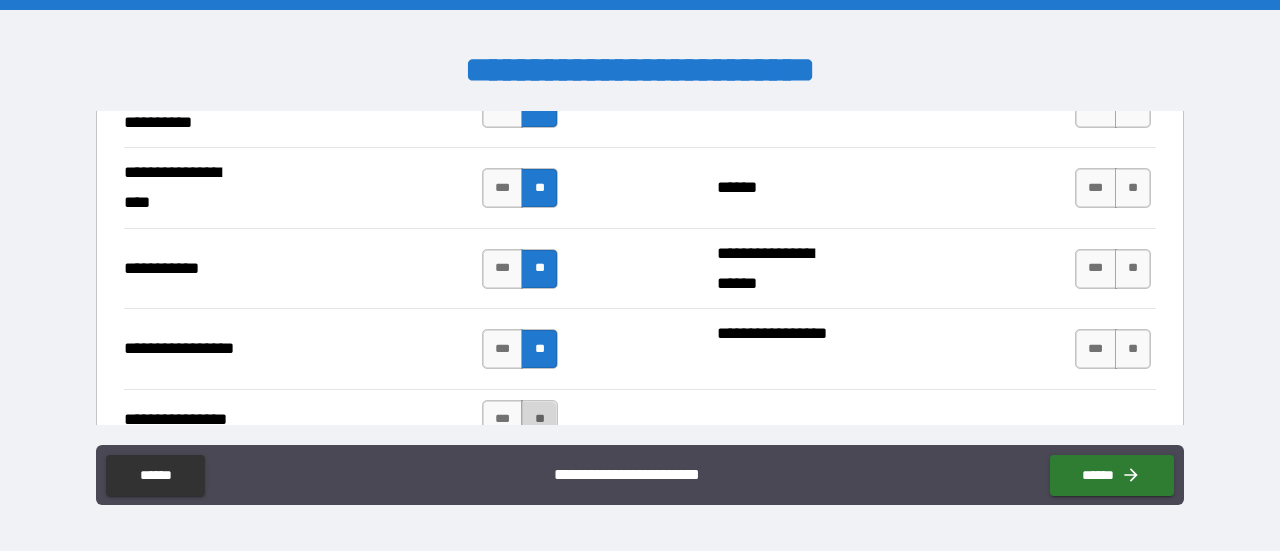 click on "**" at bounding box center (539, 420) 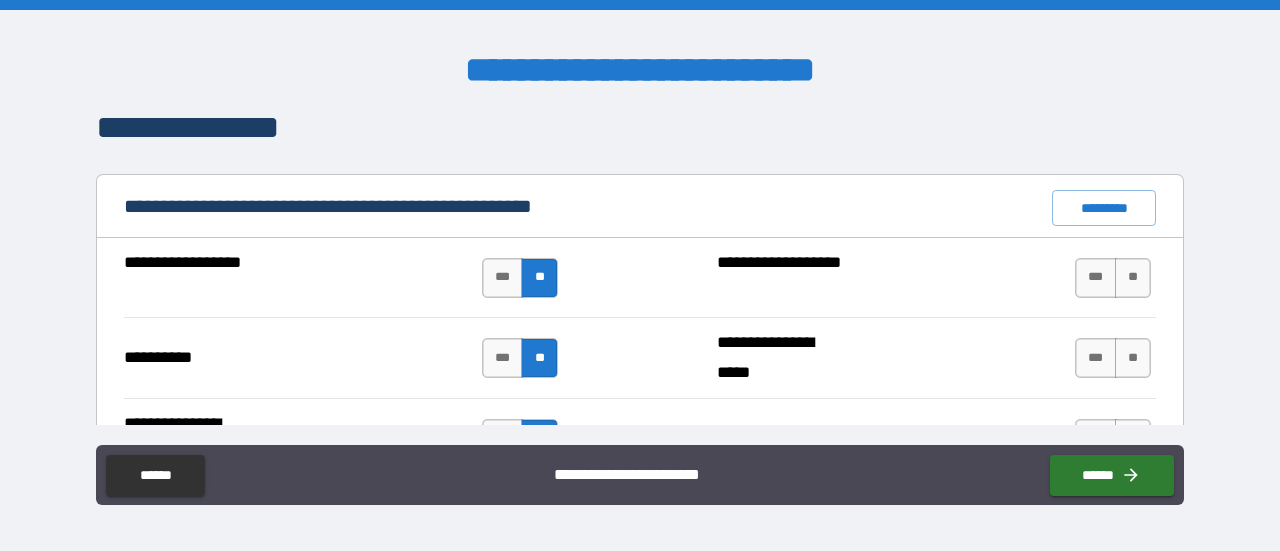 scroll, scrollTop: 1900, scrollLeft: 0, axis: vertical 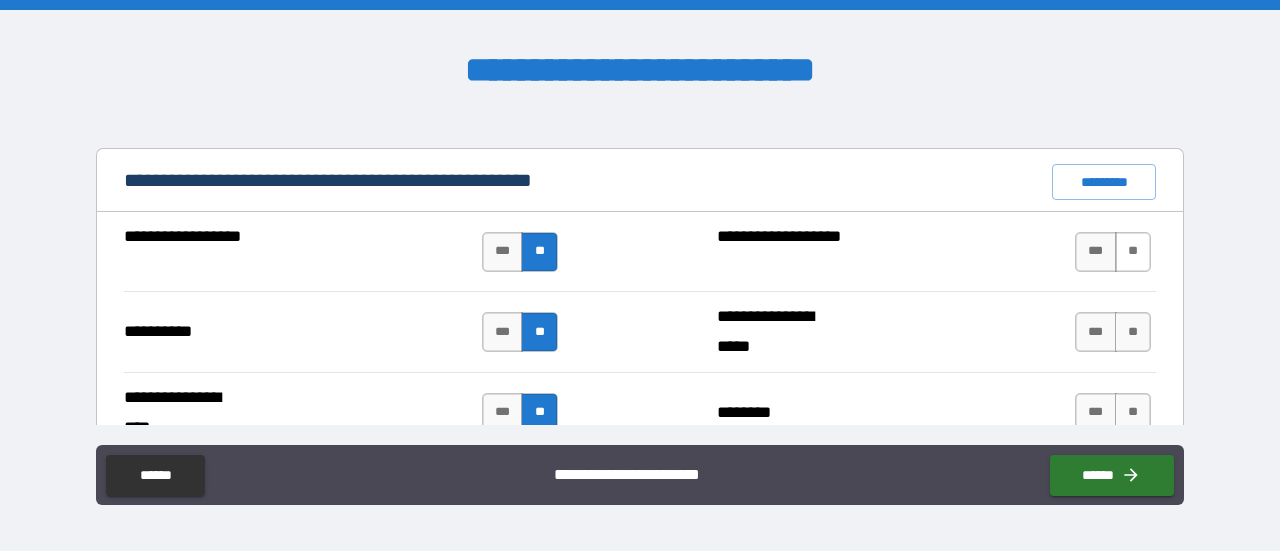 click on "**" at bounding box center [1133, 252] 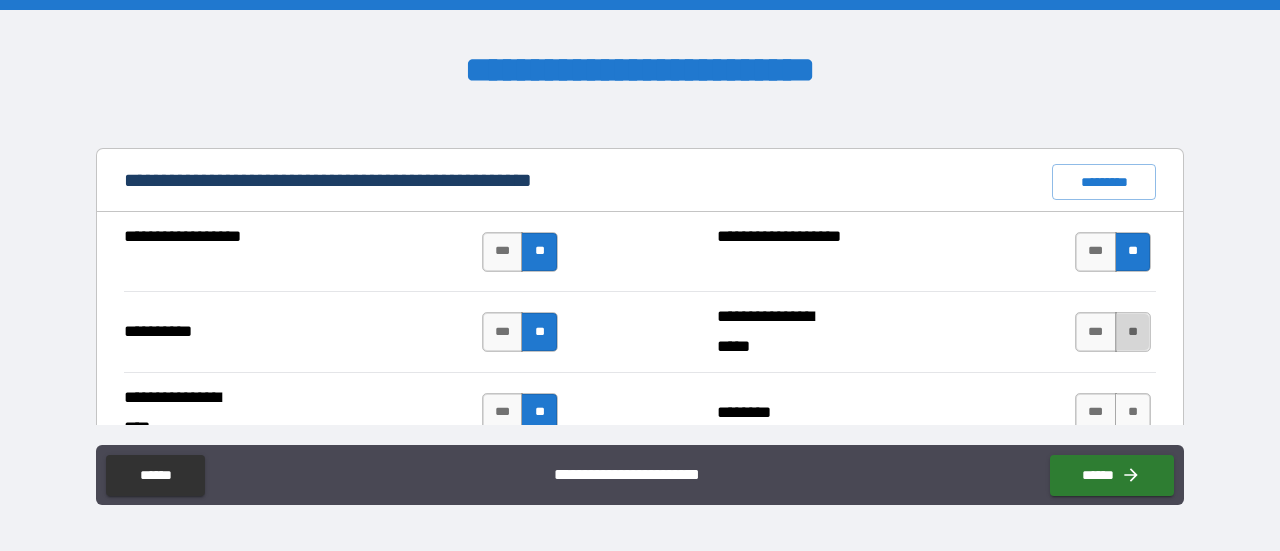 click on "**" at bounding box center [1133, 332] 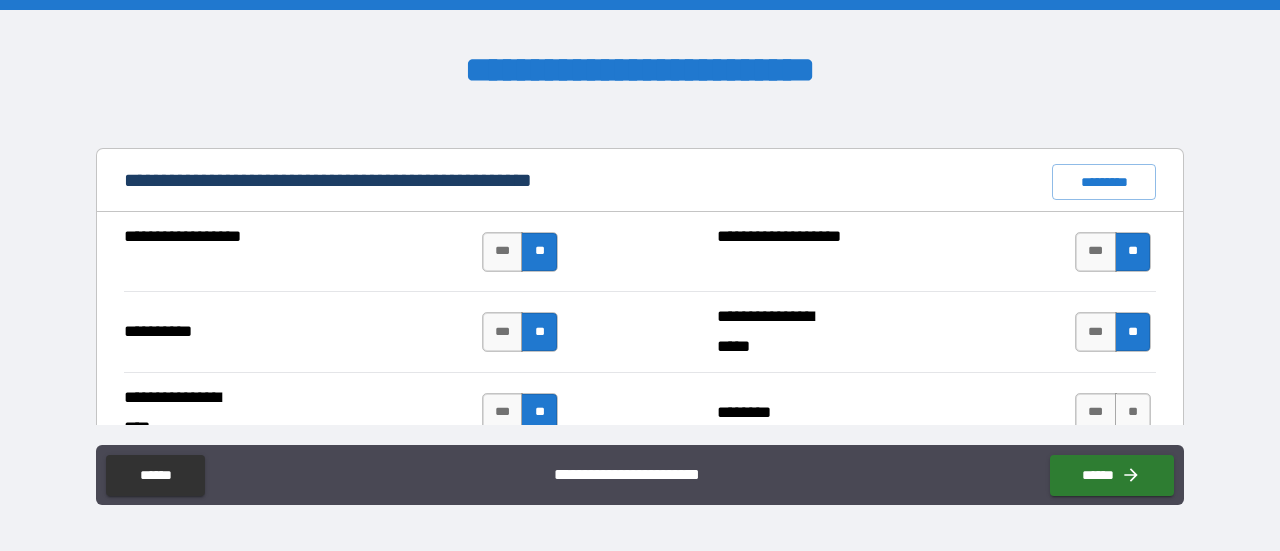 scroll, scrollTop: 2000, scrollLeft: 0, axis: vertical 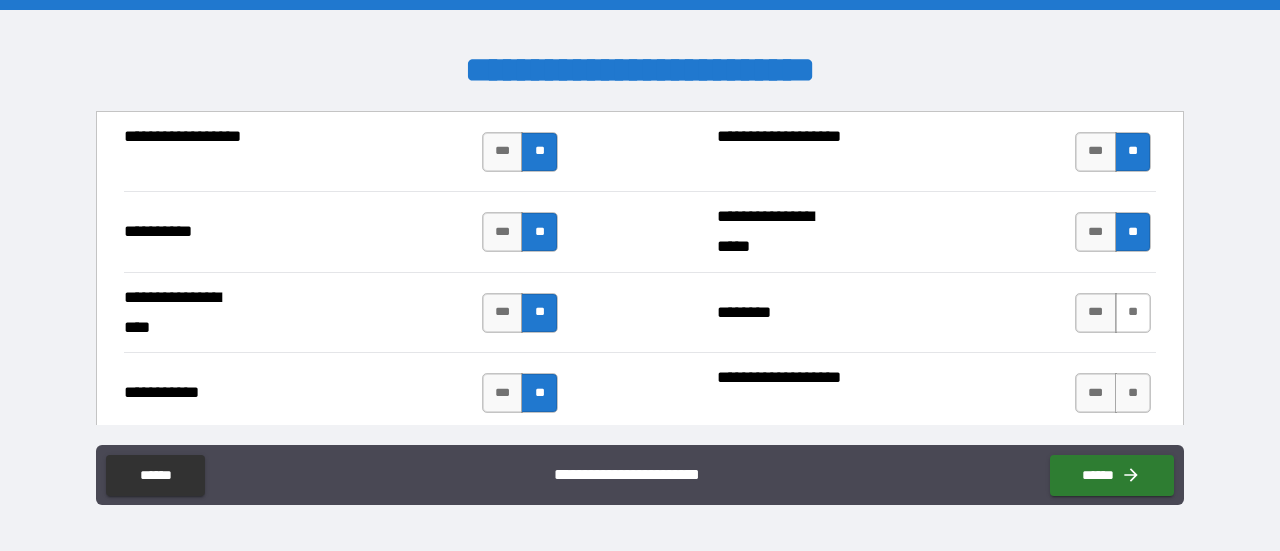 click on "**" at bounding box center (1133, 313) 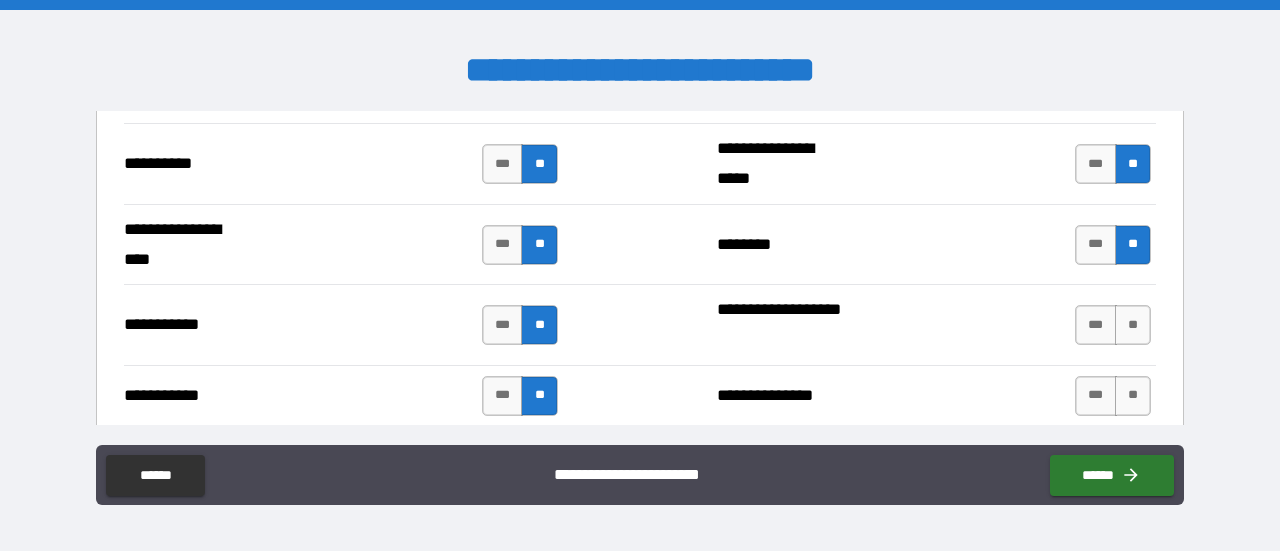 scroll, scrollTop: 2100, scrollLeft: 0, axis: vertical 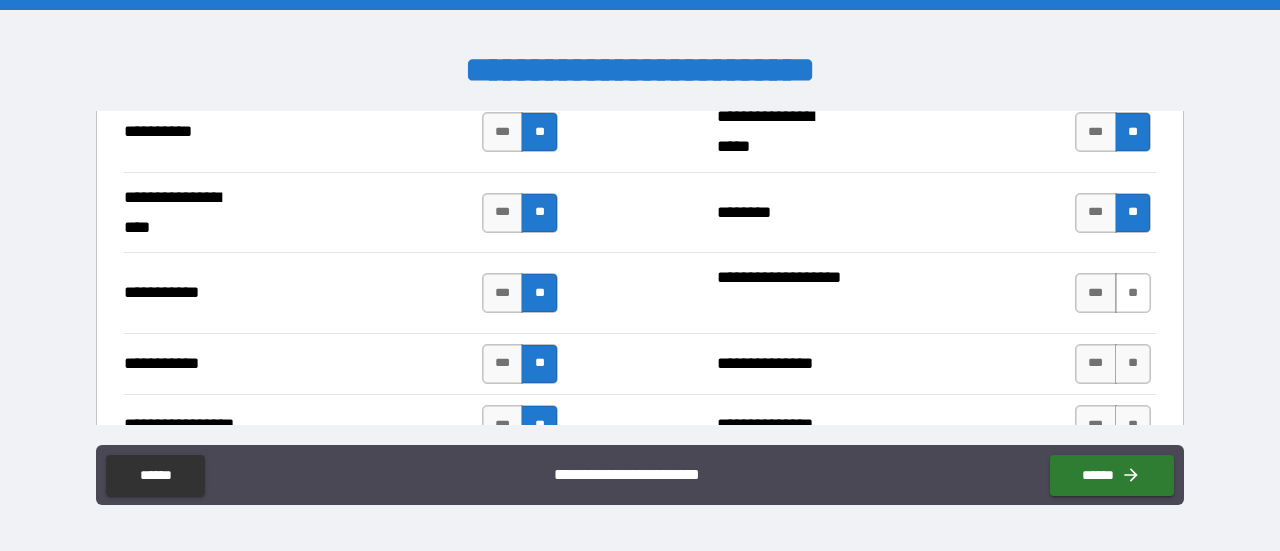 click on "**" at bounding box center (1133, 293) 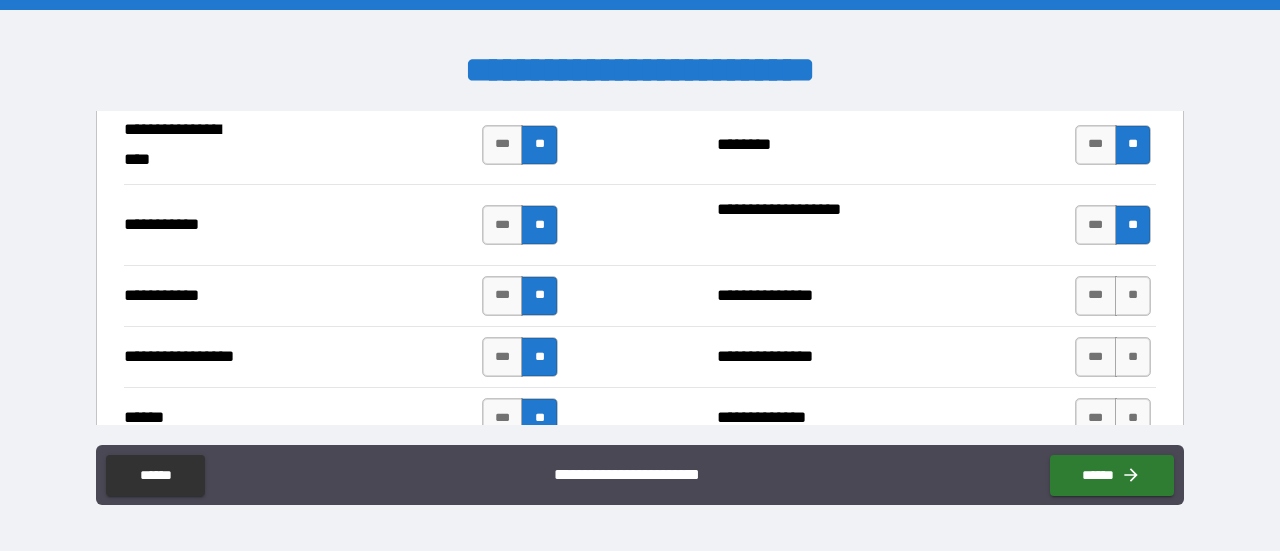 scroll, scrollTop: 2200, scrollLeft: 0, axis: vertical 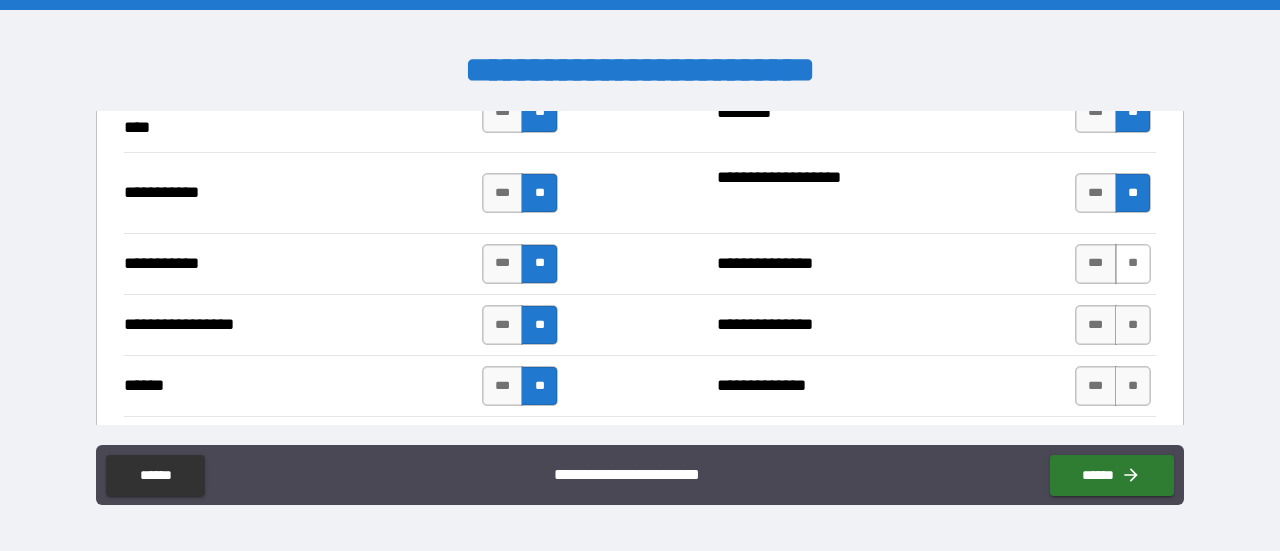 click on "**" at bounding box center [1133, 264] 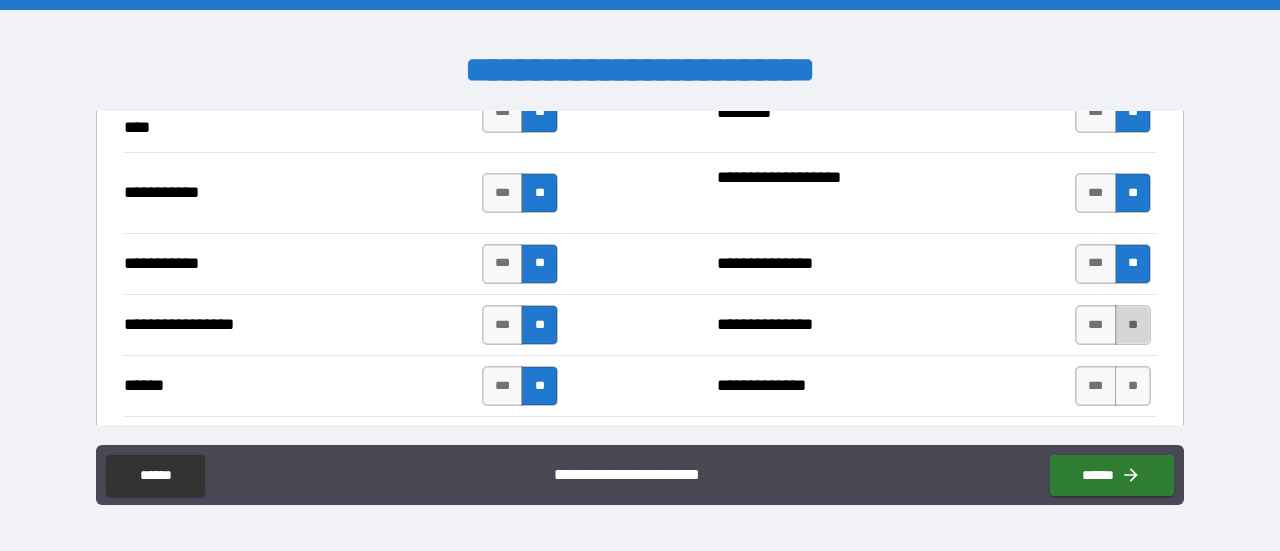click on "**" at bounding box center [1133, 325] 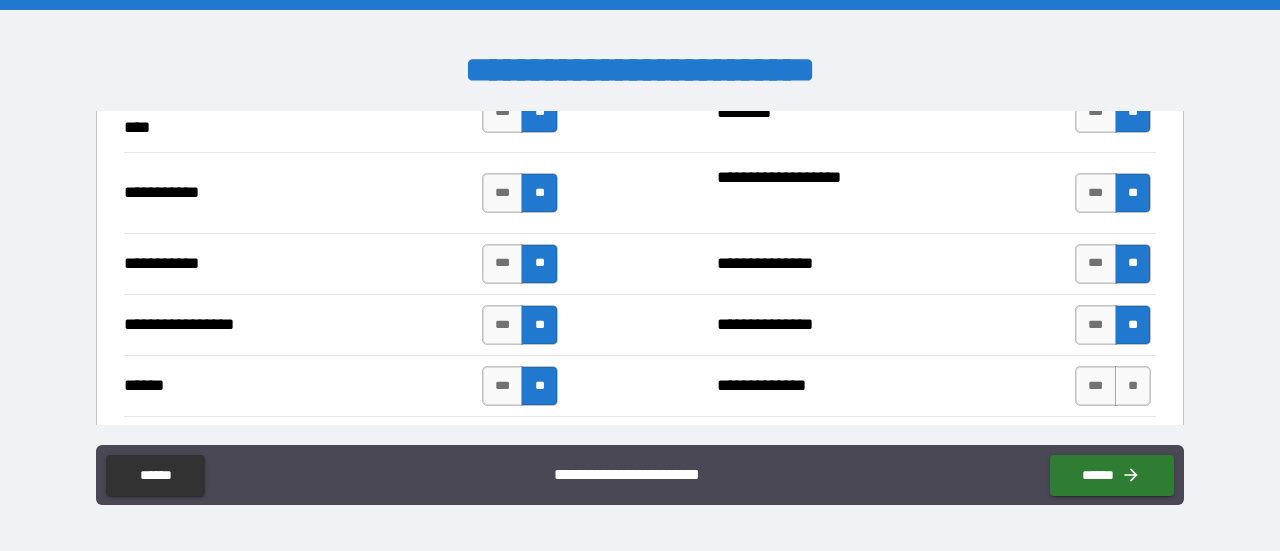 scroll, scrollTop: 2300, scrollLeft: 0, axis: vertical 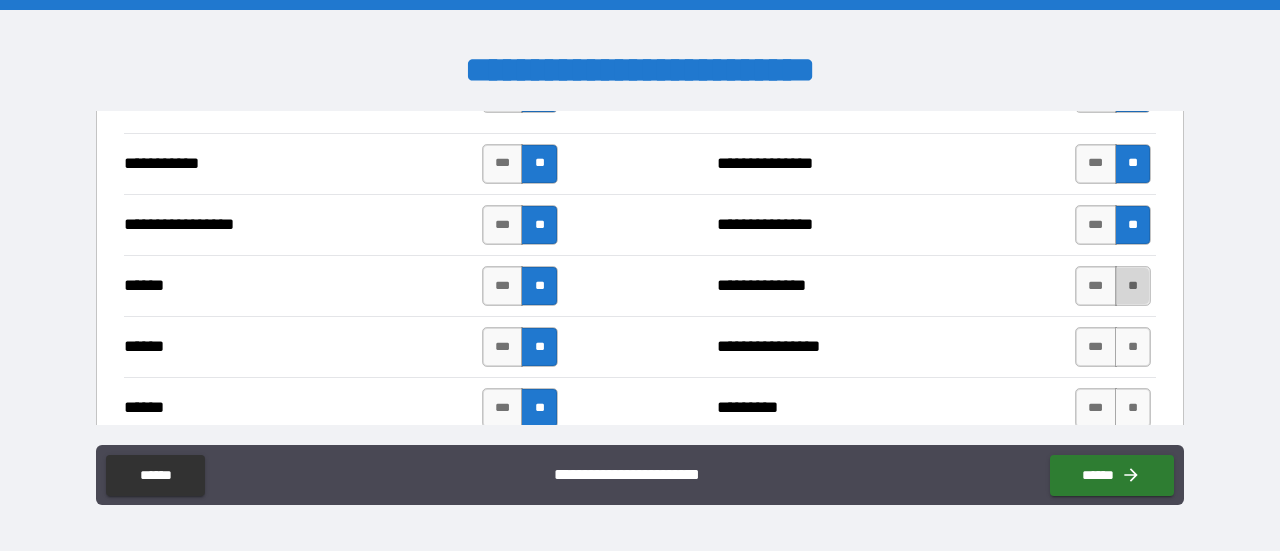 click on "**" at bounding box center [1133, 286] 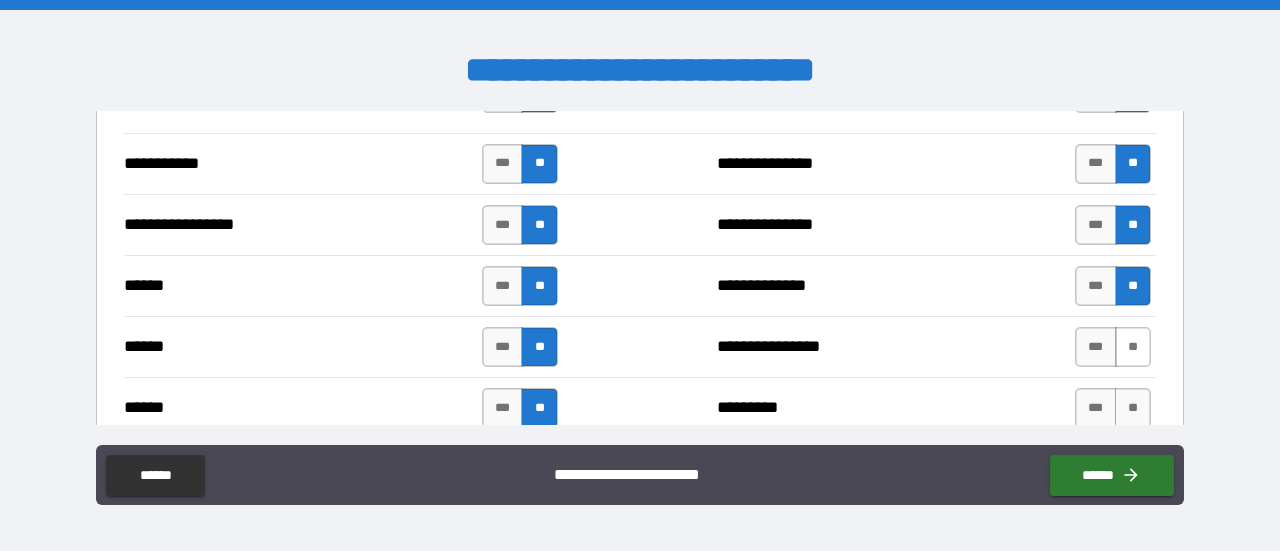 click on "**" at bounding box center (1133, 347) 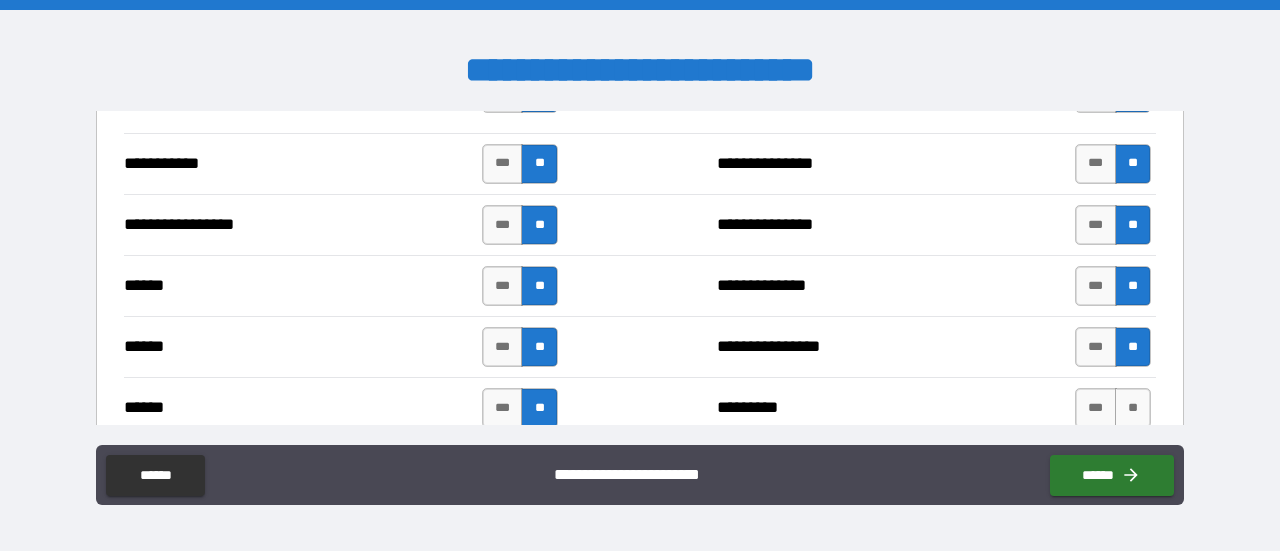 scroll, scrollTop: 2400, scrollLeft: 0, axis: vertical 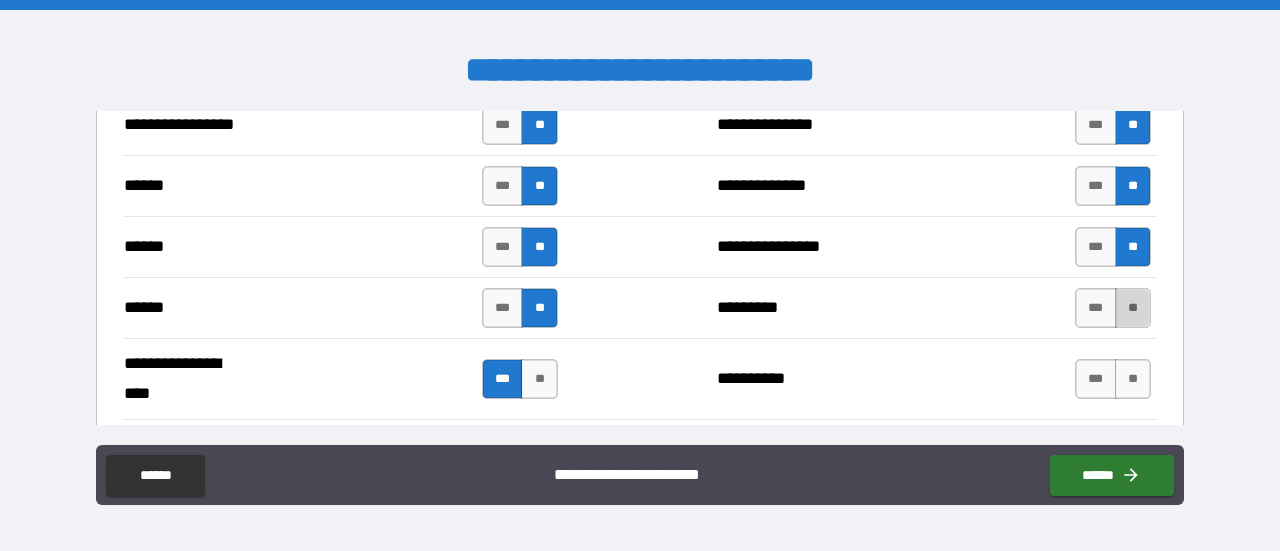 click on "**" at bounding box center (1133, 308) 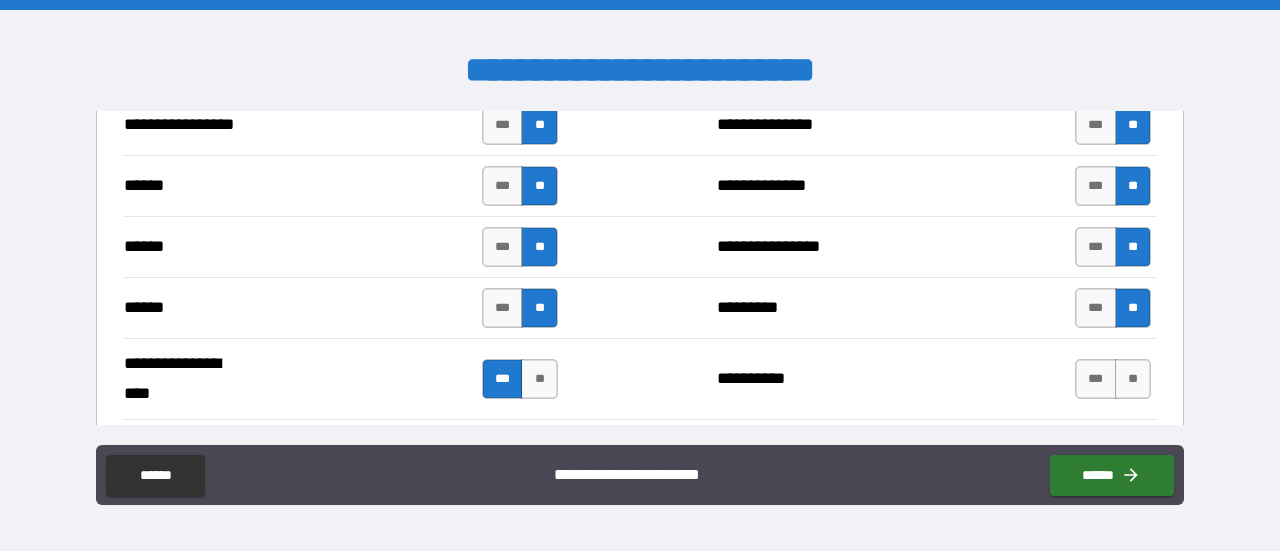 scroll, scrollTop: 2500, scrollLeft: 0, axis: vertical 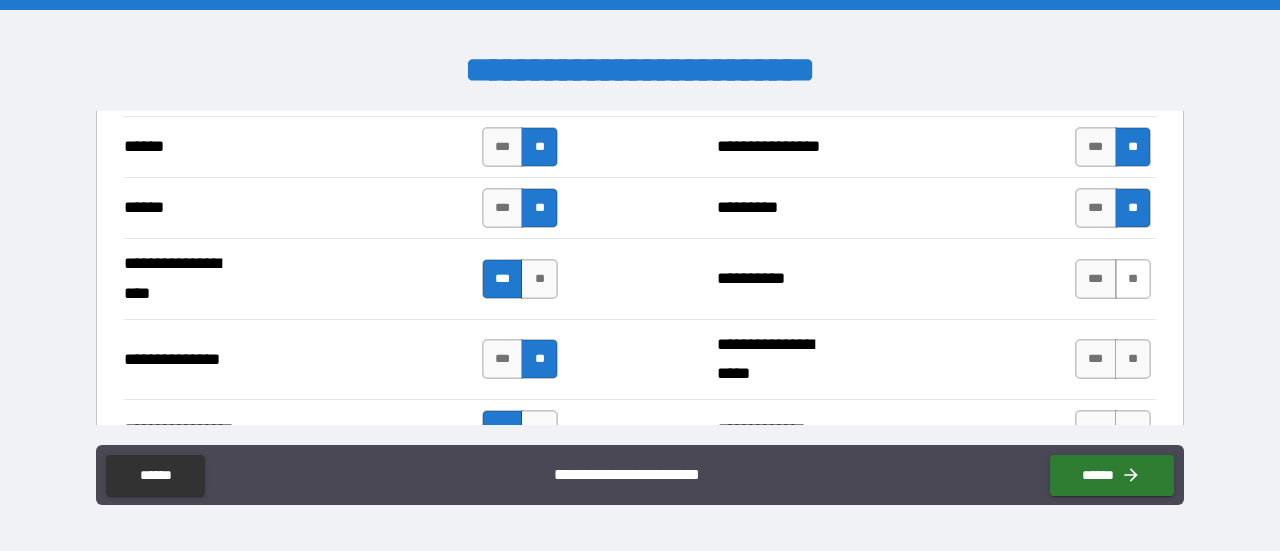 click on "**" at bounding box center (1133, 279) 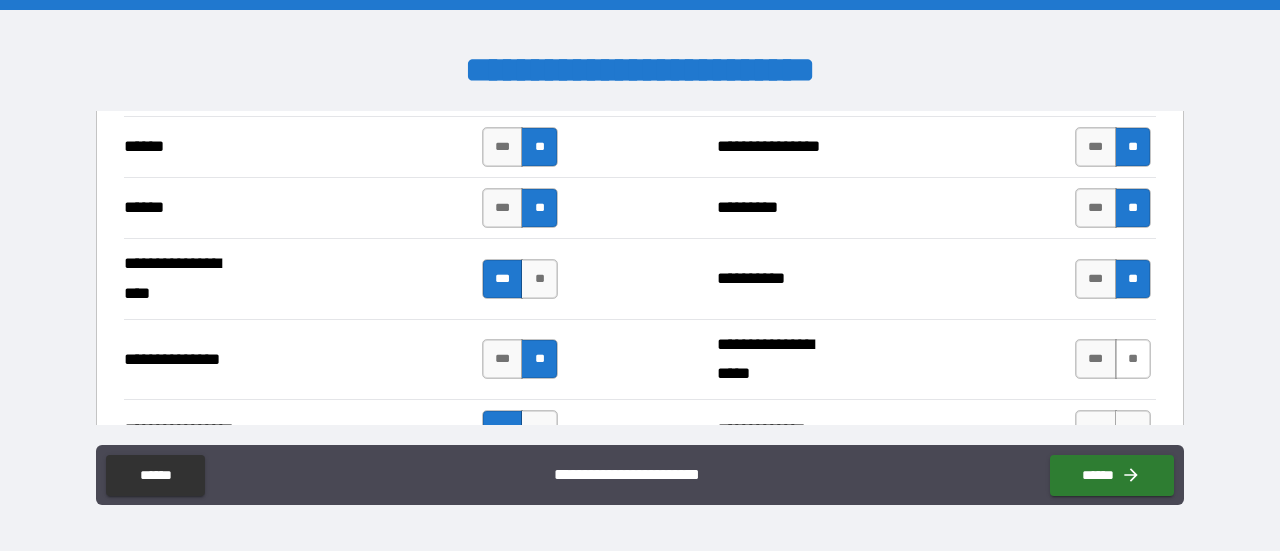 click on "**" at bounding box center [1133, 359] 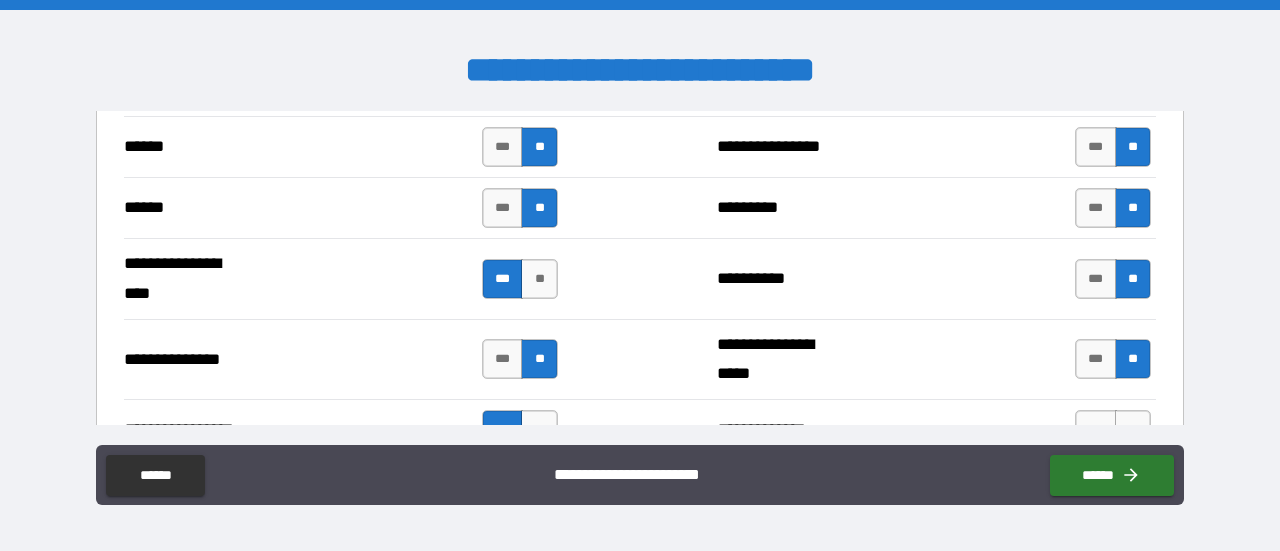 scroll, scrollTop: 2600, scrollLeft: 0, axis: vertical 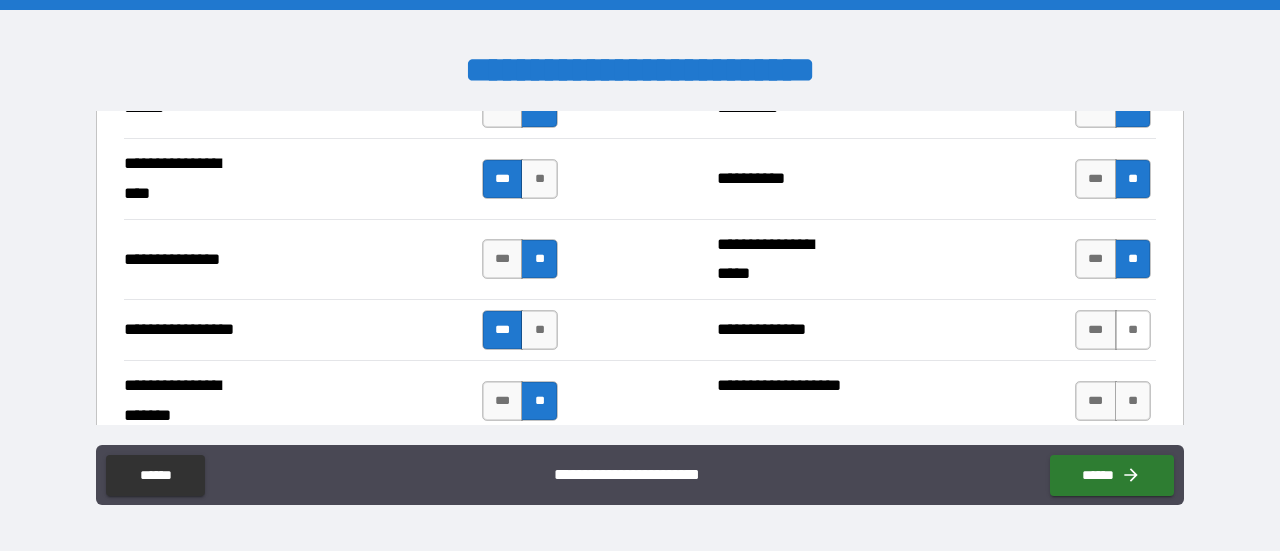 click on "**" at bounding box center [1133, 330] 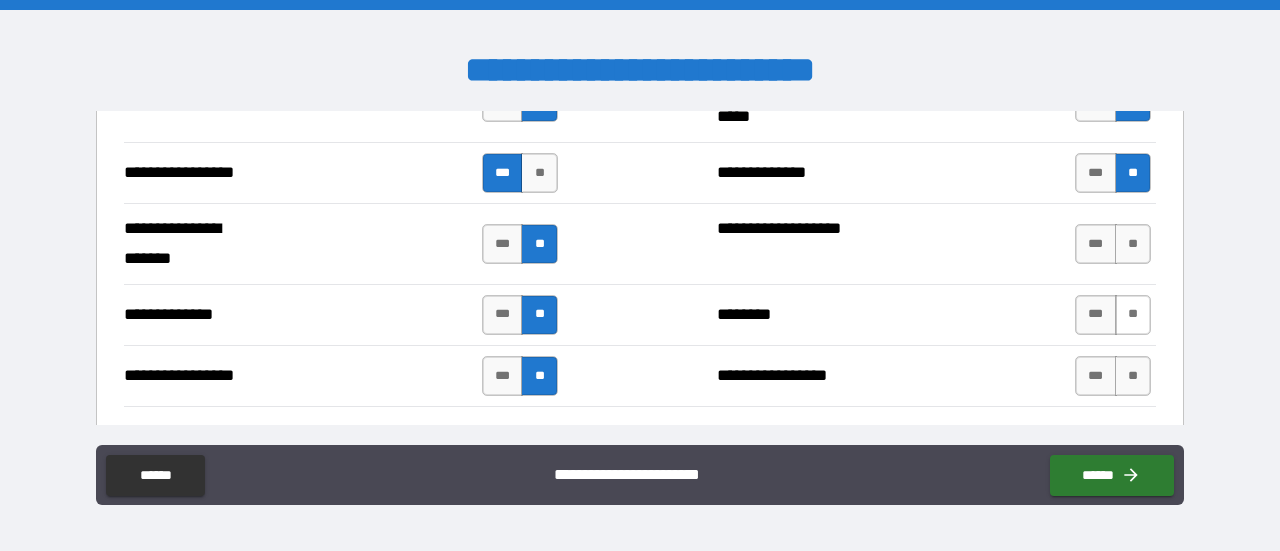 scroll, scrollTop: 2800, scrollLeft: 0, axis: vertical 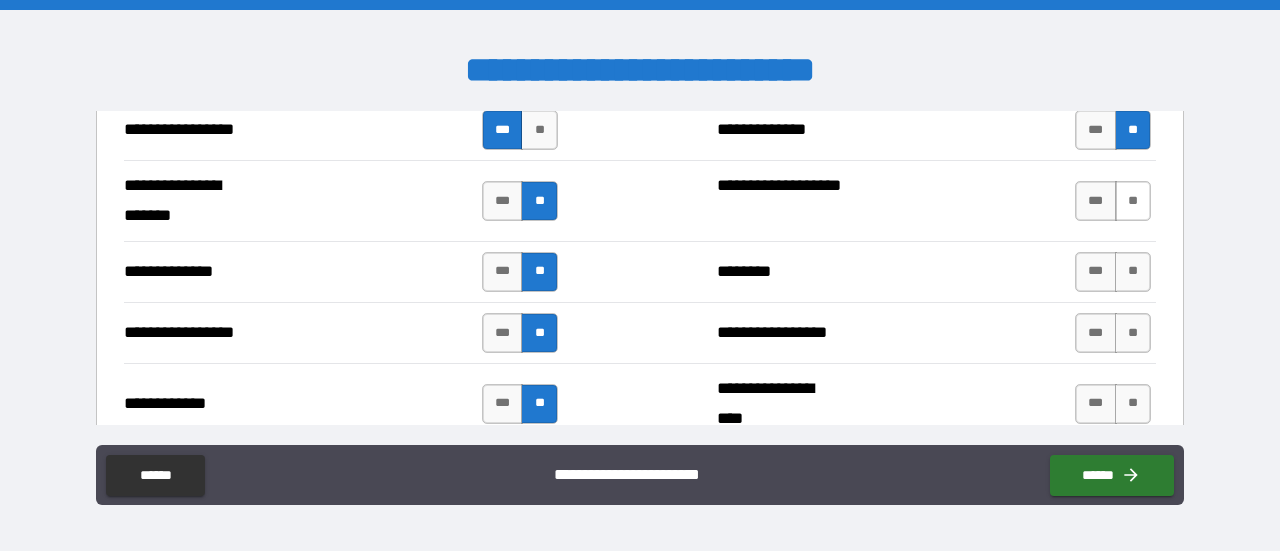 click on "**" at bounding box center [1133, 201] 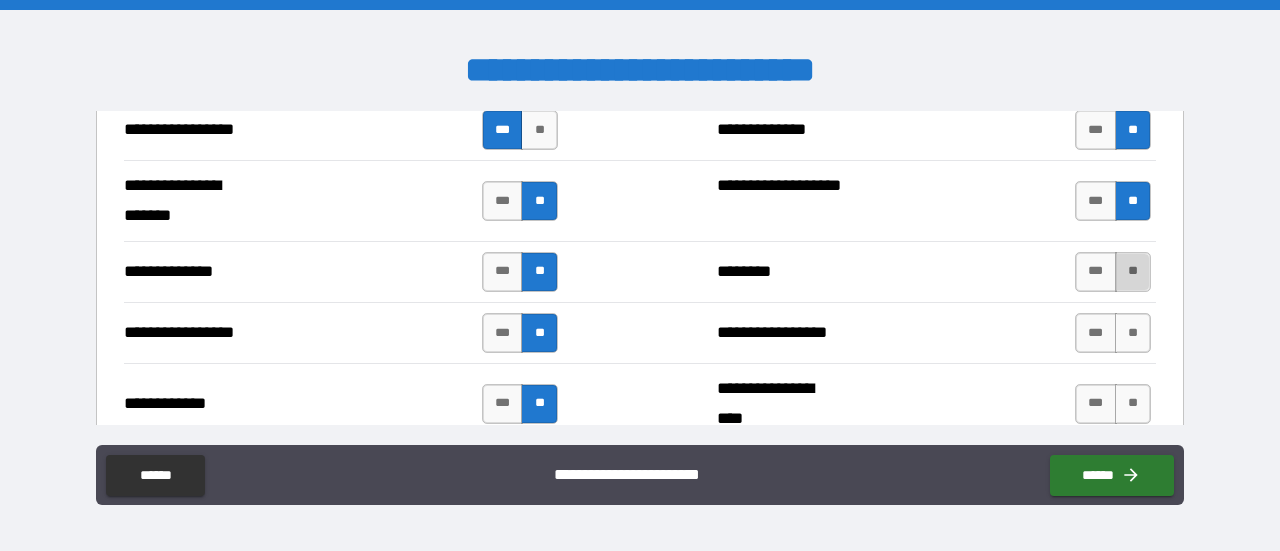 click on "**" at bounding box center [1133, 272] 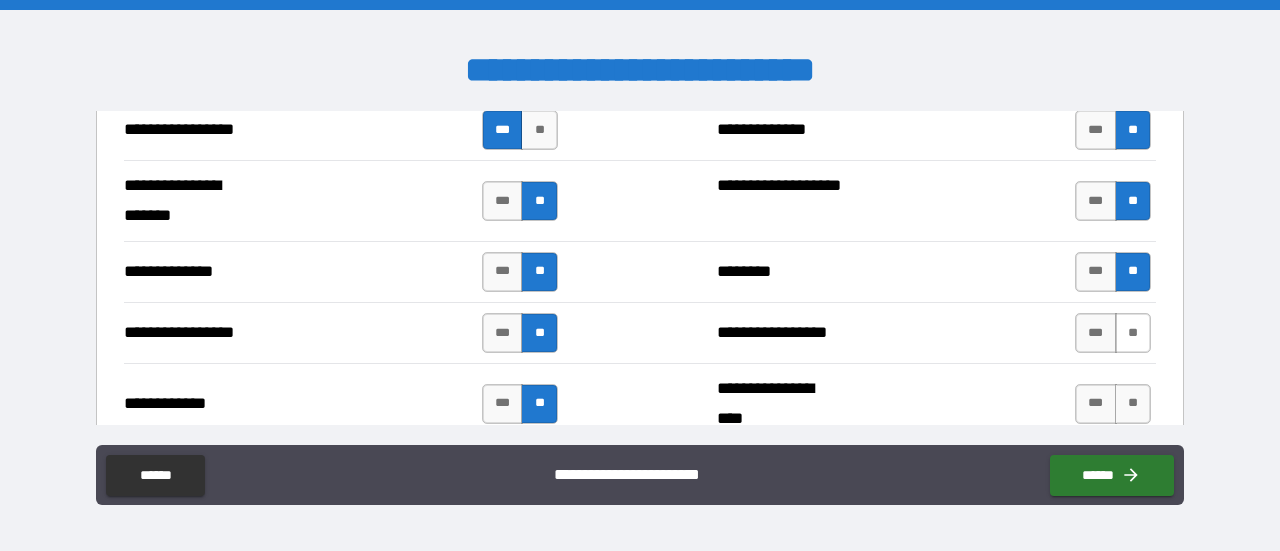 click on "**" at bounding box center [1133, 333] 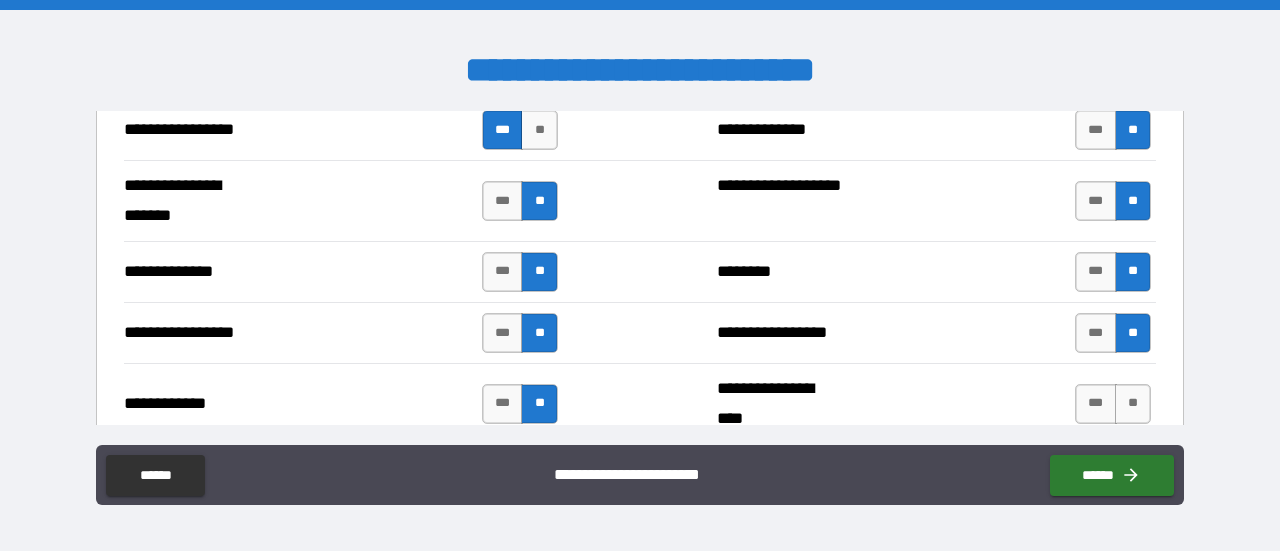 scroll, scrollTop: 2900, scrollLeft: 0, axis: vertical 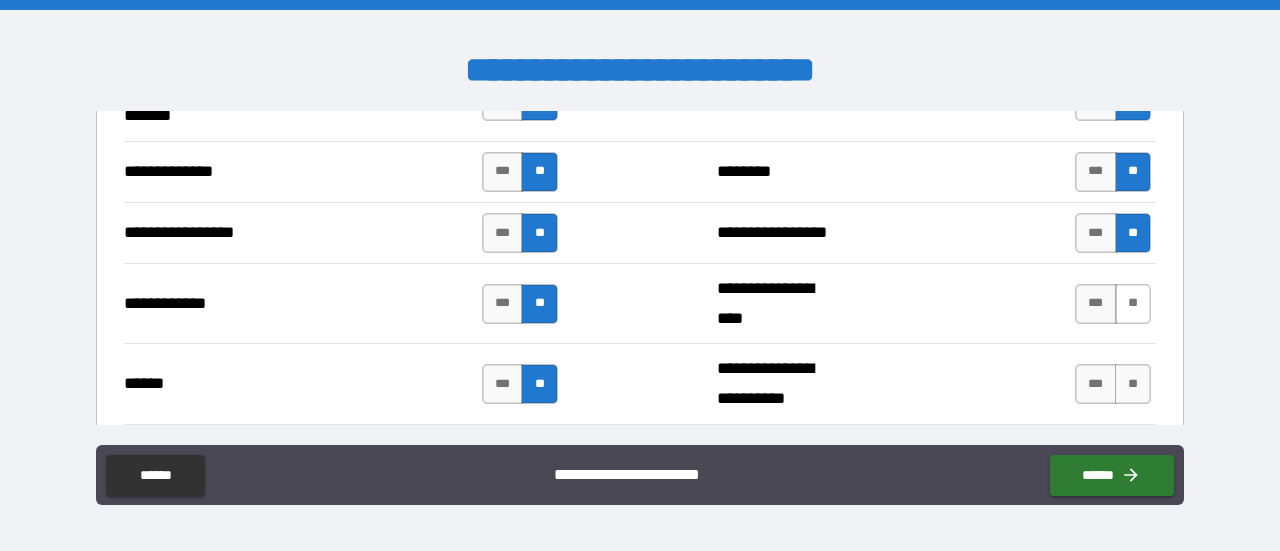 click on "**" at bounding box center (1133, 304) 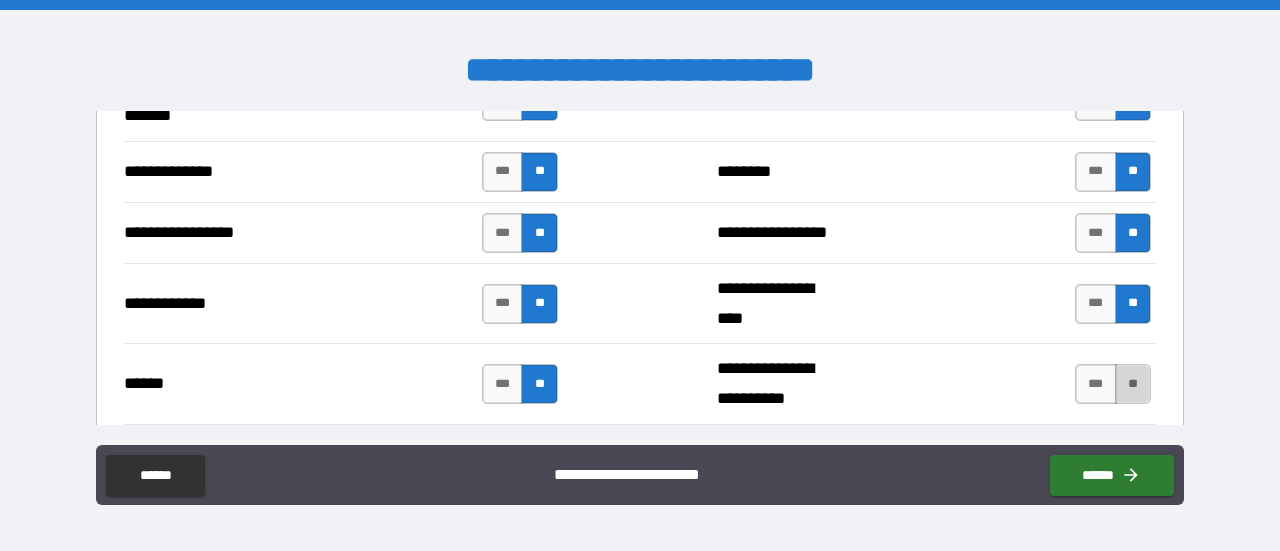click on "**" at bounding box center [1133, 384] 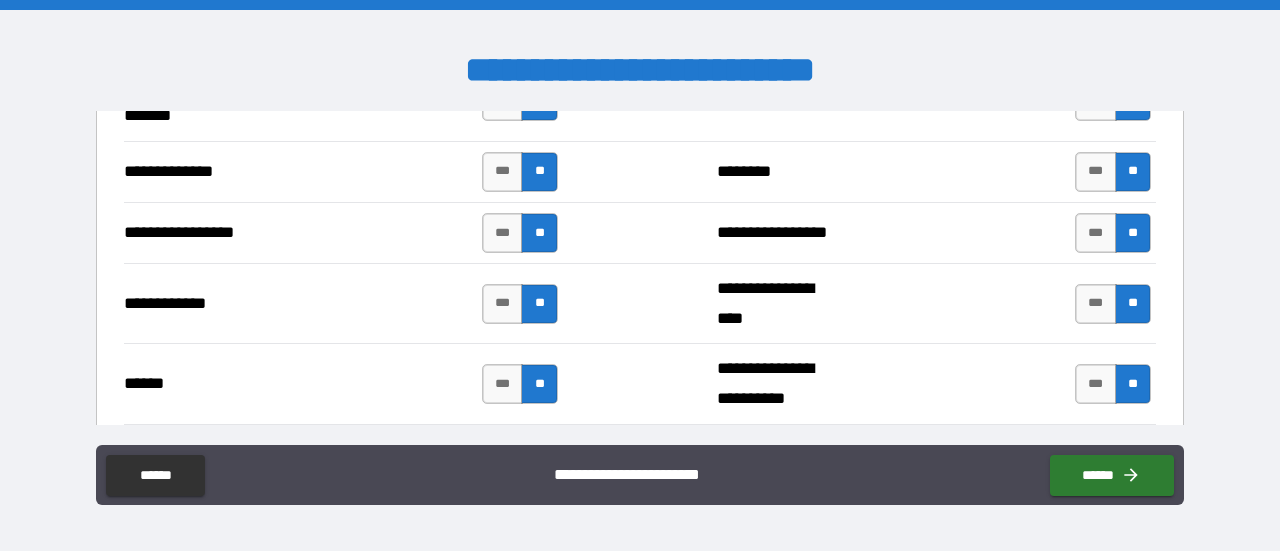 scroll, scrollTop: 3000, scrollLeft: 0, axis: vertical 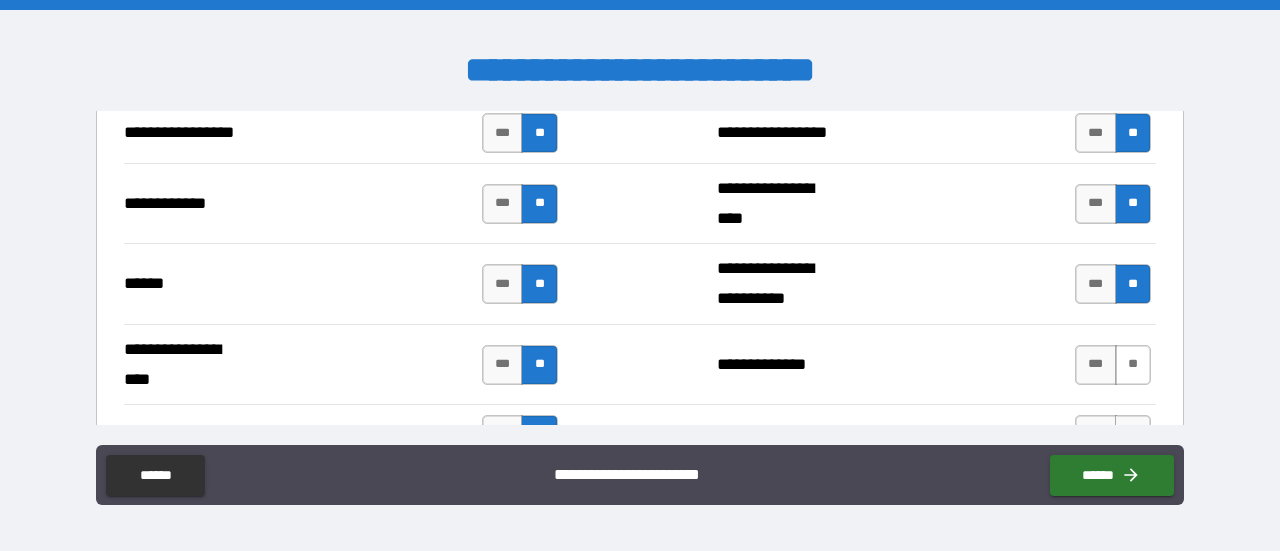 click on "**" at bounding box center (1133, 365) 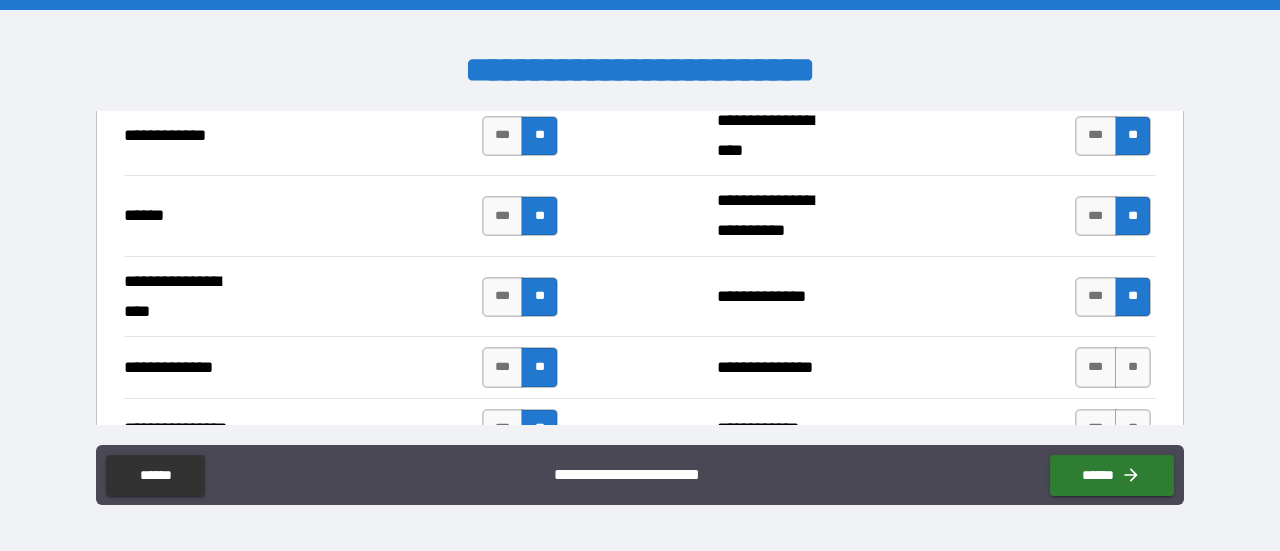 scroll, scrollTop: 3100, scrollLeft: 0, axis: vertical 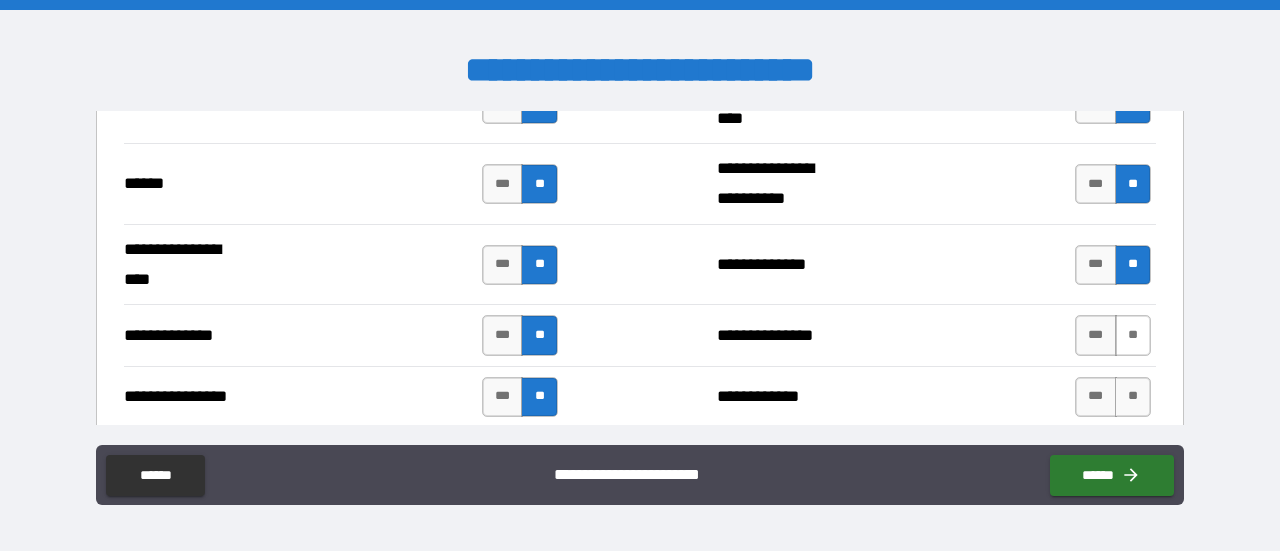 click on "**" at bounding box center [1133, 335] 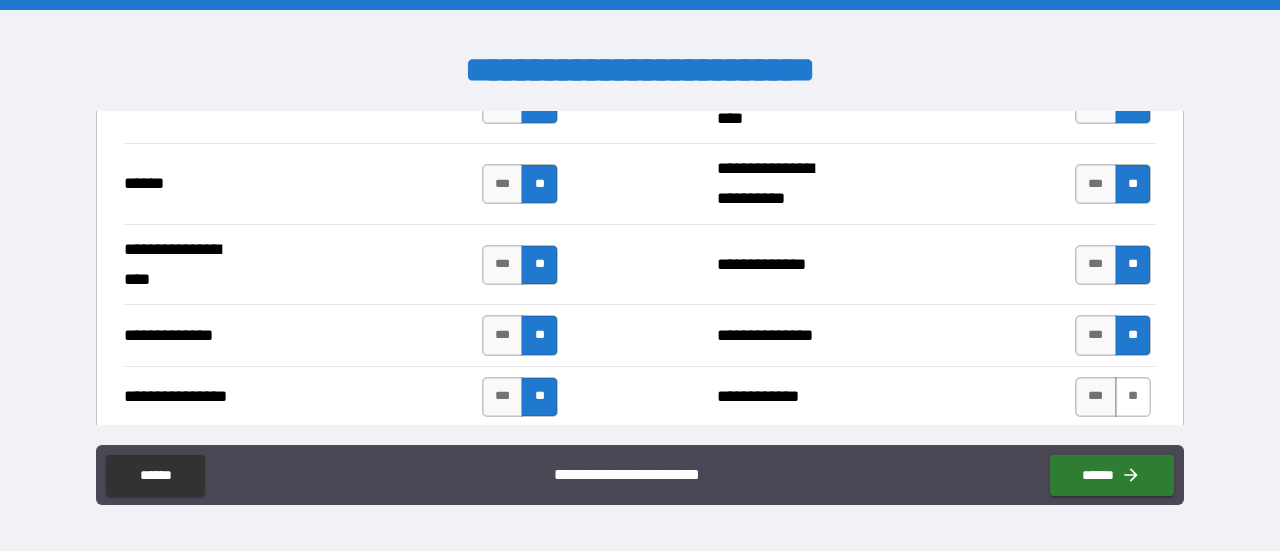 click on "**" at bounding box center (1133, 397) 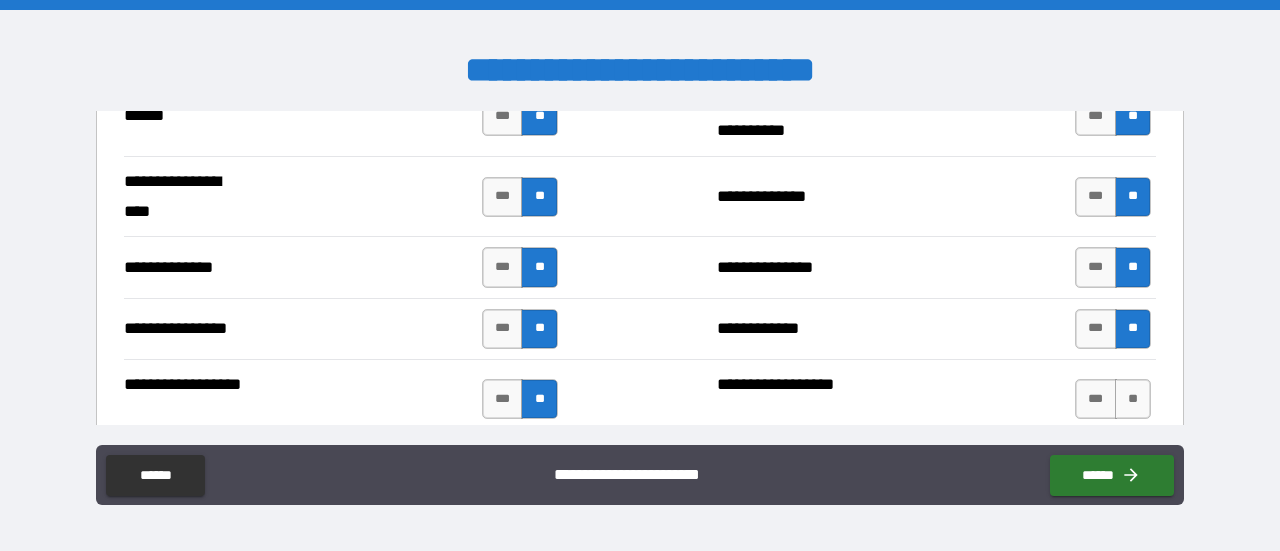 scroll, scrollTop: 3200, scrollLeft: 0, axis: vertical 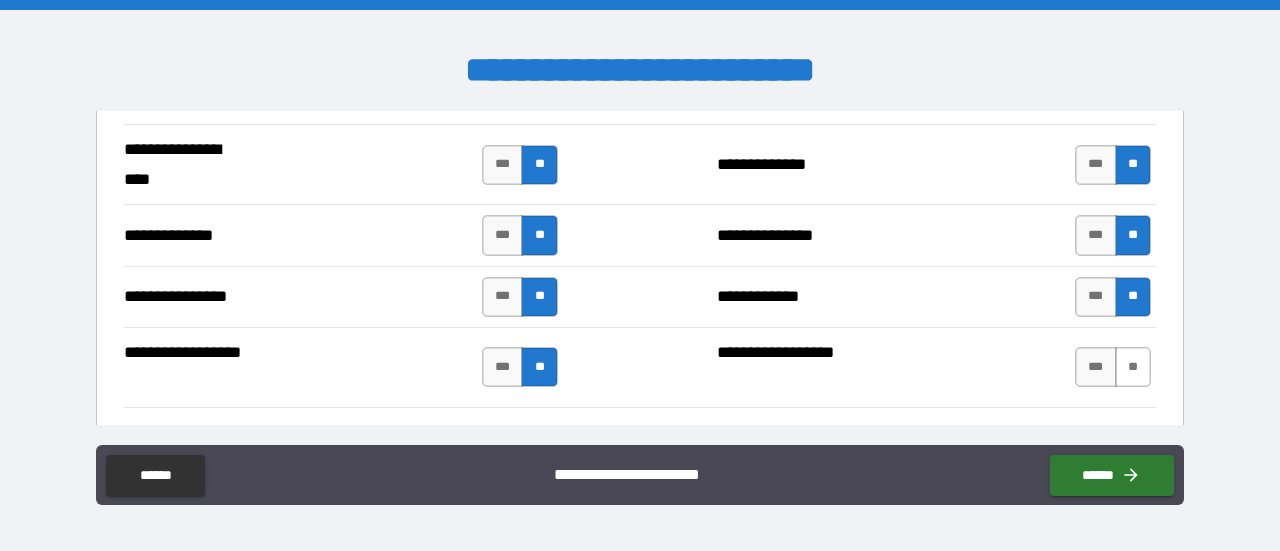 click on "**" at bounding box center (1133, 367) 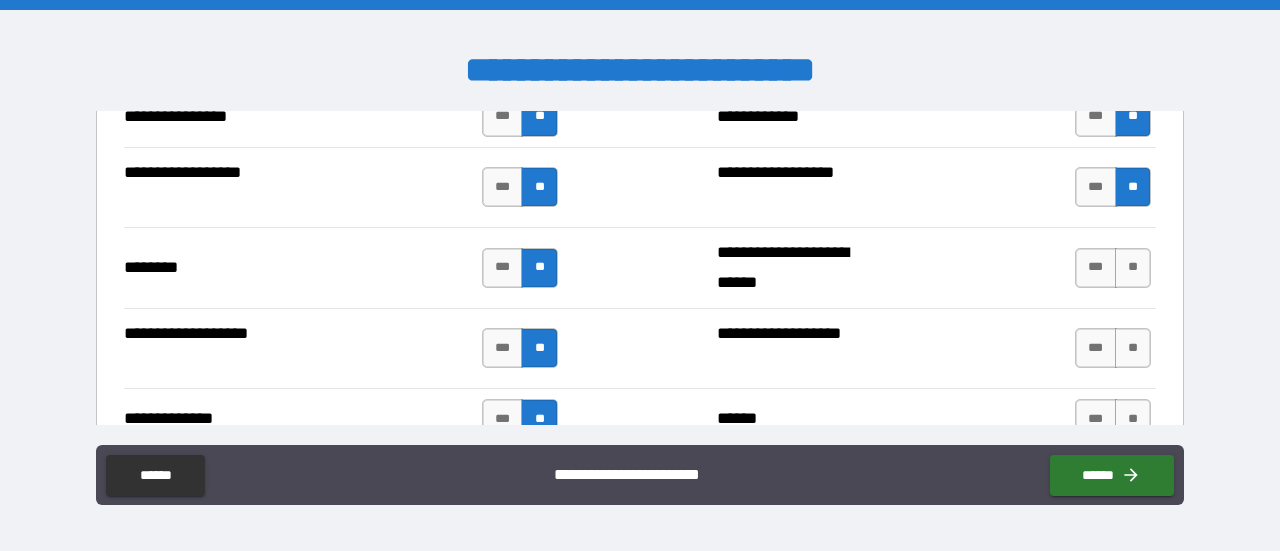 scroll, scrollTop: 3400, scrollLeft: 0, axis: vertical 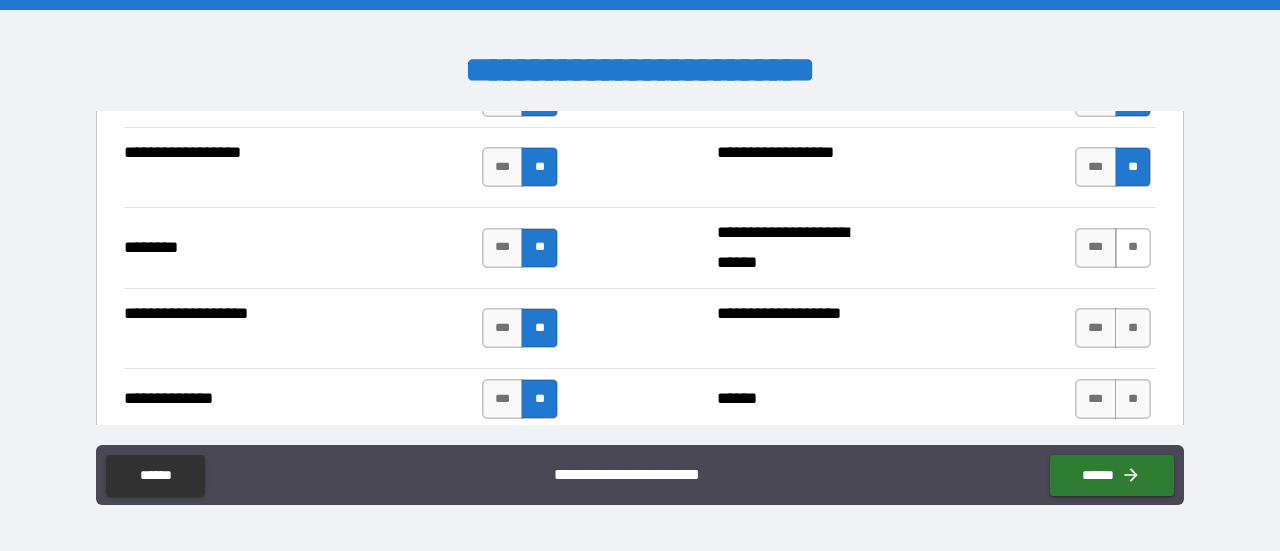 click on "**" at bounding box center [1133, 248] 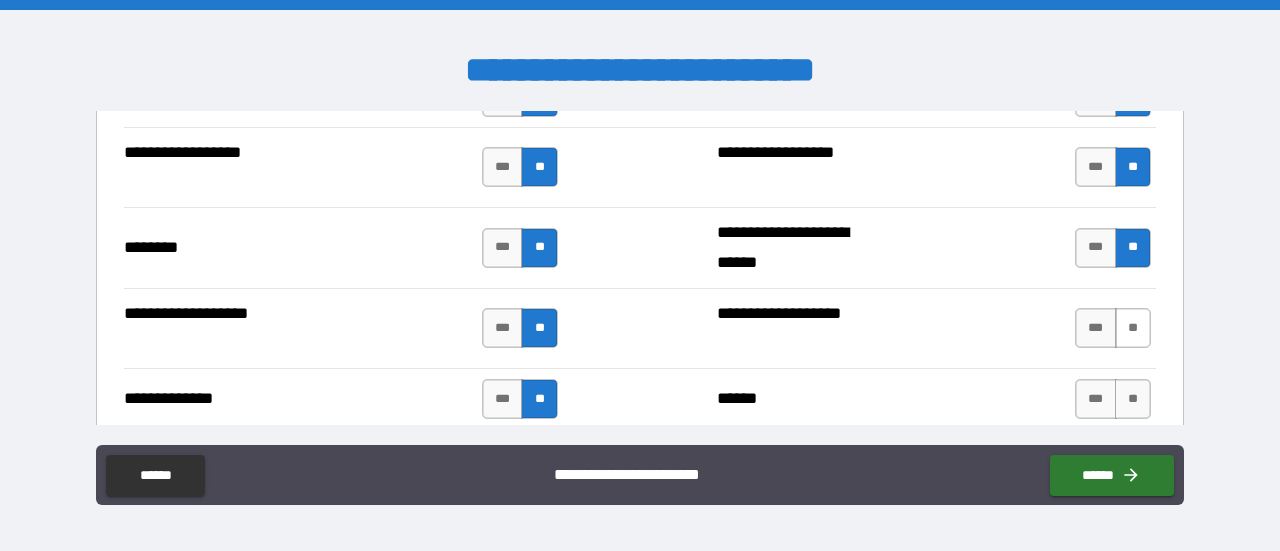 click on "**" at bounding box center [1133, 328] 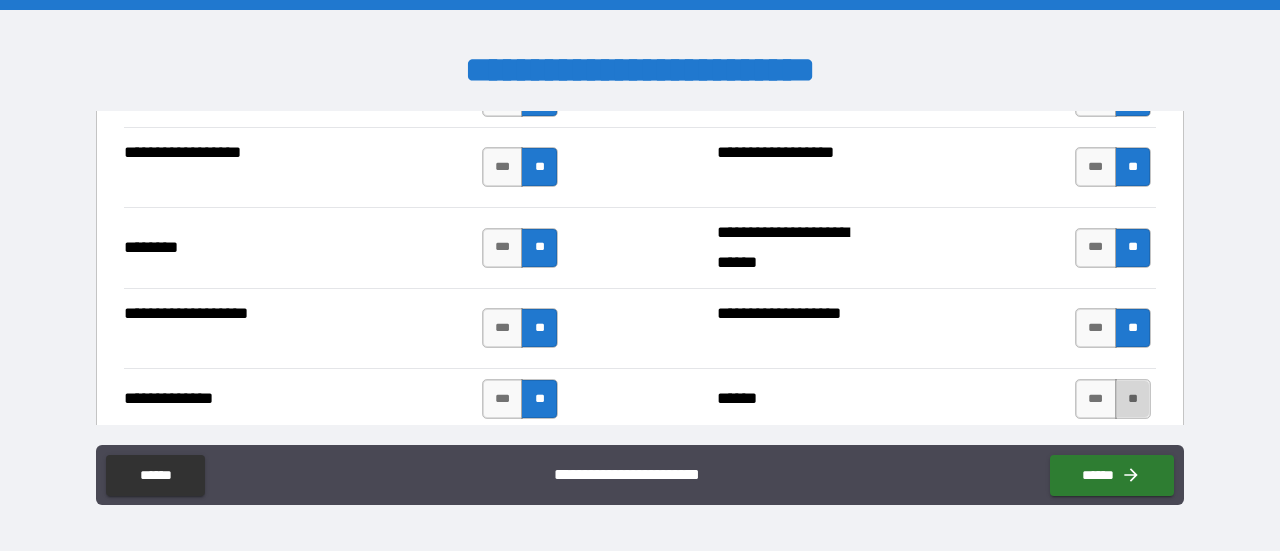 click on "**" at bounding box center (1133, 399) 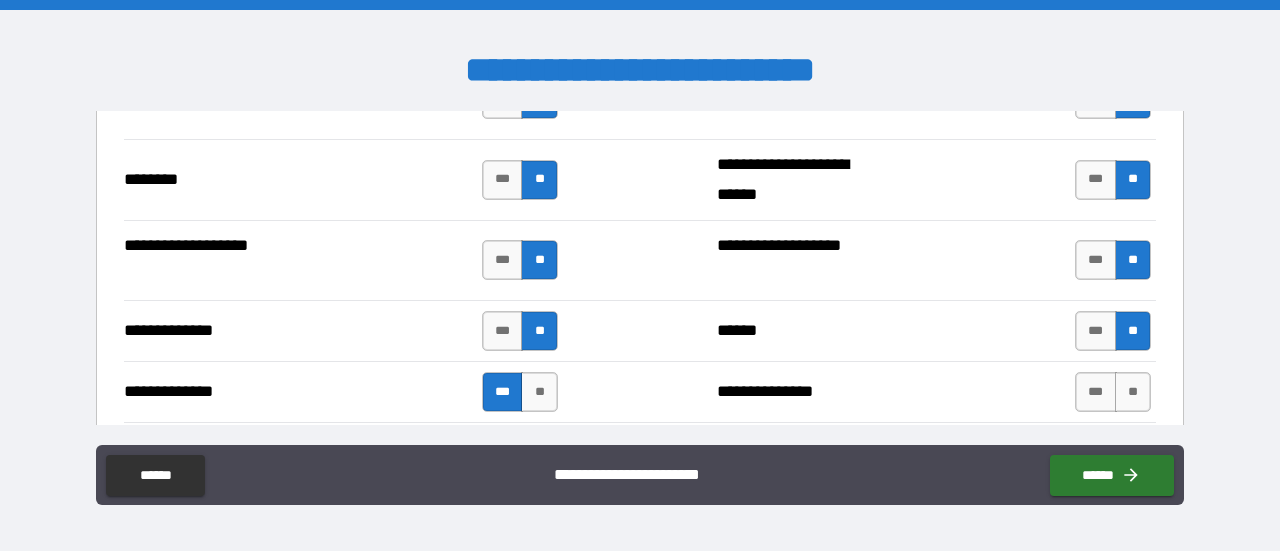 scroll, scrollTop: 3500, scrollLeft: 0, axis: vertical 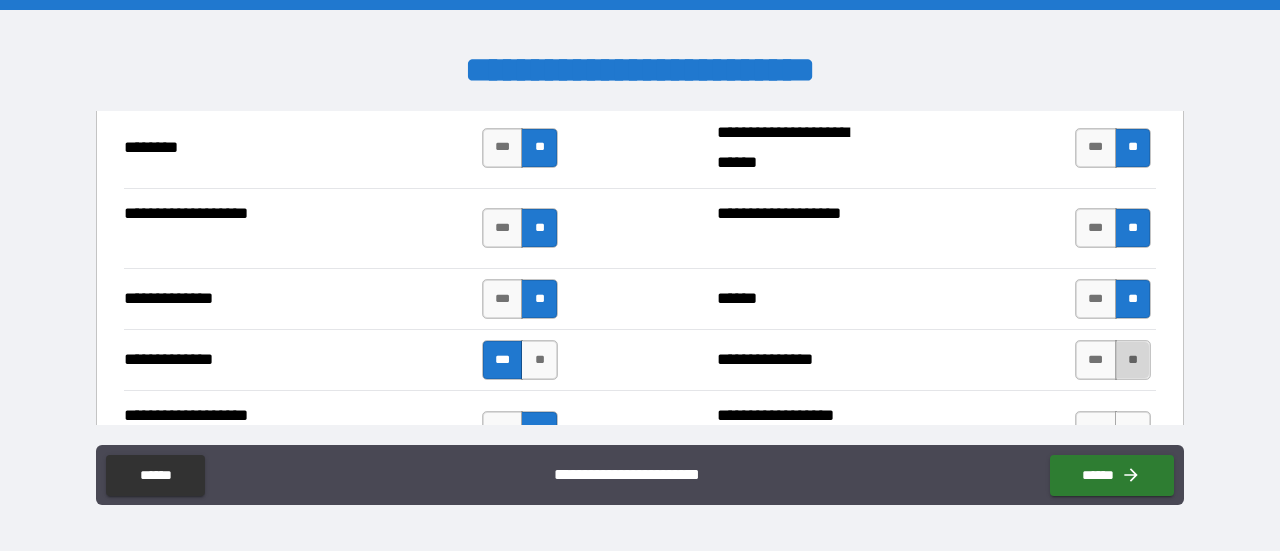 click on "**" at bounding box center [1133, 360] 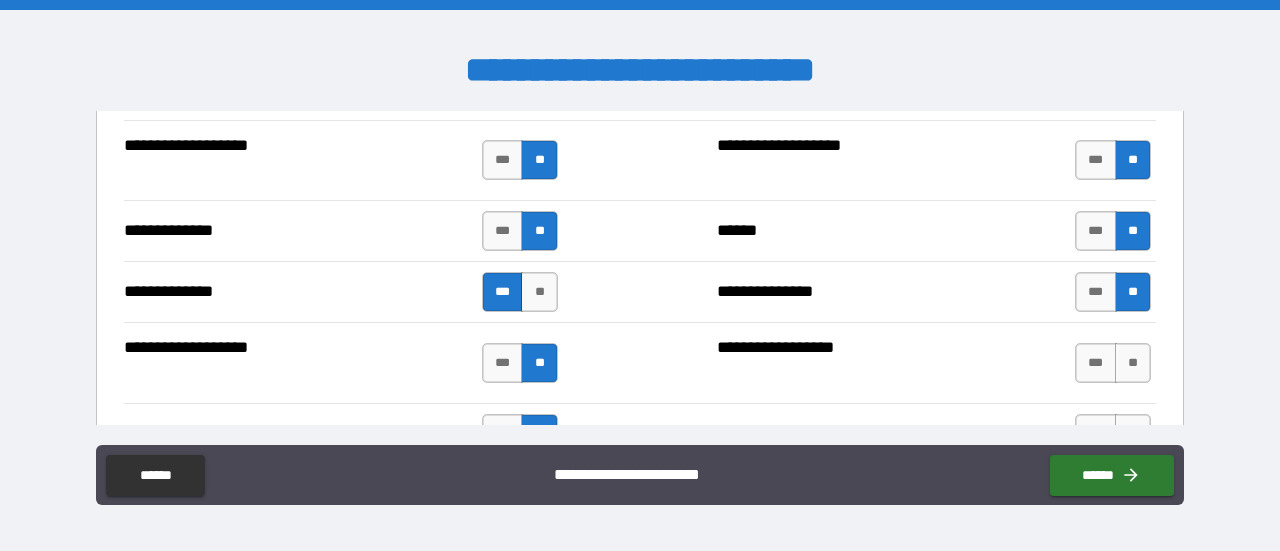scroll, scrollTop: 3600, scrollLeft: 0, axis: vertical 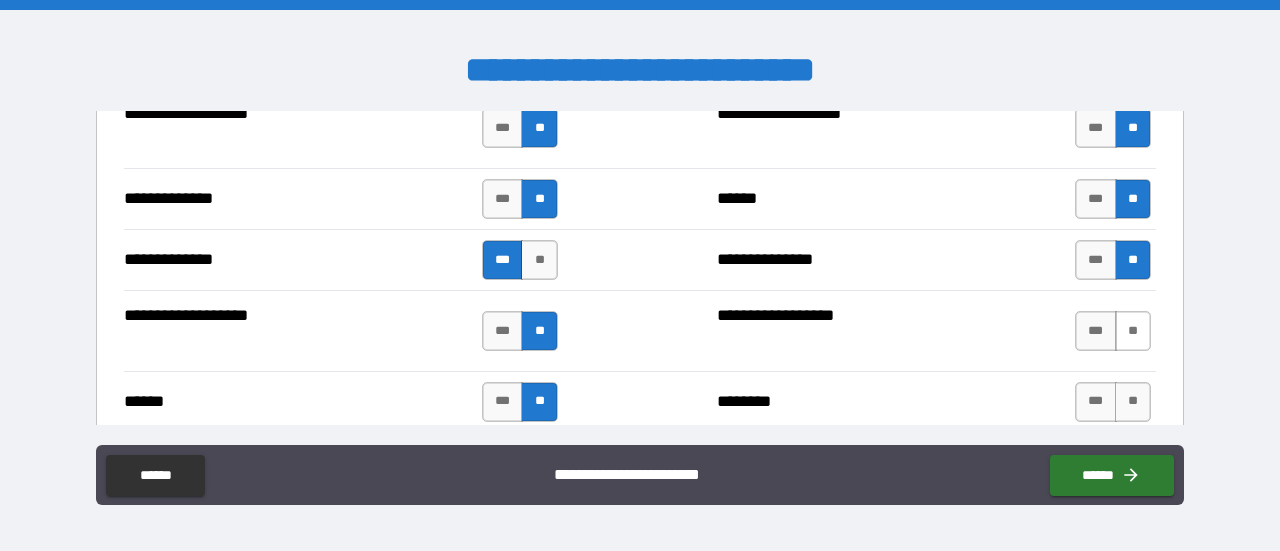 click on "**" at bounding box center (1133, 331) 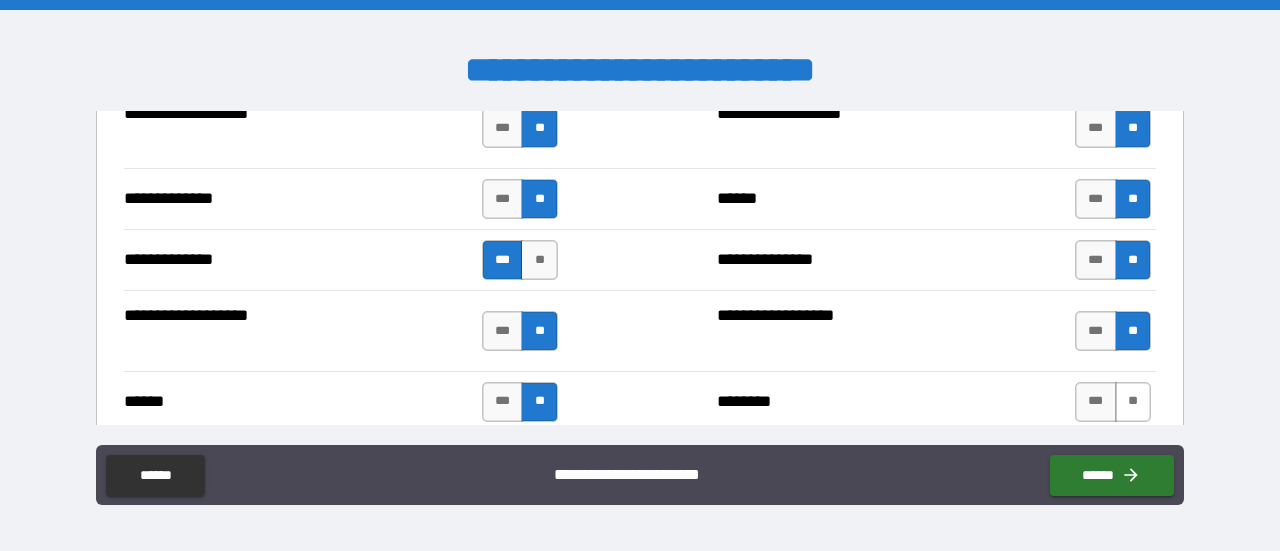 click on "**" at bounding box center [1133, 402] 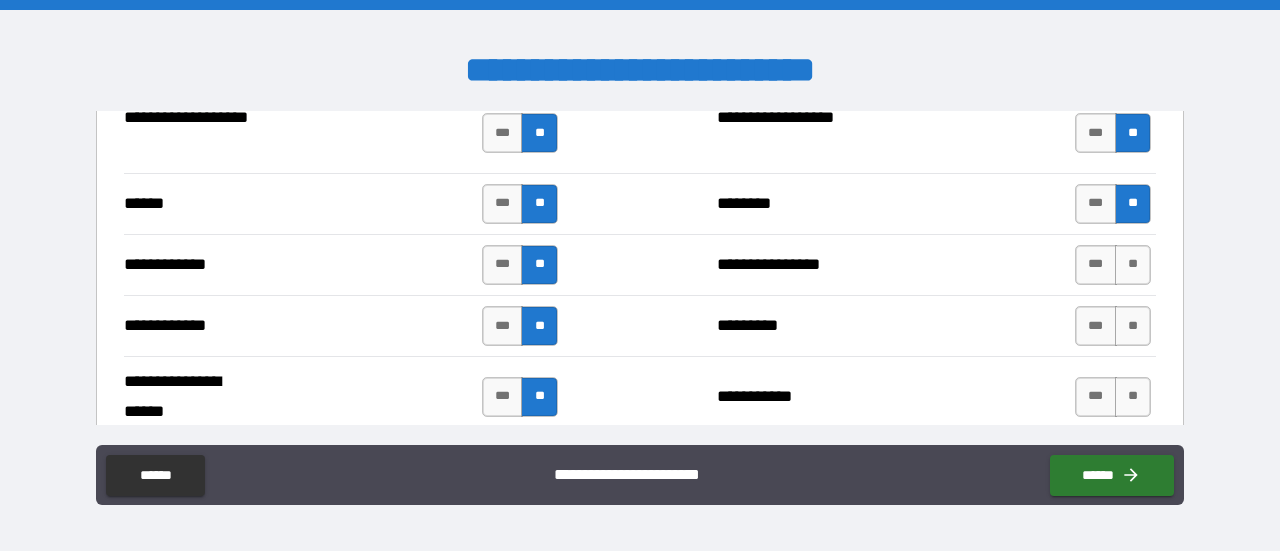 scroll, scrollTop: 3800, scrollLeft: 0, axis: vertical 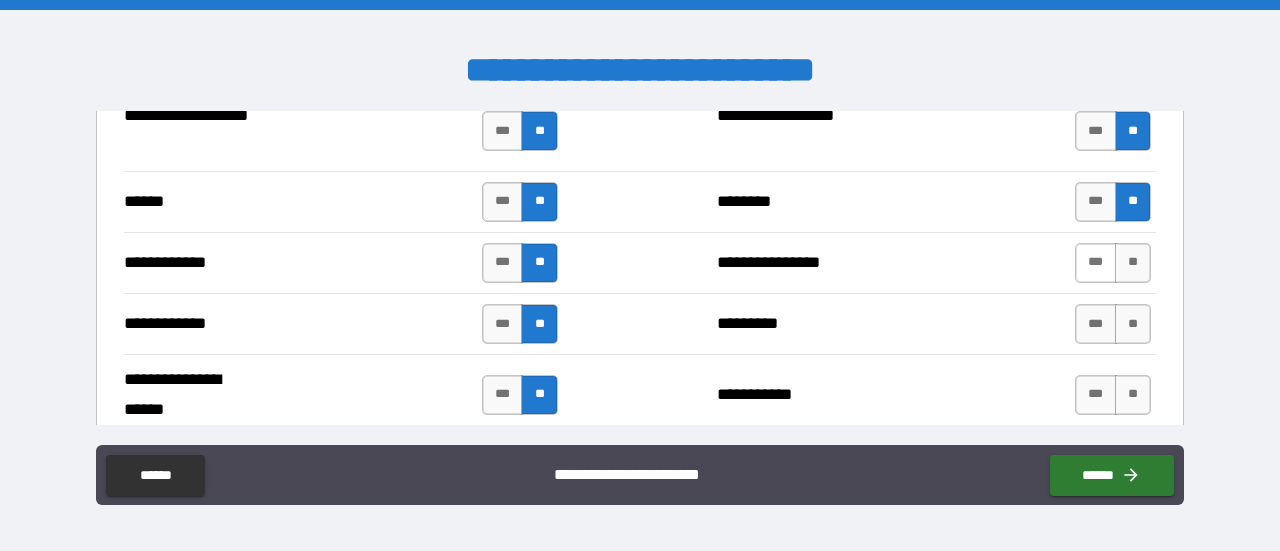 click on "***" at bounding box center [1096, 263] 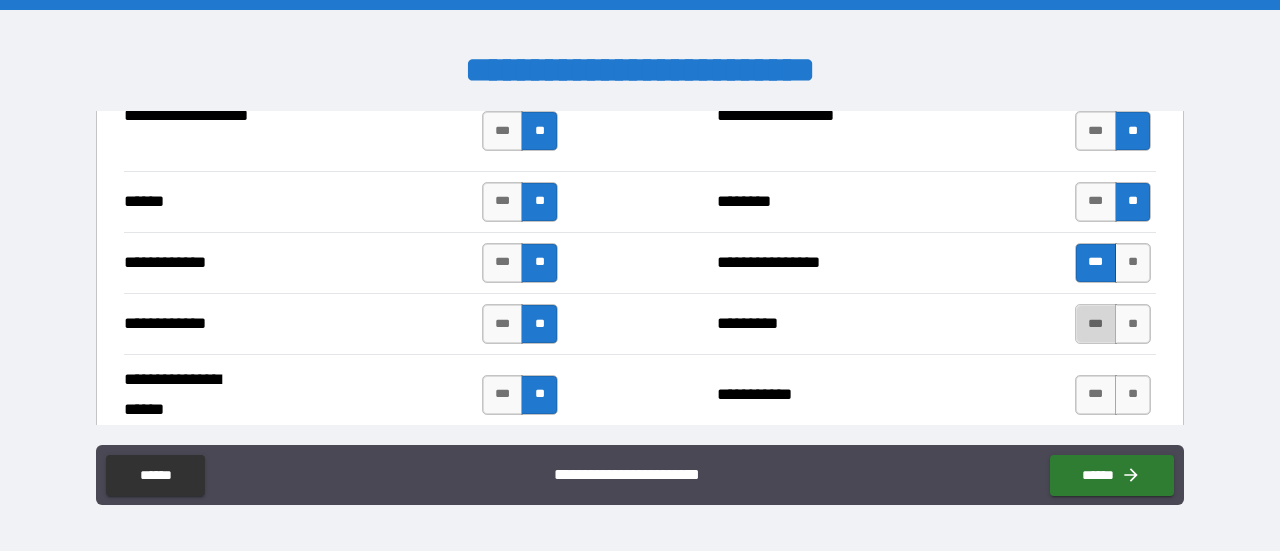 click on "***" at bounding box center (1096, 324) 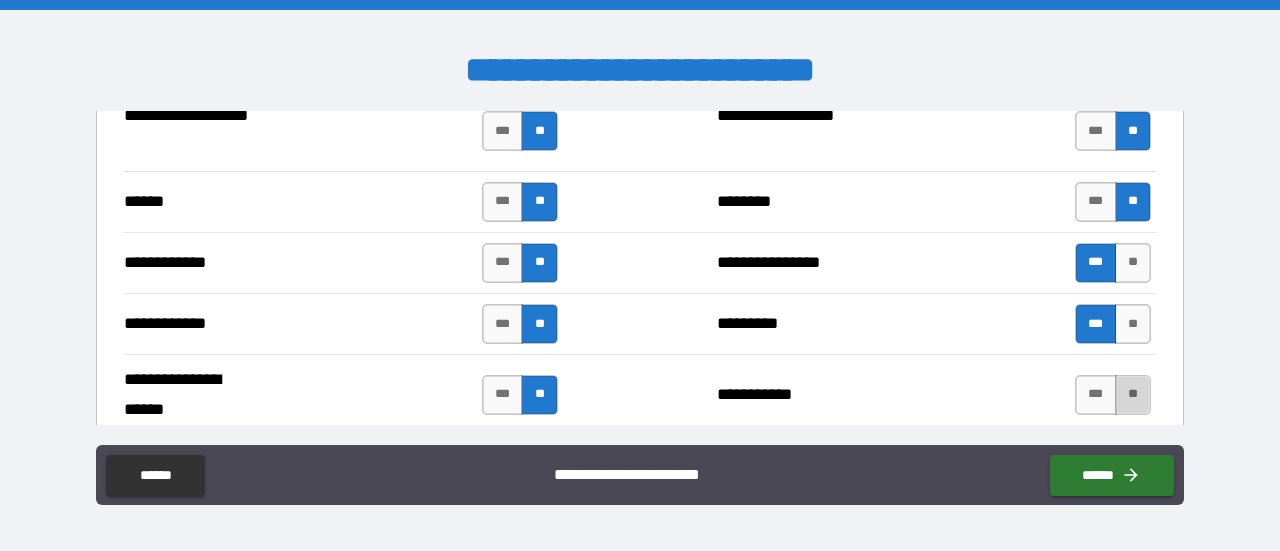 click on "**" at bounding box center [1133, 395] 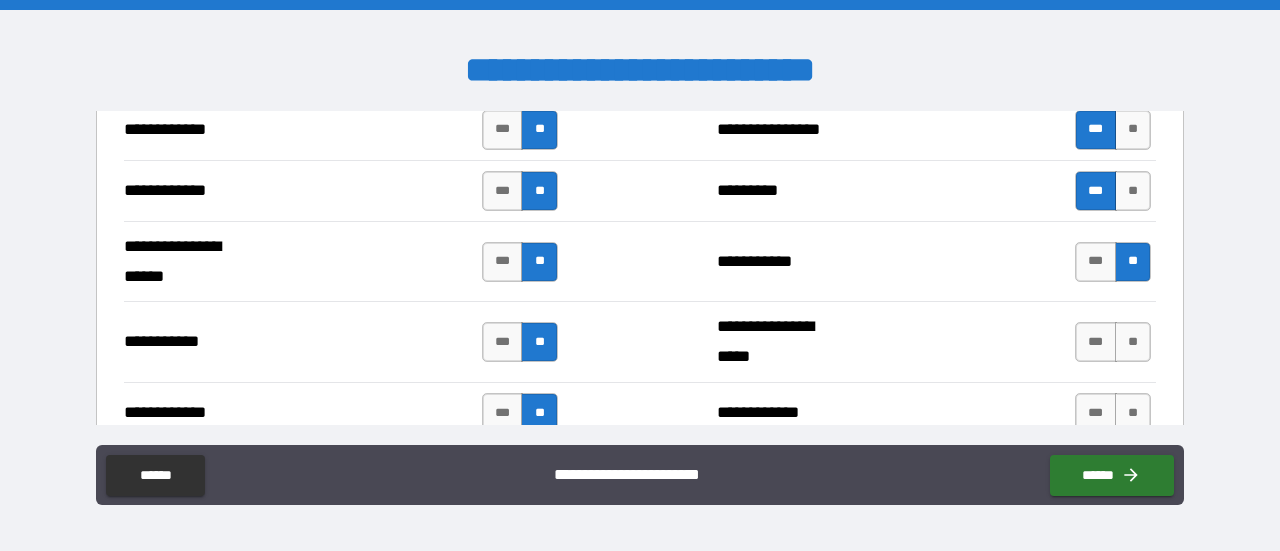 scroll, scrollTop: 4000, scrollLeft: 0, axis: vertical 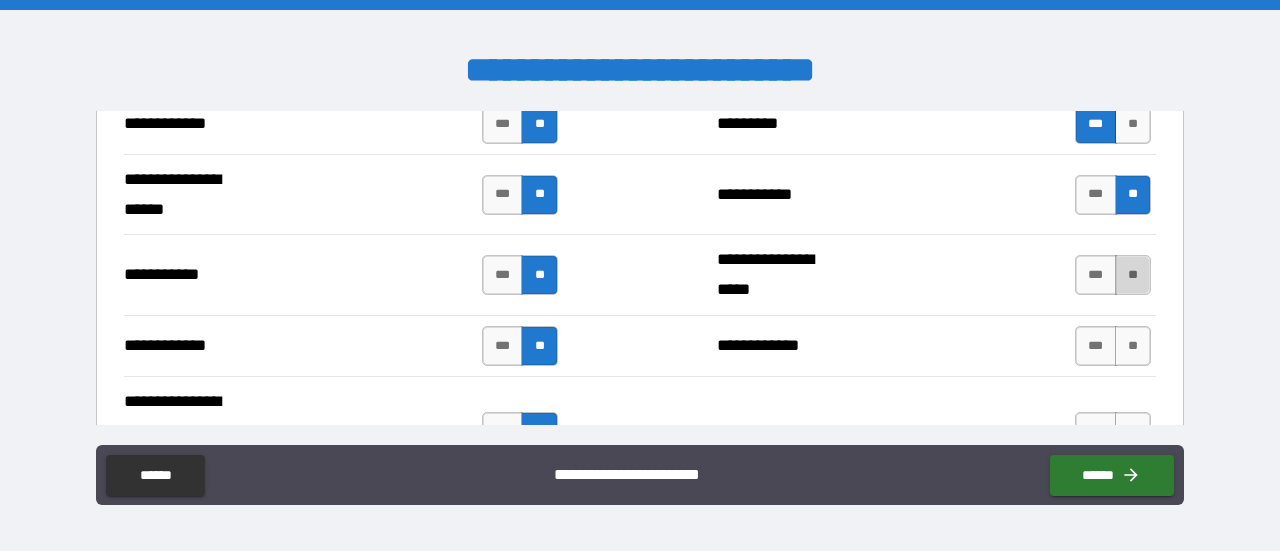 click on "**" at bounding box center (1133, 275) 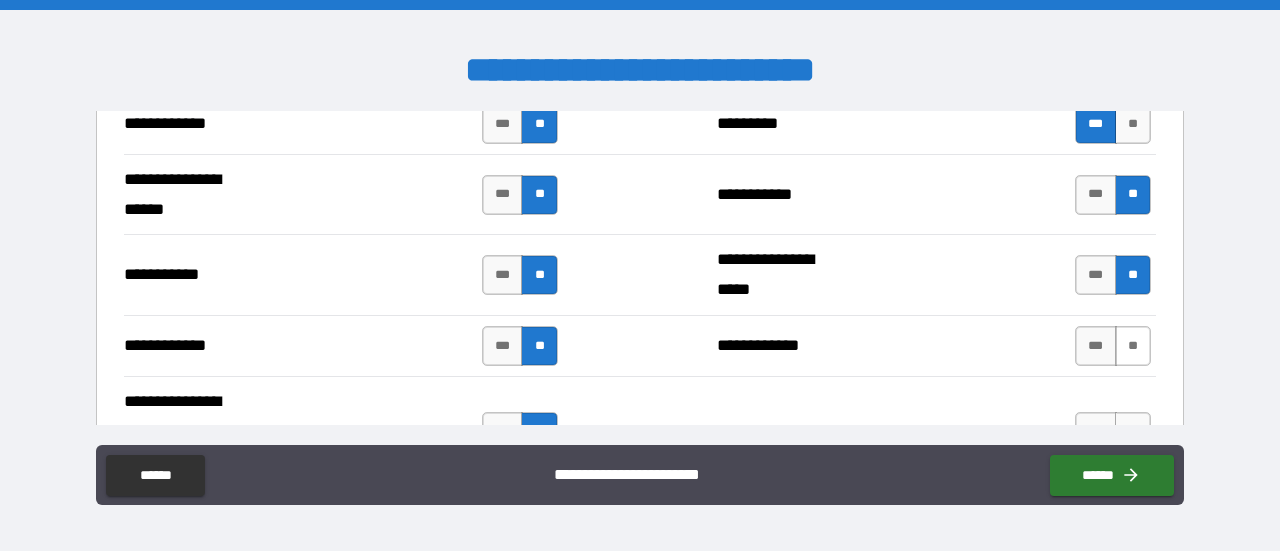 click on "**" at bounding box center [1133, 346] 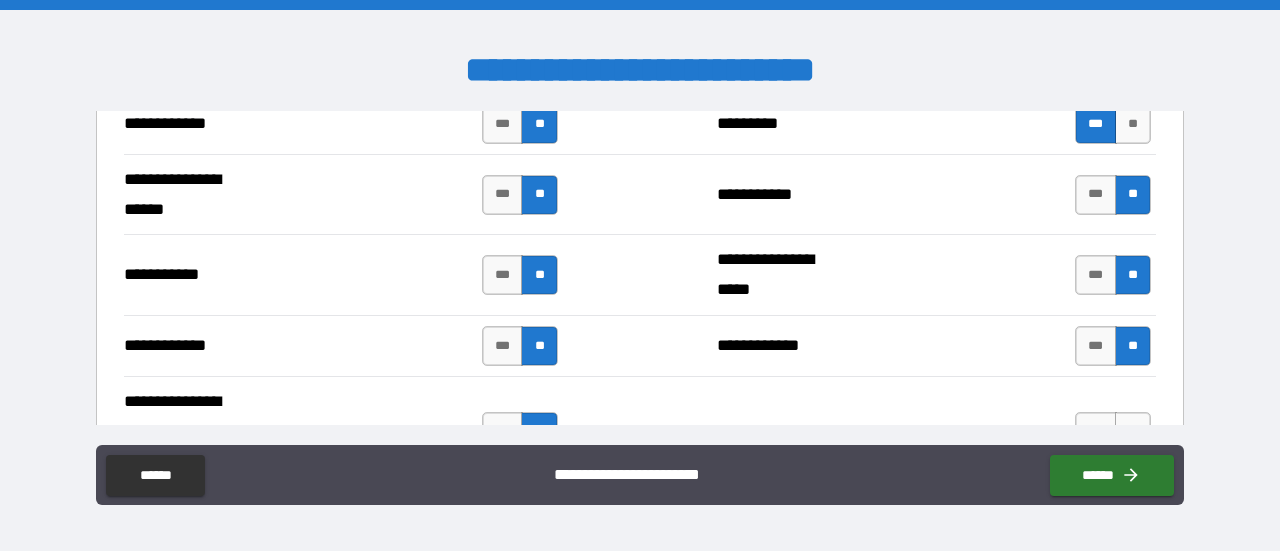 scroll, scrollTop: 4100, scrollLeft: 0, axis: vertical 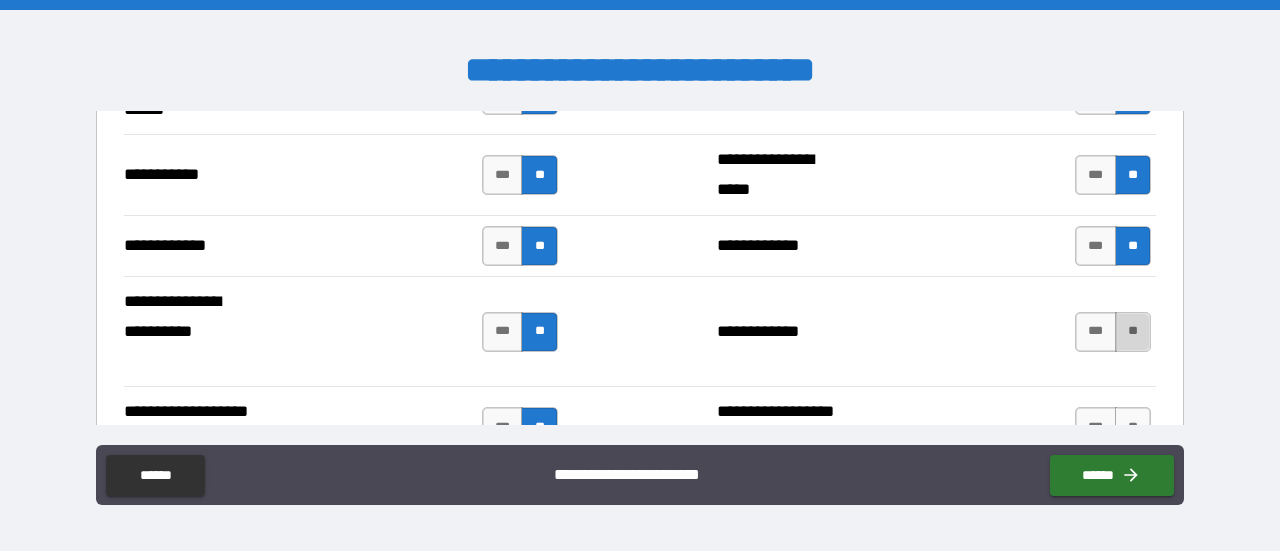 click on "**" at bounding box center [1133, 332] 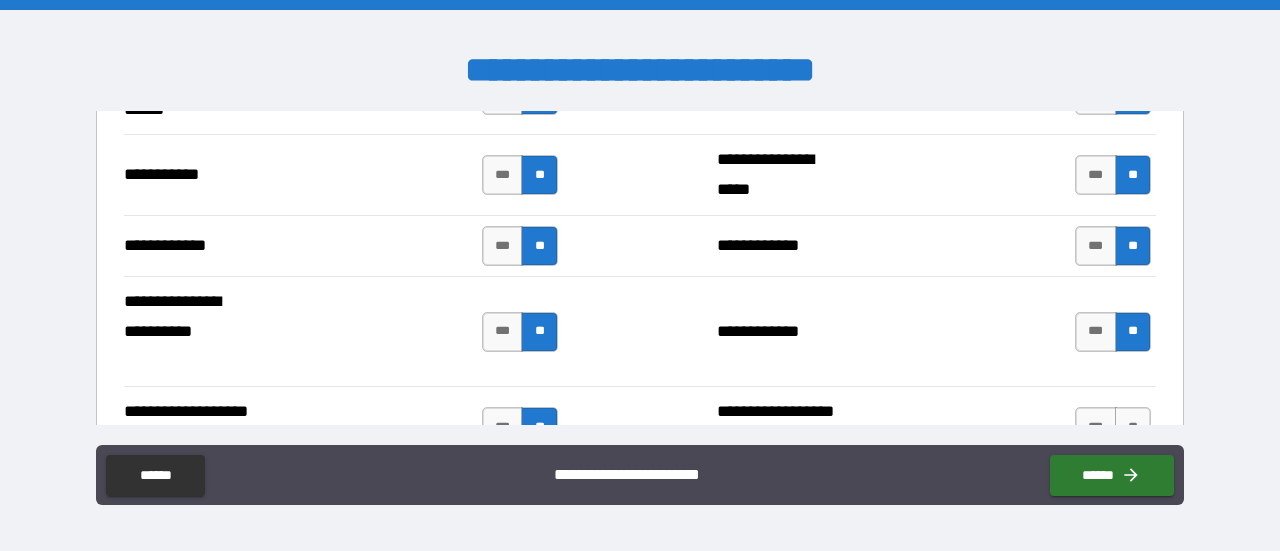 scroll, scrollTop: 4200, scrollLeft: 0, axis: vertical 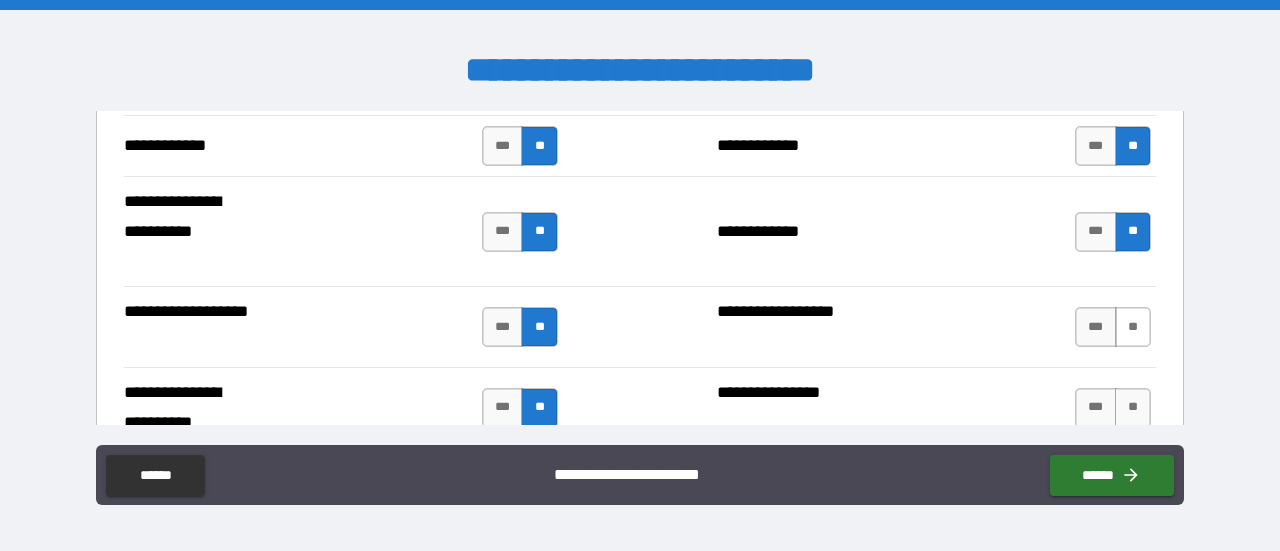 click on "**" at bounding box center [1133, 327] 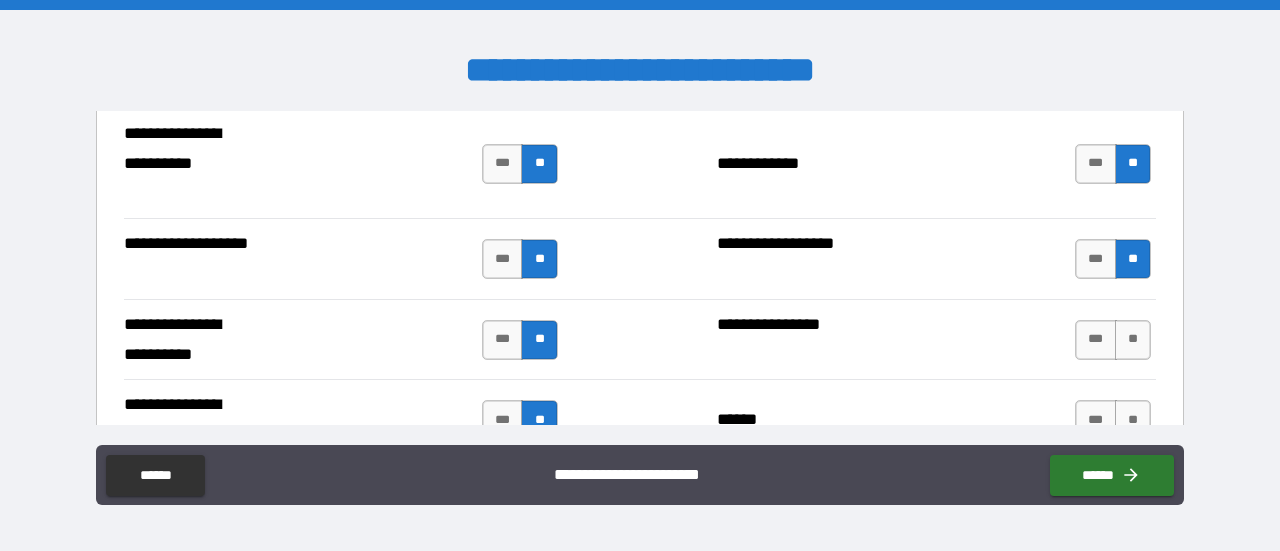 scroll, scrollTop: 4300, scrollLeft: 0, axis: vertical 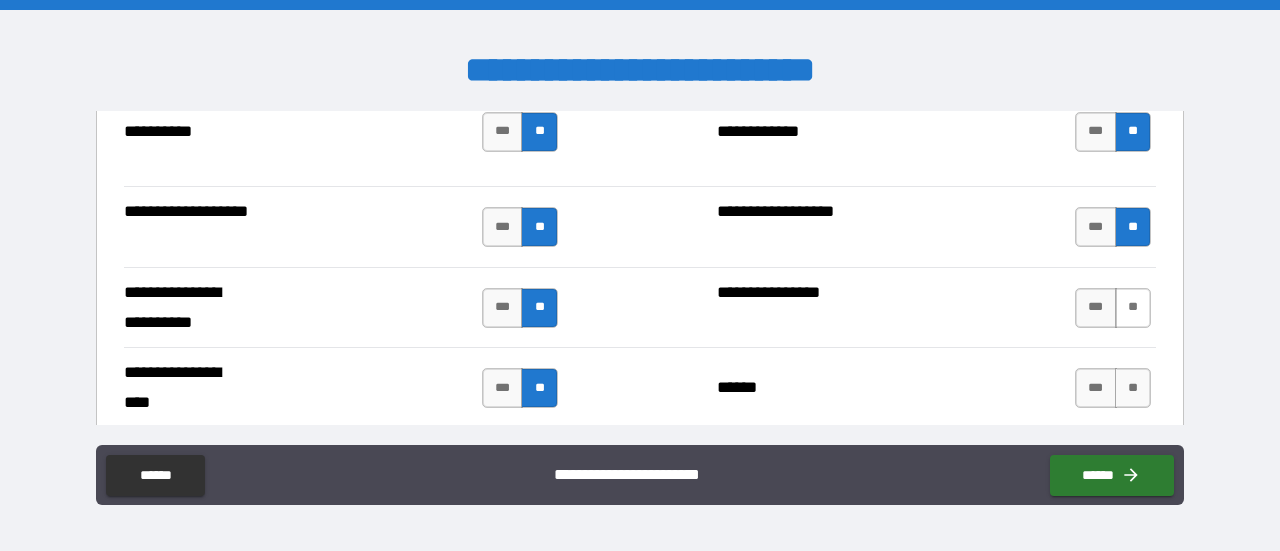 click on "**" at bounding box center (1133, 308) 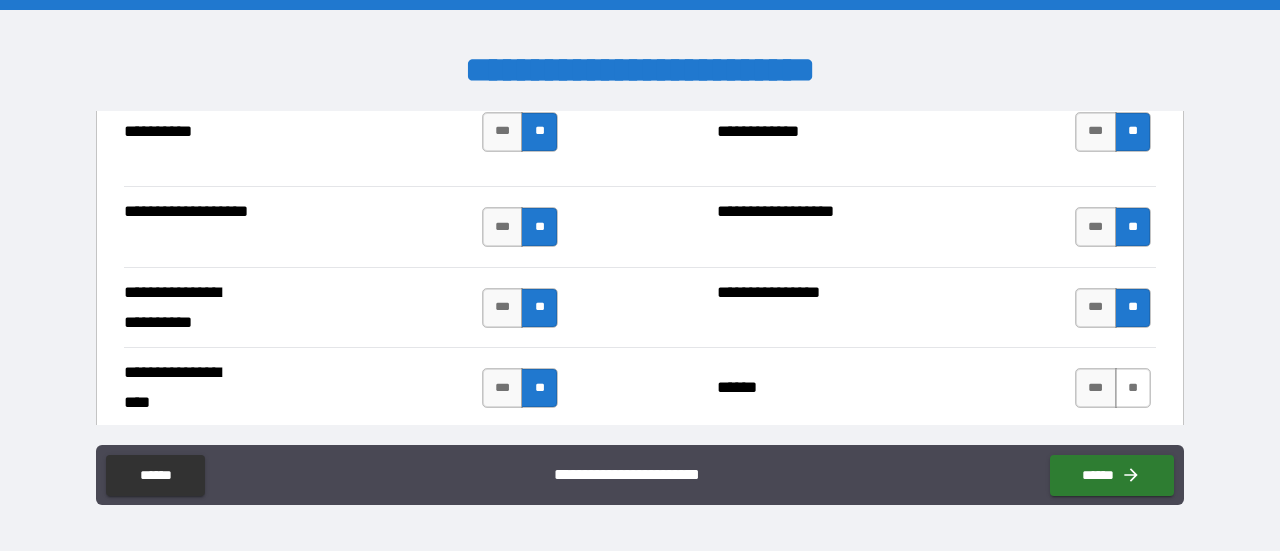 click on "**" at bounding box center (1133, 388) 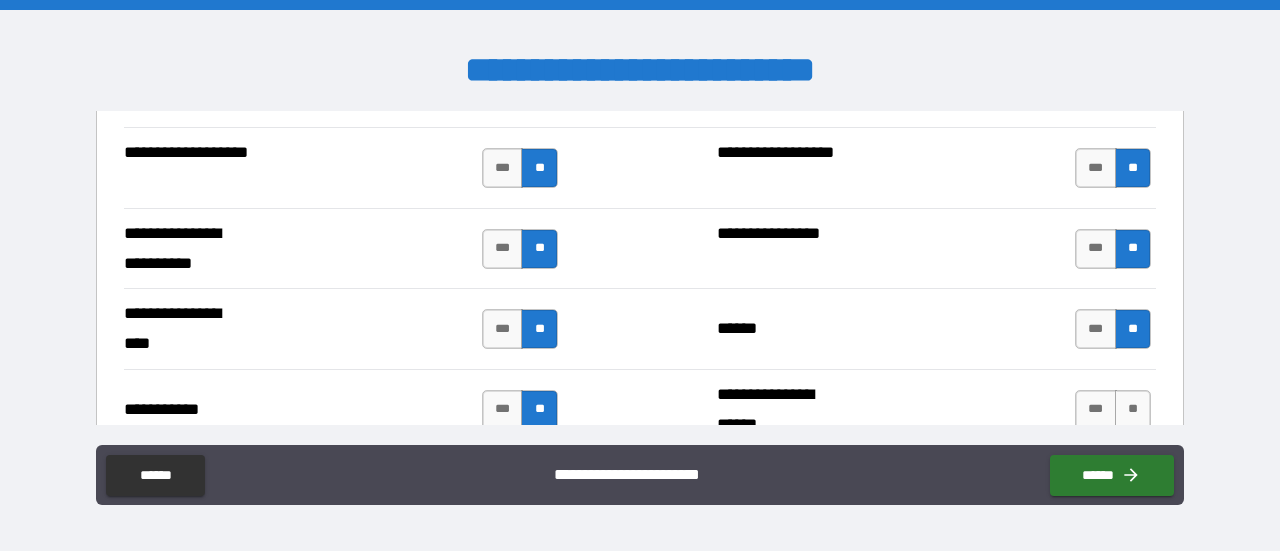 scroll, scrollTop: 4400, scrollLeft: 0, axis: vertical 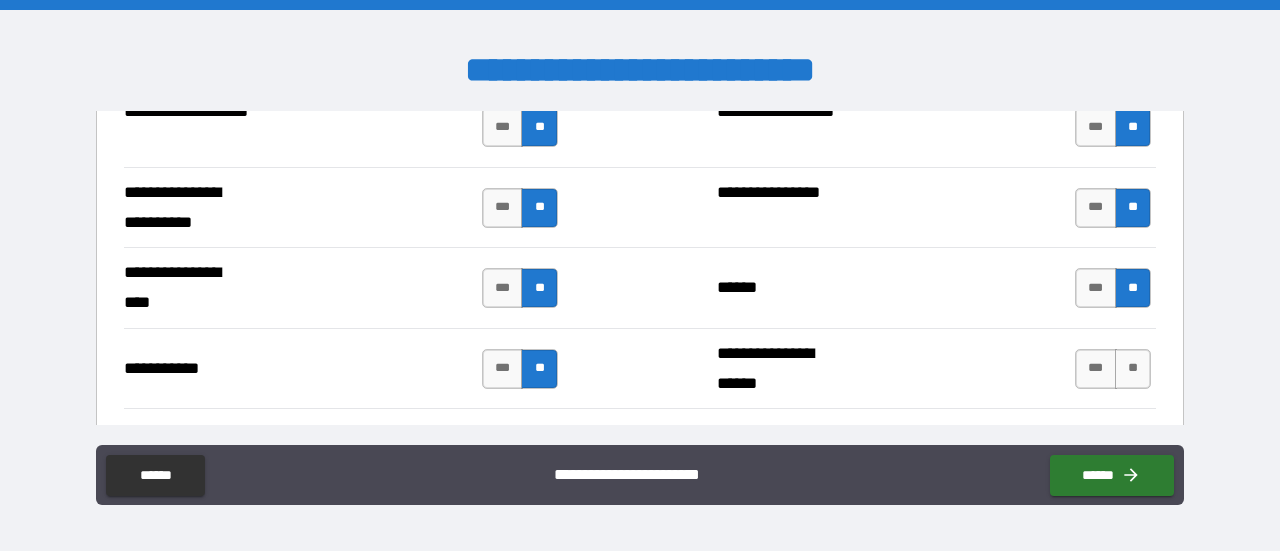 click on "**" at bounding box center (1133, 369) 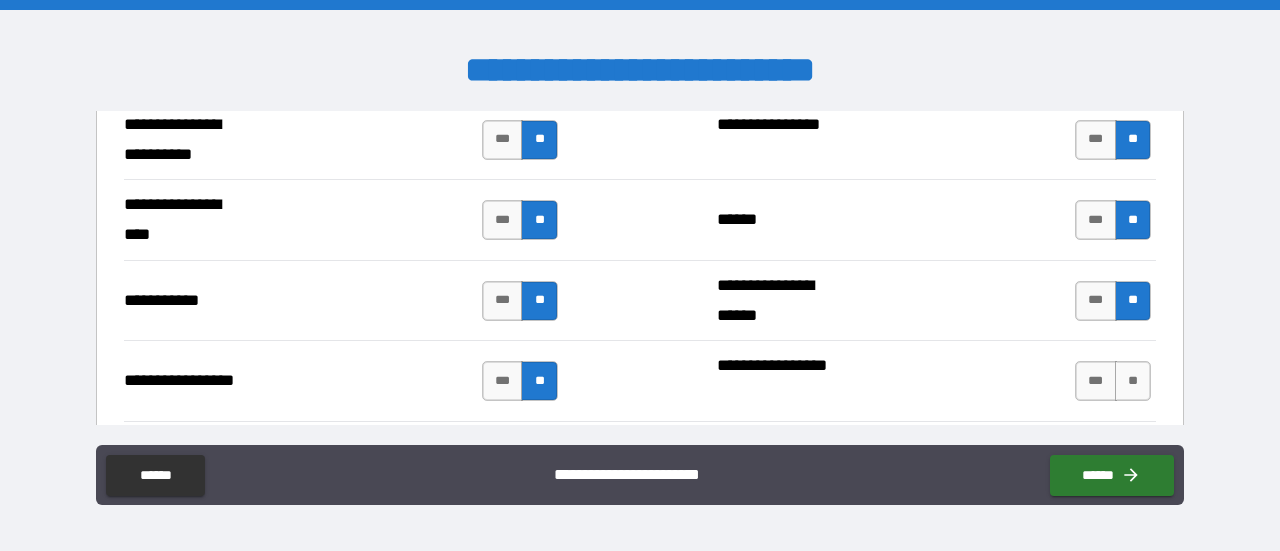 scroll, scrollTop: 4500, scrollLeft: 0, axis: vertical 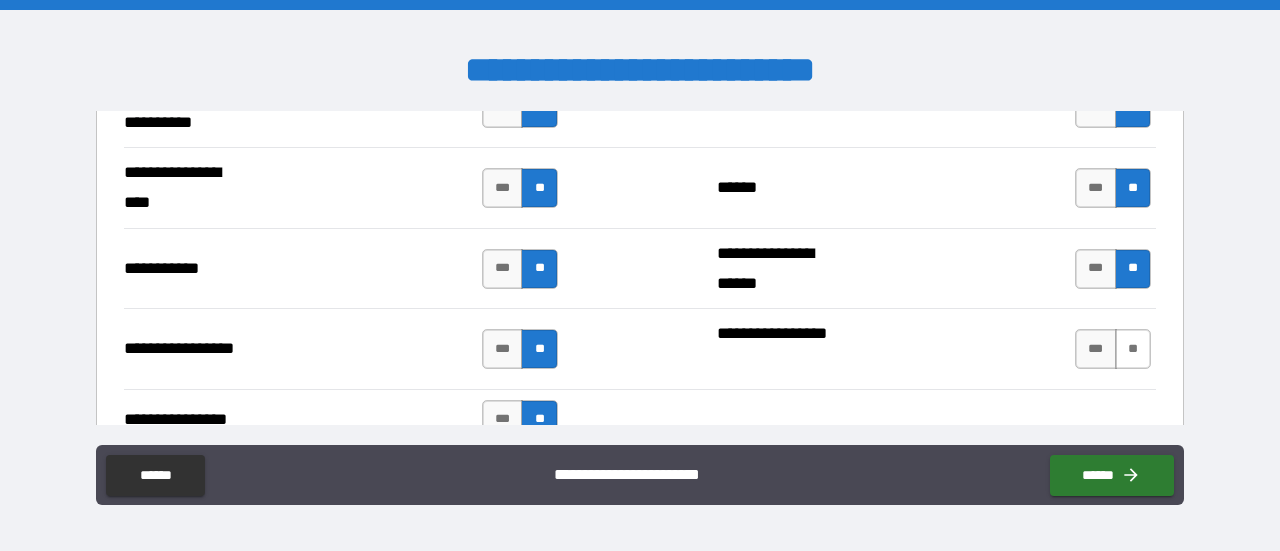 click on "**" at bounding box center [1133, 349] 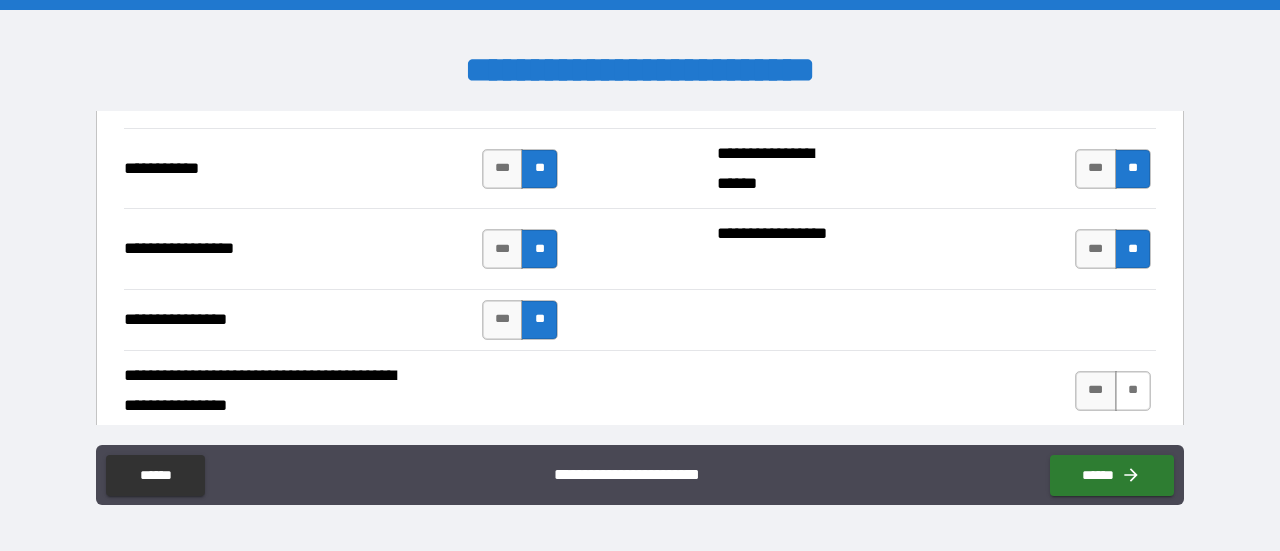 scroll, scrollTop: 4700, scrollLeft: 0, axis: vertical 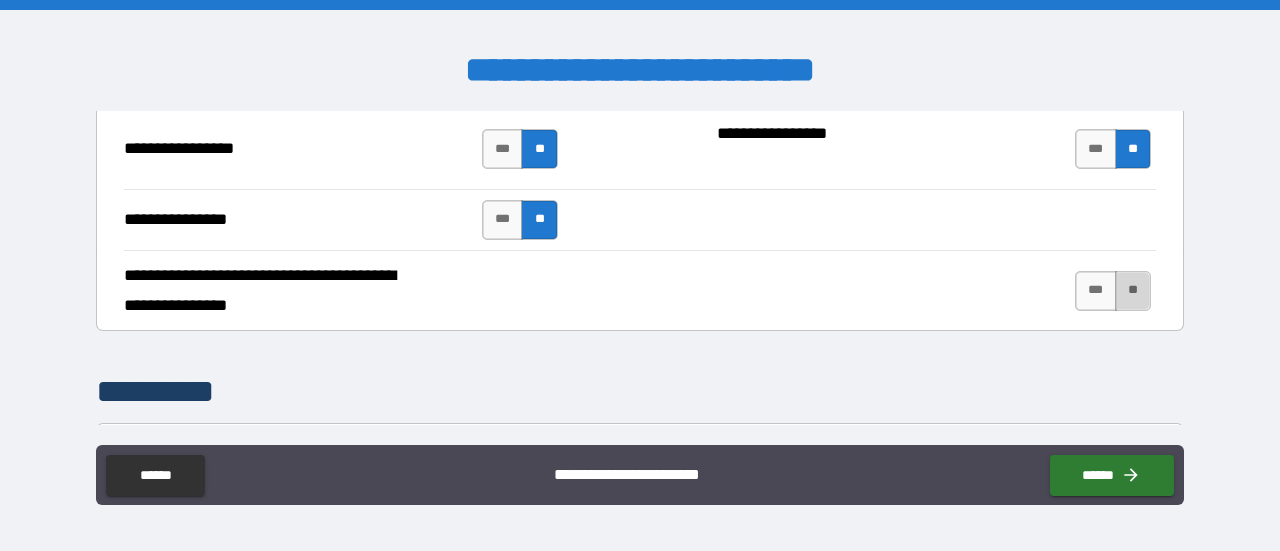 click on "**" at bounding box center [1133, 291] 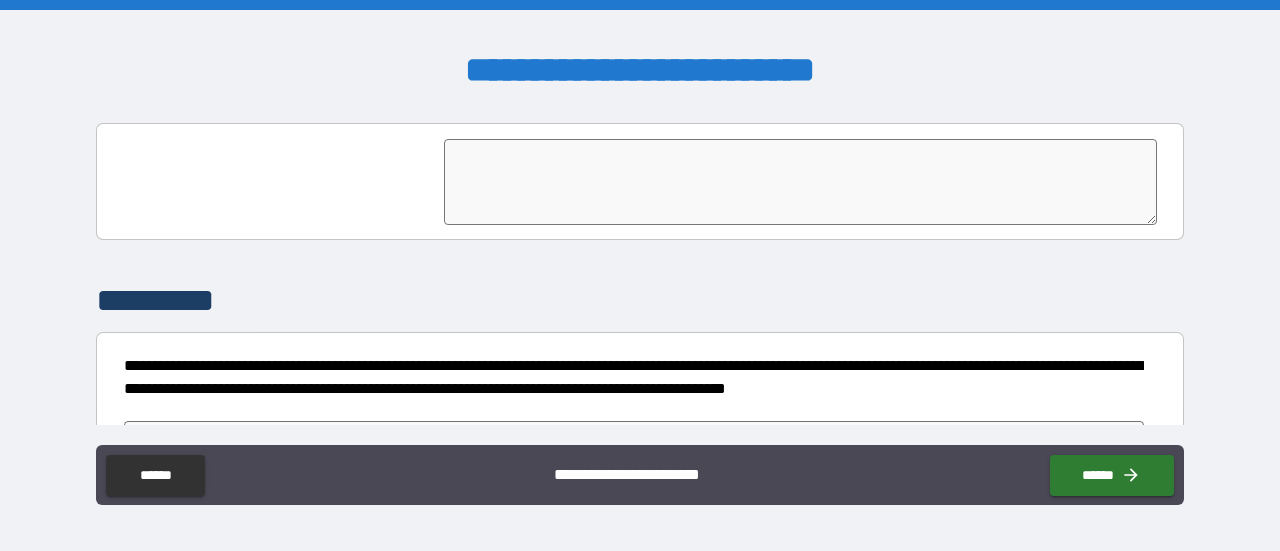 scroll, scrollTop: 5042, scrollLeft: 0, axis: vertical 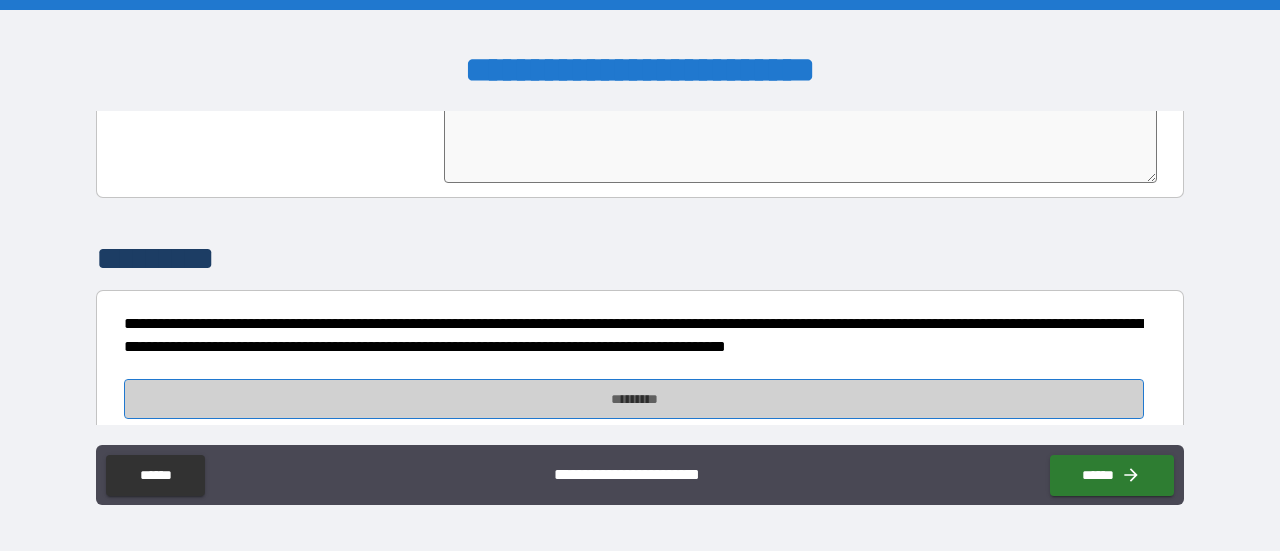 click on "*********" at bounding box center [634, 399] 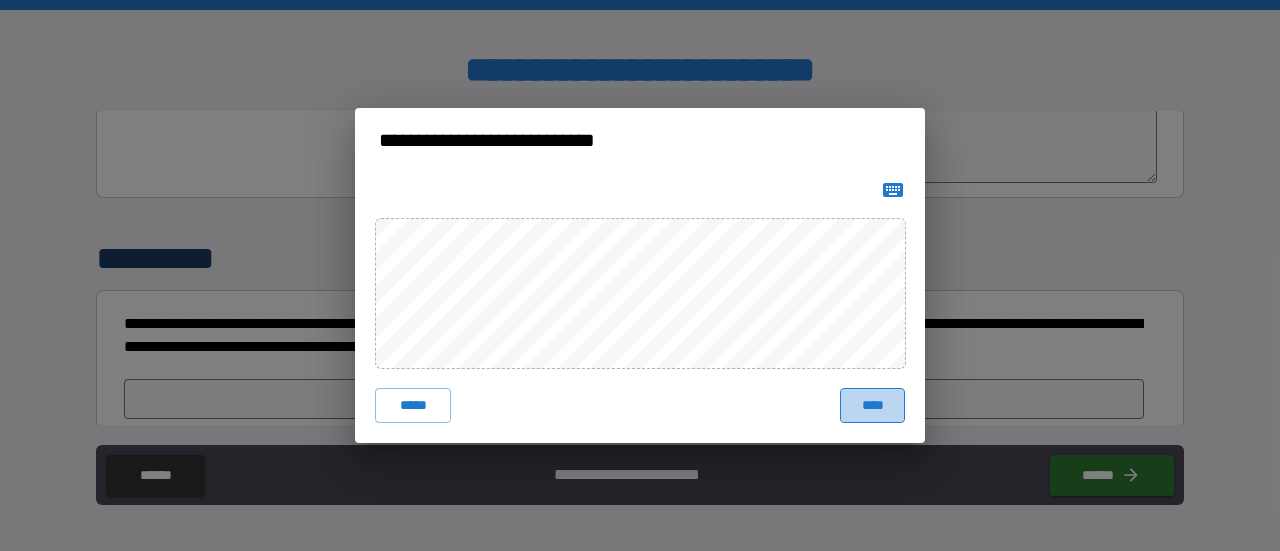 click on "****" at bounding box center (872, 406) 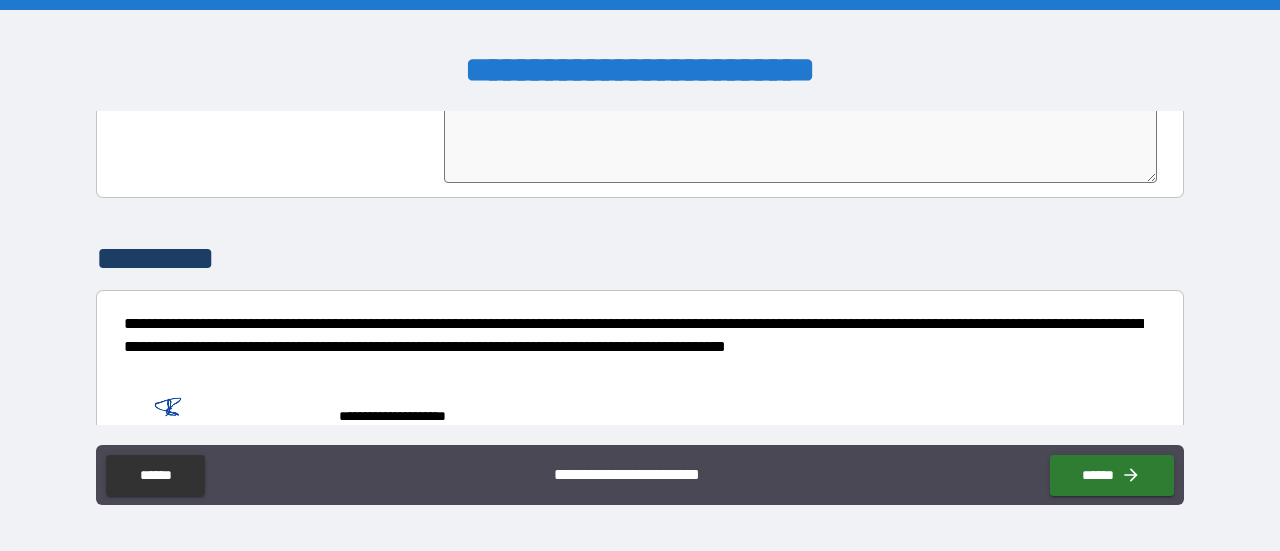 scroll, scrollTop: 5058, scrollLeft: 0, axis: vertical 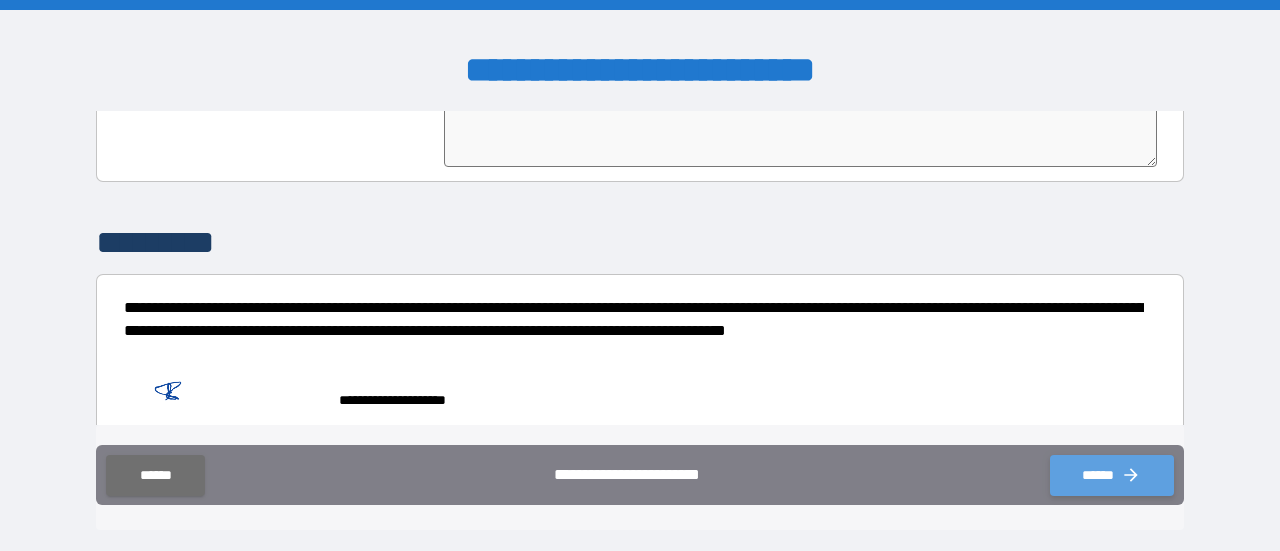 click on "******" at bounding box center (1112, 475) 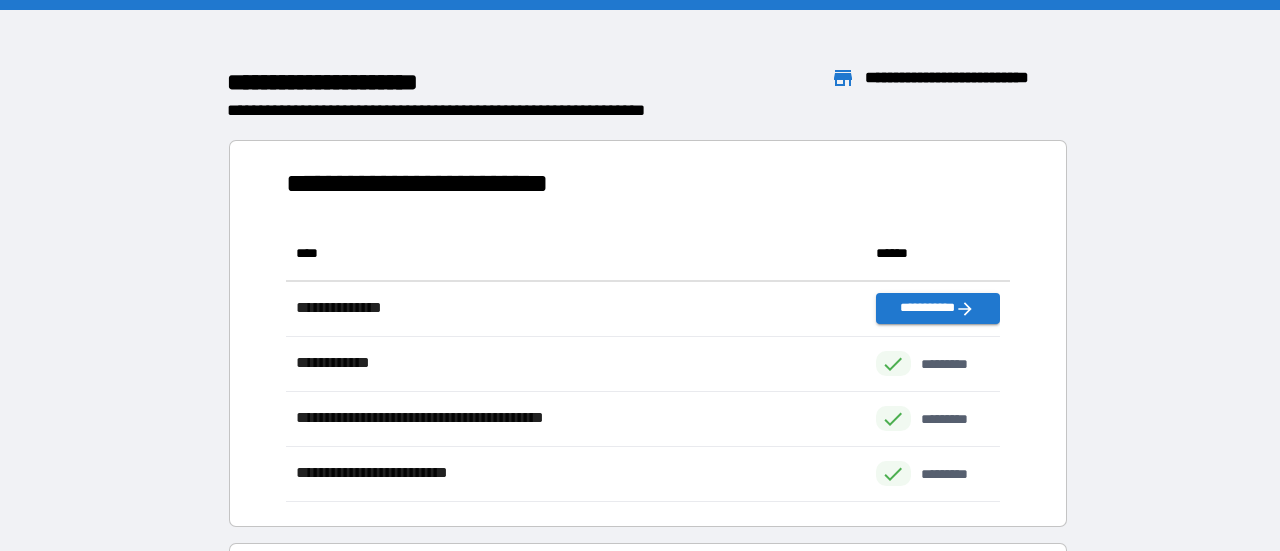 scroll, scrollTop: 16, scrollLeft: 16, axis: both 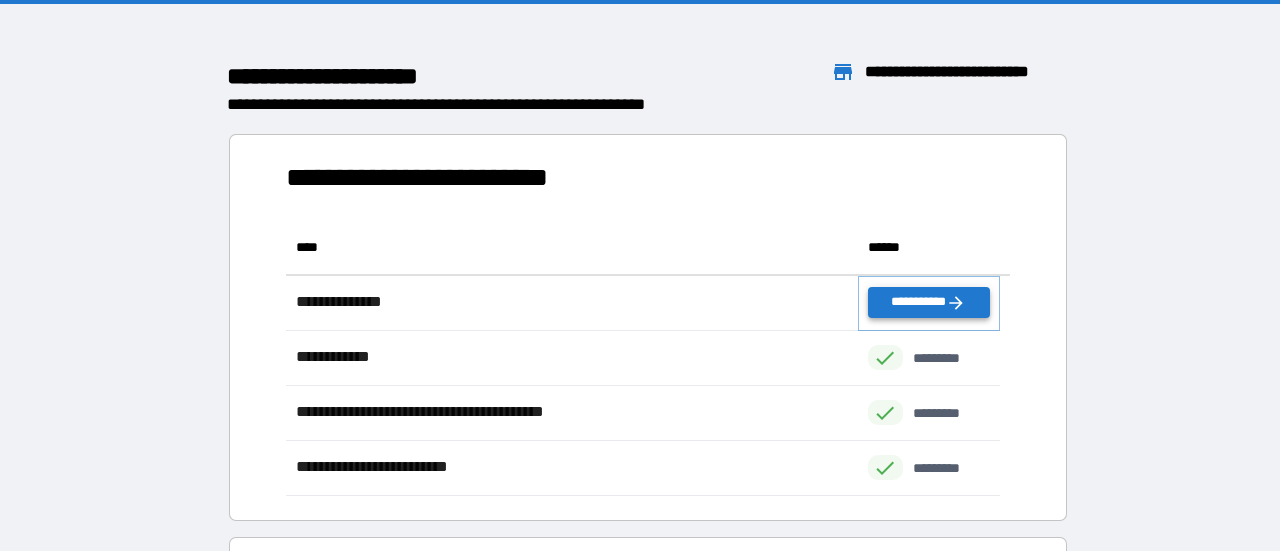 click on "**********" at bounding box center [929, 302] 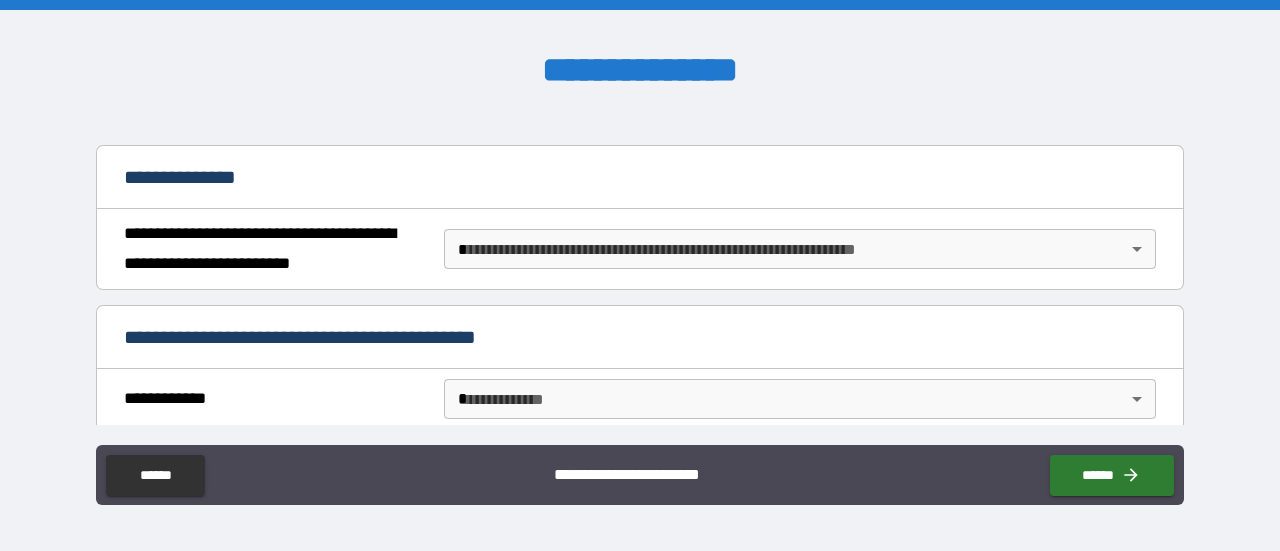 scroll, scrollTop: 200, scrollLeft: 0, axis: vertical 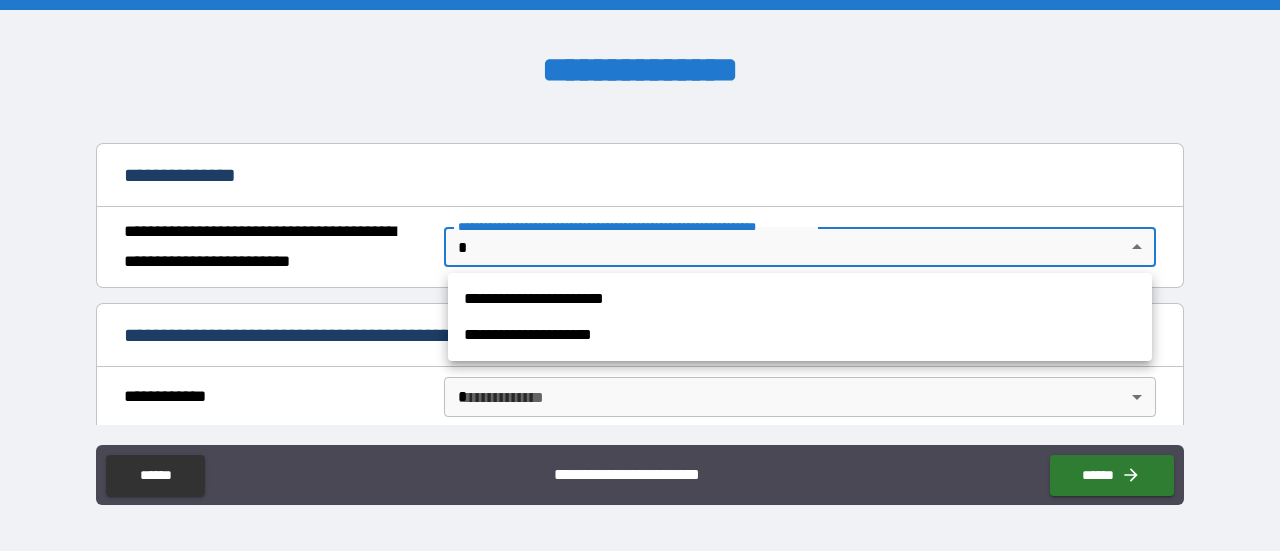 click on "**********" at bounding box center (640, 275) 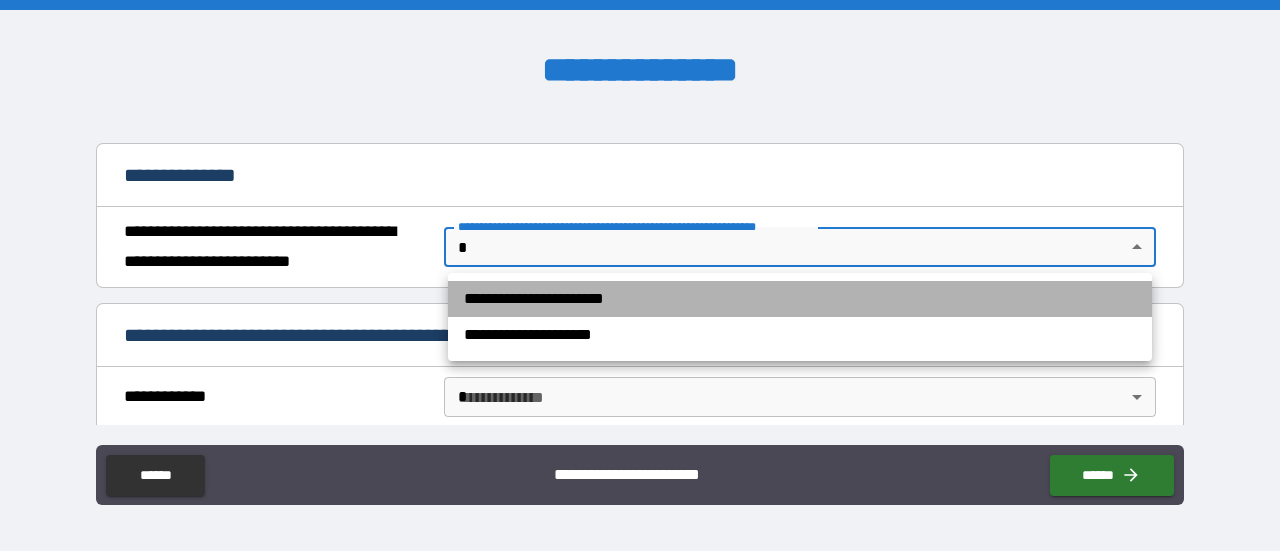 click on "**********" at bounding box center (800, 299) 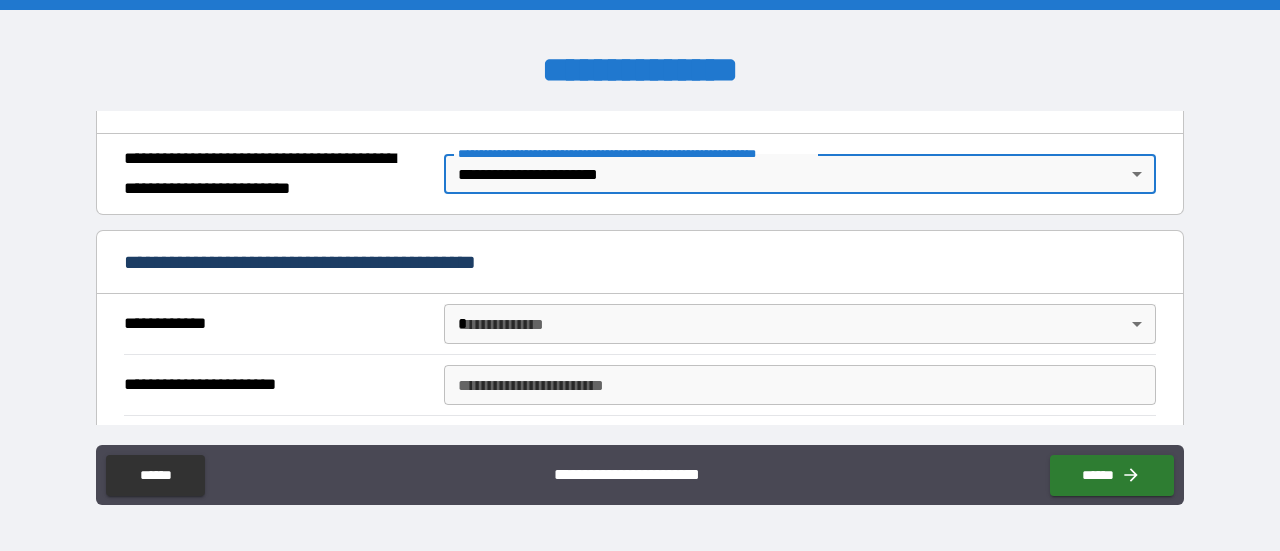 scroll, scrollTop: 300, scrollLeft: 0, axis: vertical 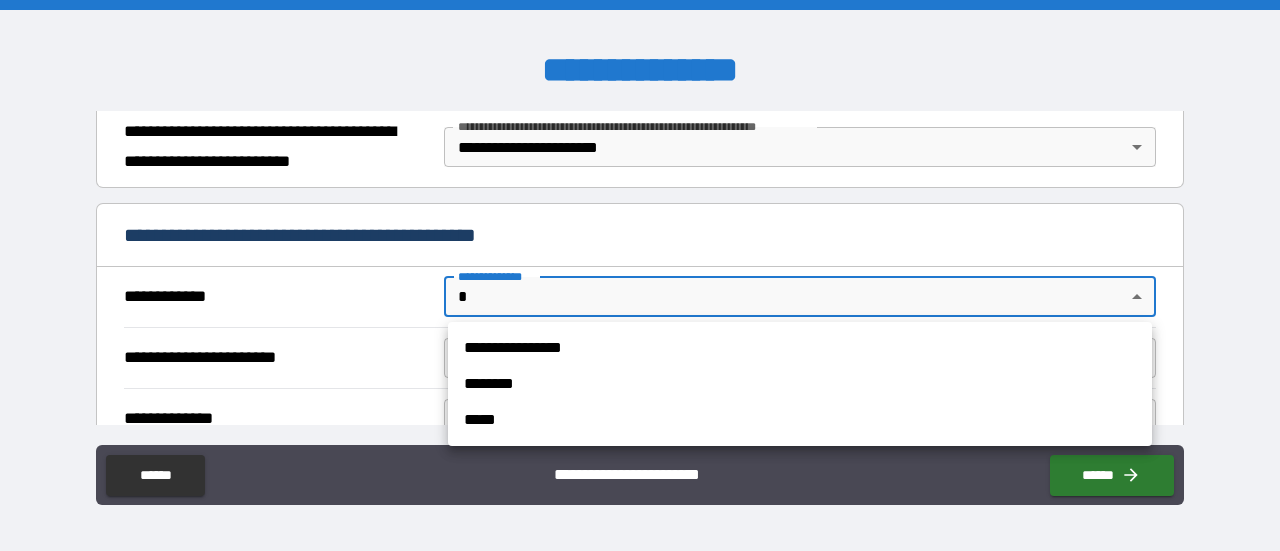 click on "**********" at bounding box center (640, 275) 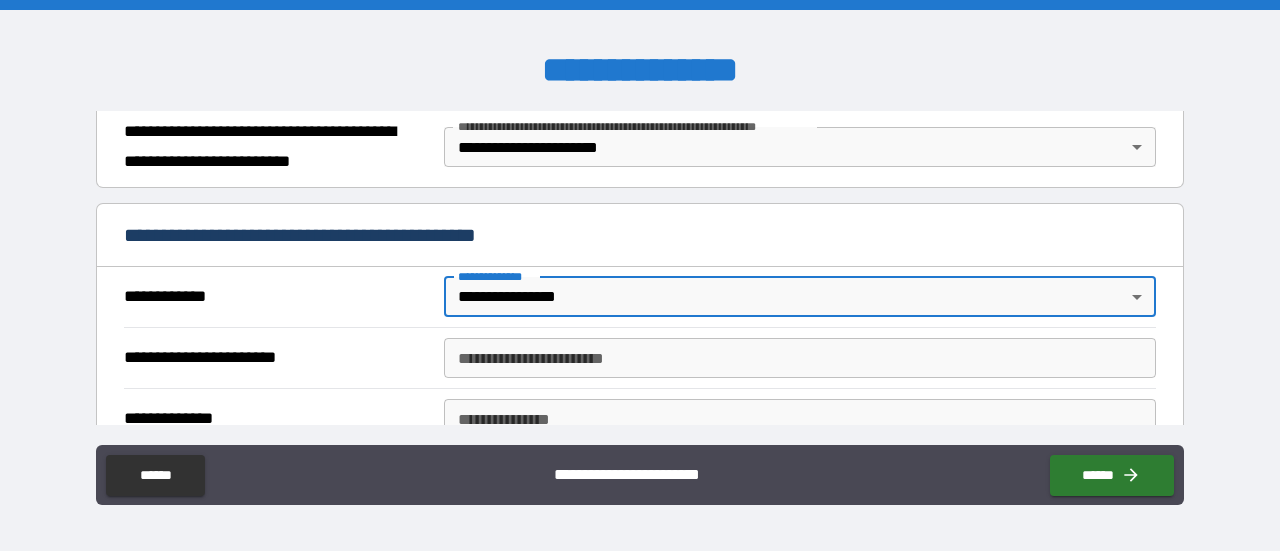 scroll, scrollTop: 400, scrollLeft: 0, axis: vertical 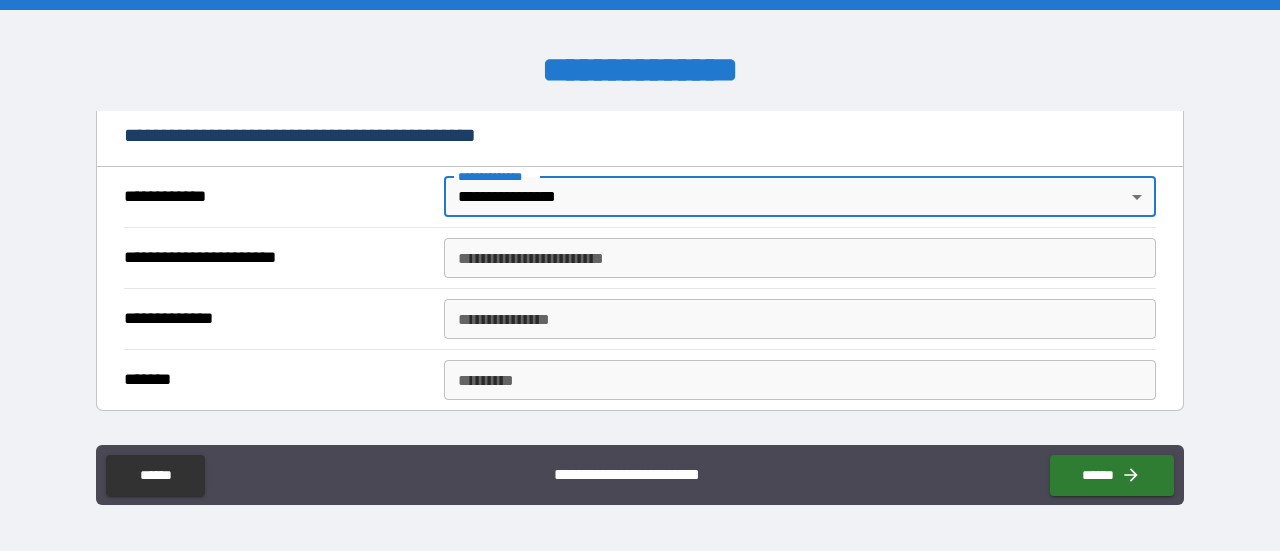click on "**********" at bounding box center [800, 258] 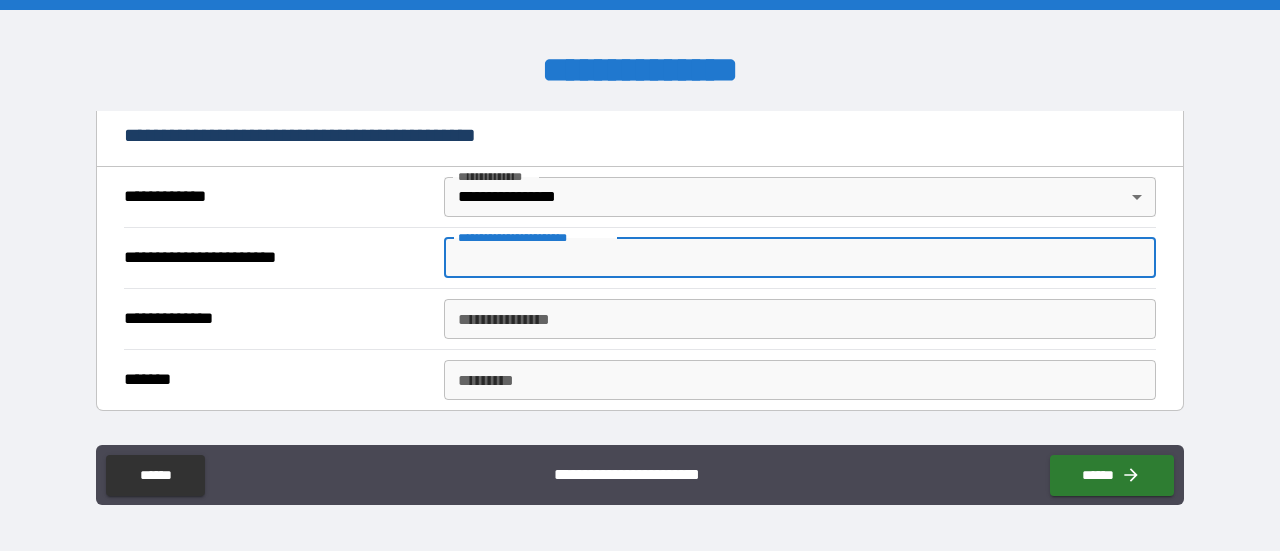 click on "**********" at bounding box center (800, 258) 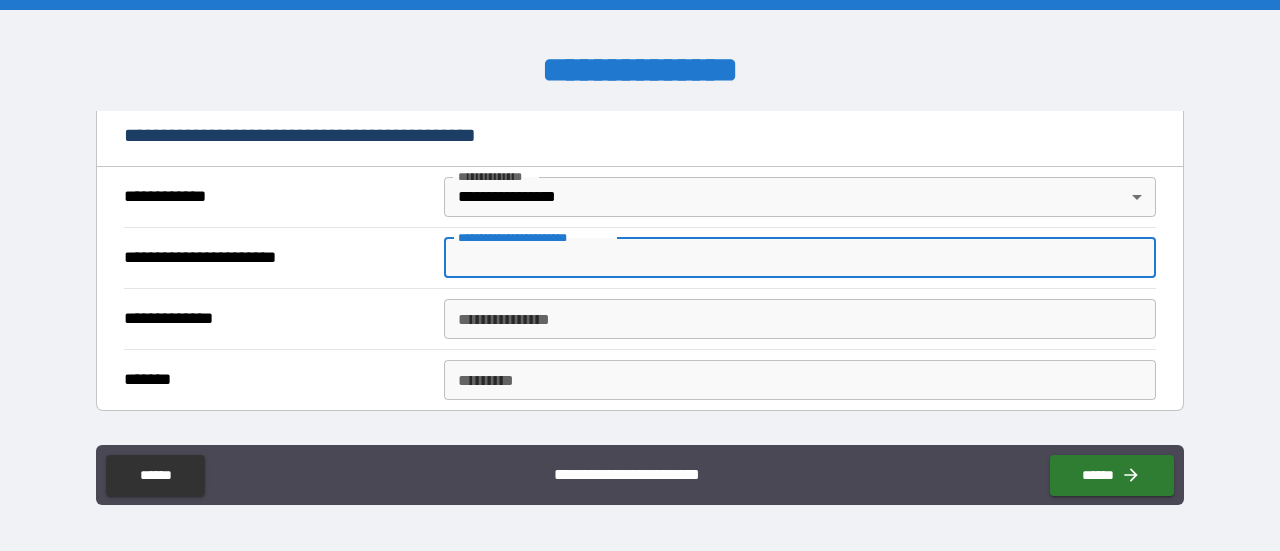 click on "**********" at bounding box center (640, 257) 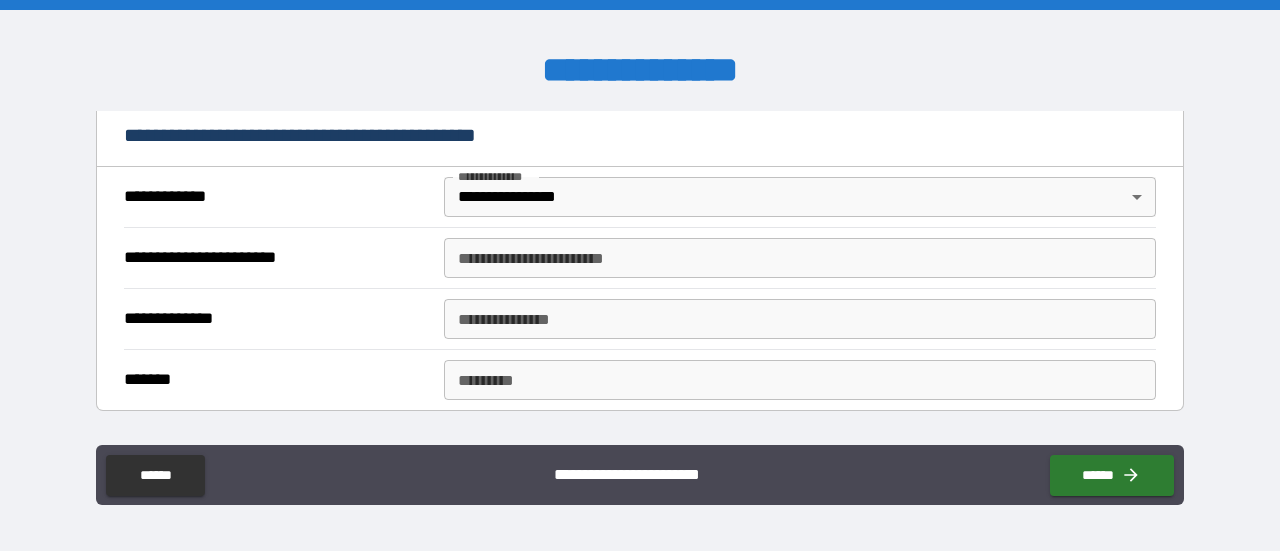 click on "**********" at bounding box center (800, 258) 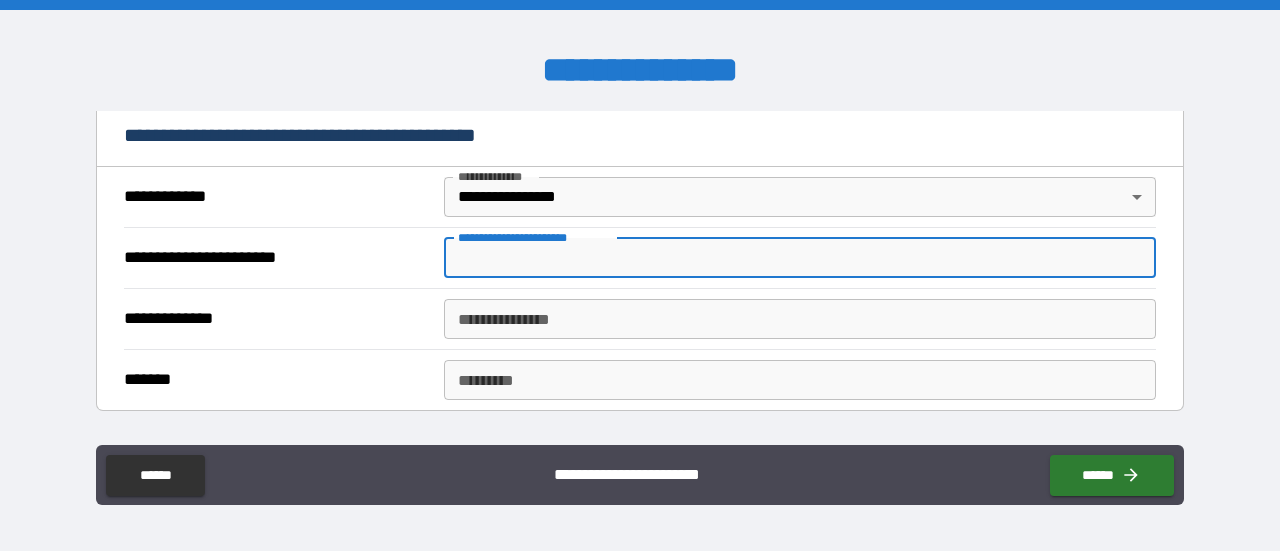 click on "**********" at bounding box center [800, 319] 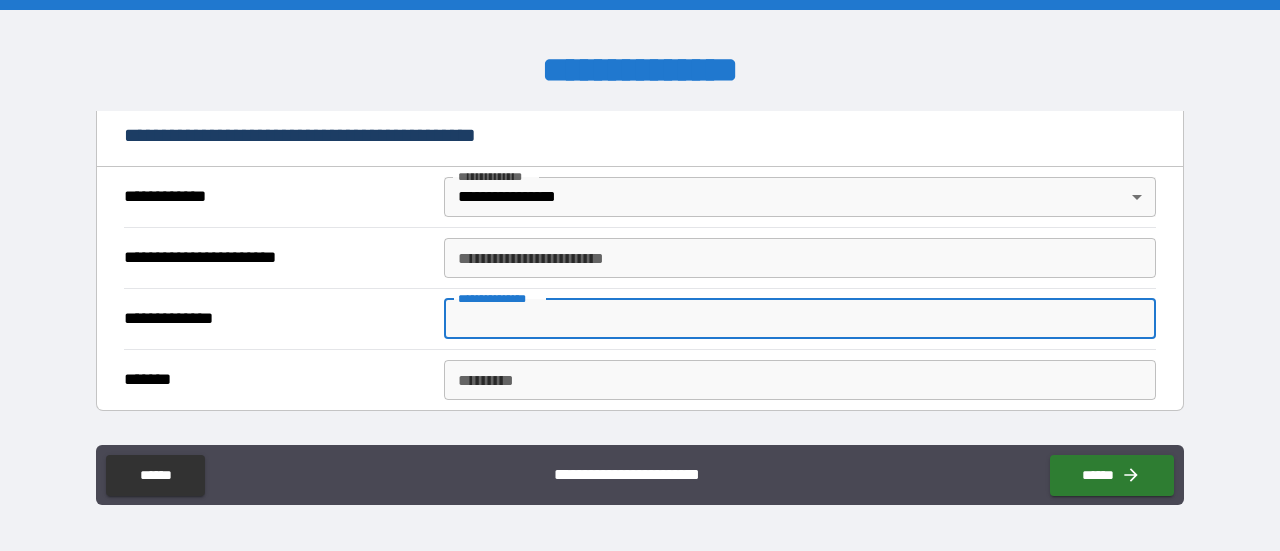 click on "*******   *" at bounding box center [800, 380] 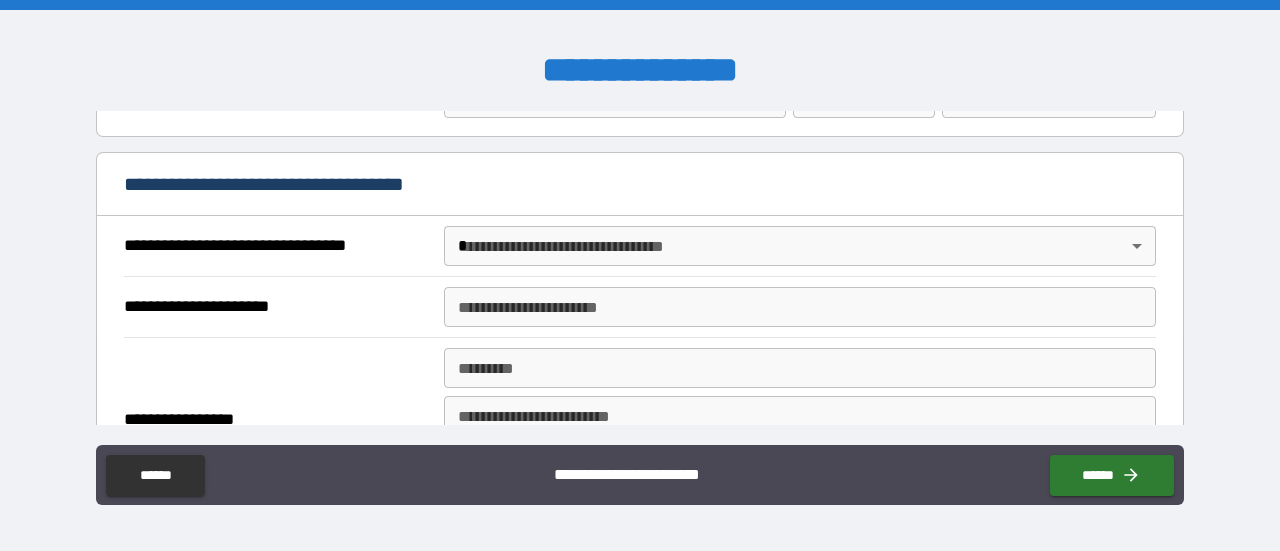scroll, scrollTop: 1200, scrollLeft: 0, axis: vertical 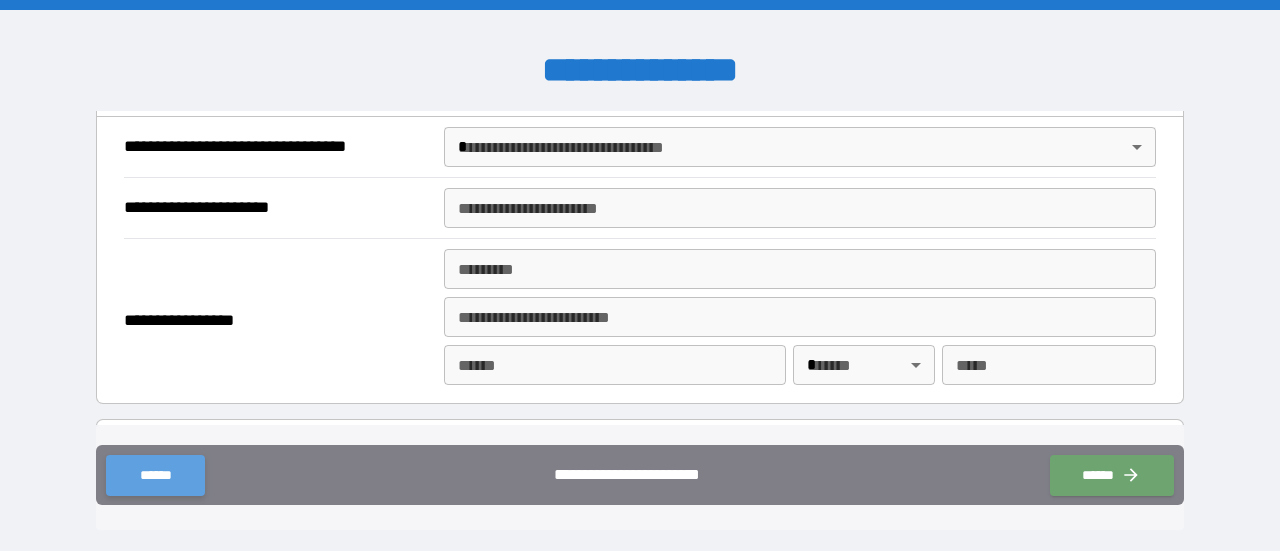 click on "******" at bounding box center [155, 475] 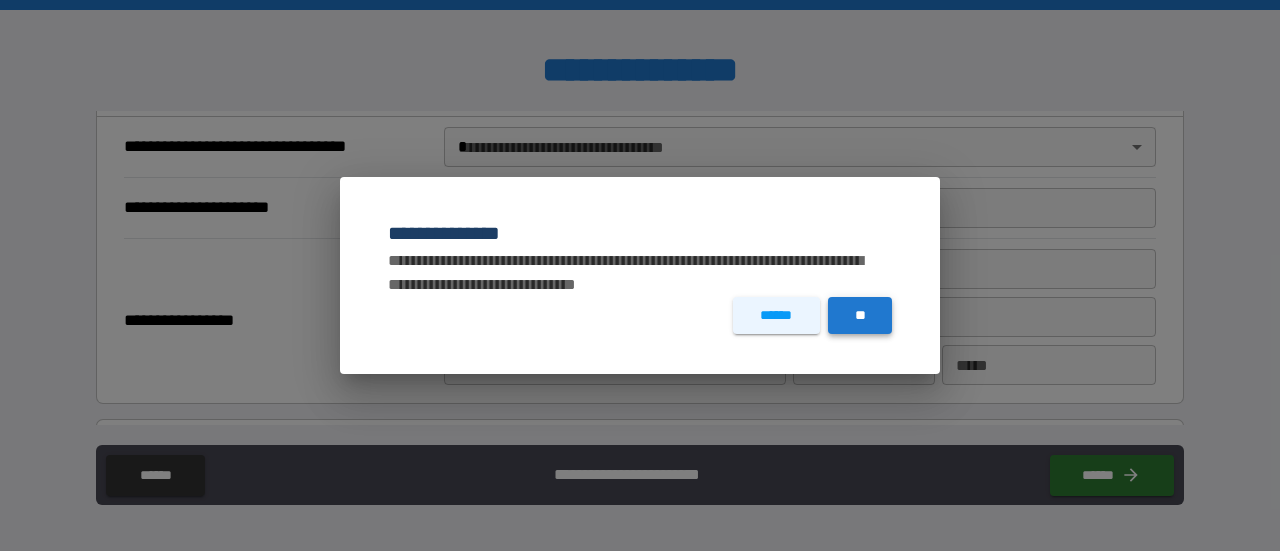 click on "**" at bounding box center (860, 315) 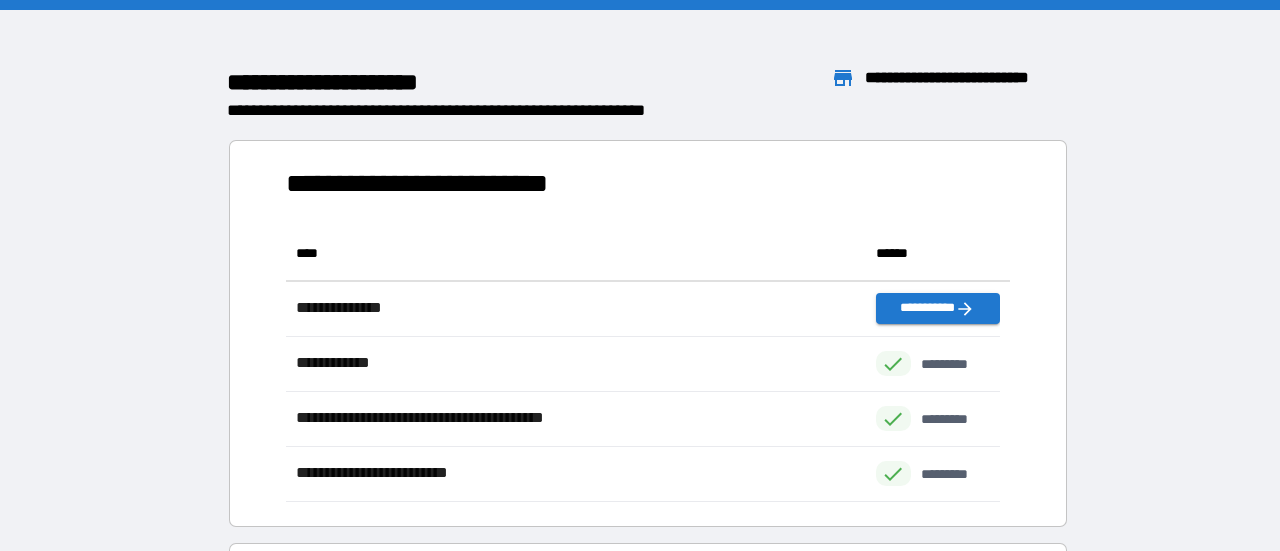 scroll, scrollTop: 16, scrollLeft: 16, axis: both 